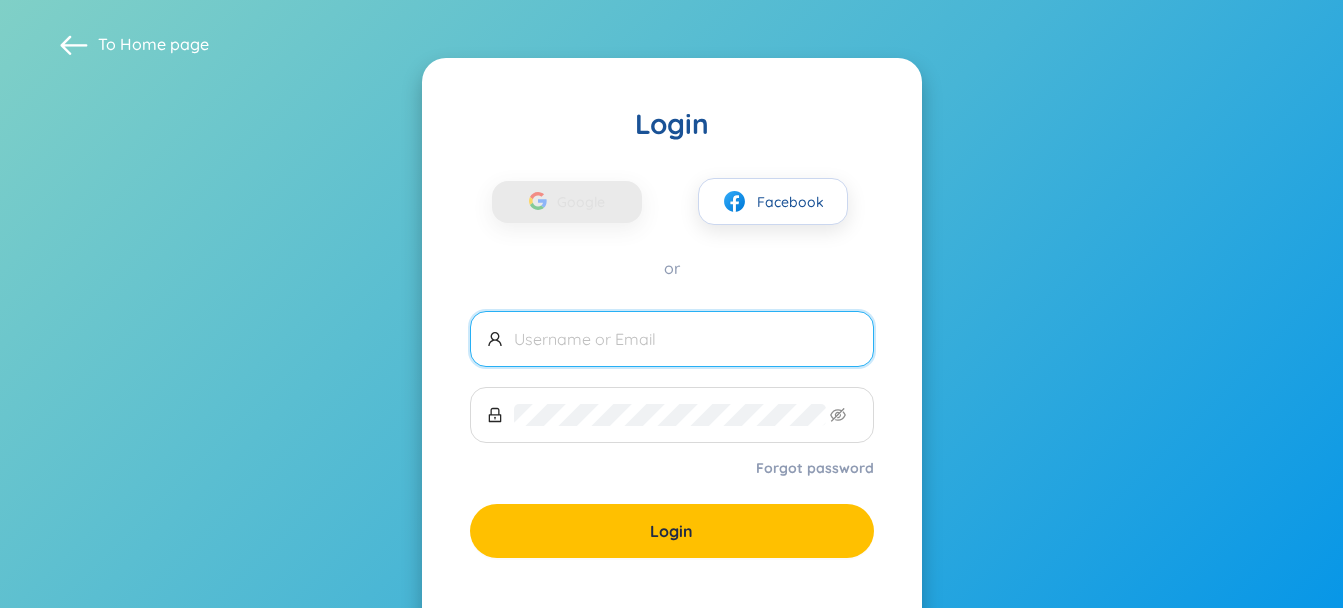 click at bounding box center (685, 339) 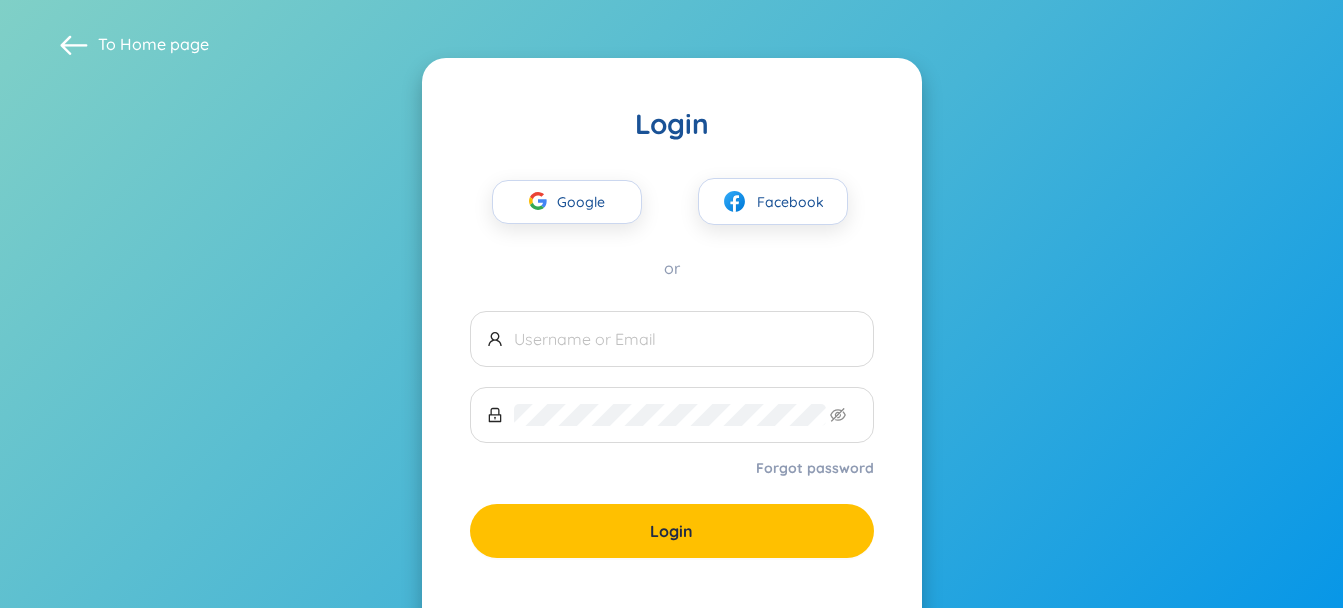 click on "Login Google Facebook or Forgot password Login You do not have account?   Register" at bounding box center [672, 371] 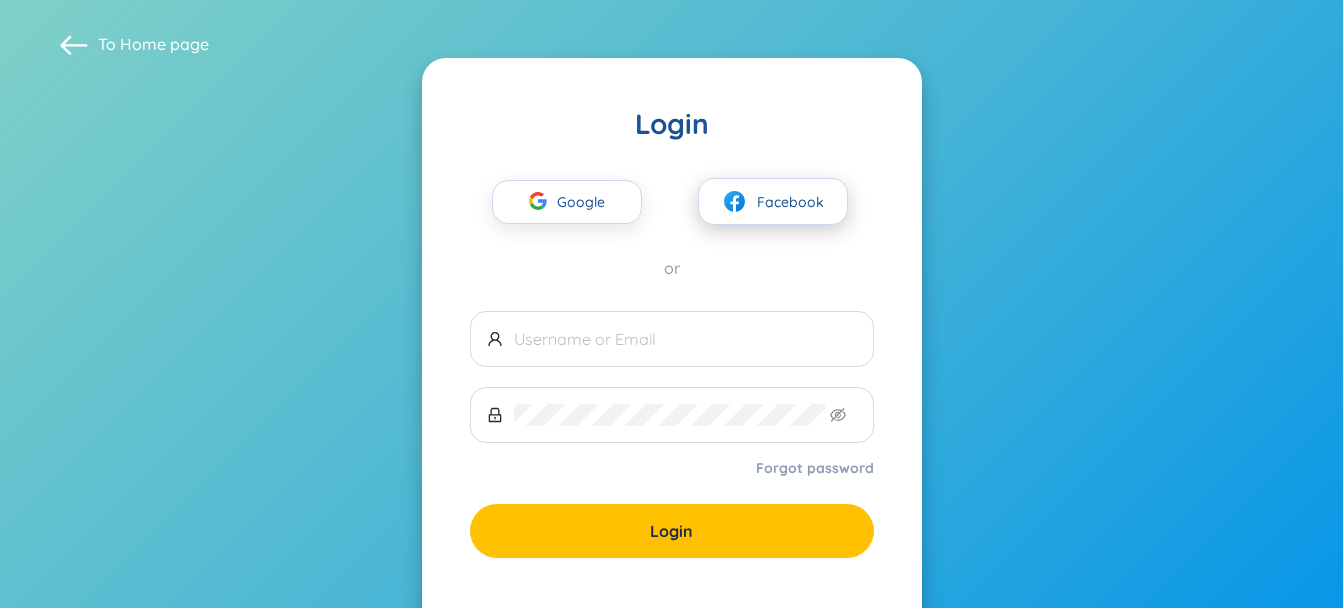 click on "Facebook" at bounding box center [773, 201] 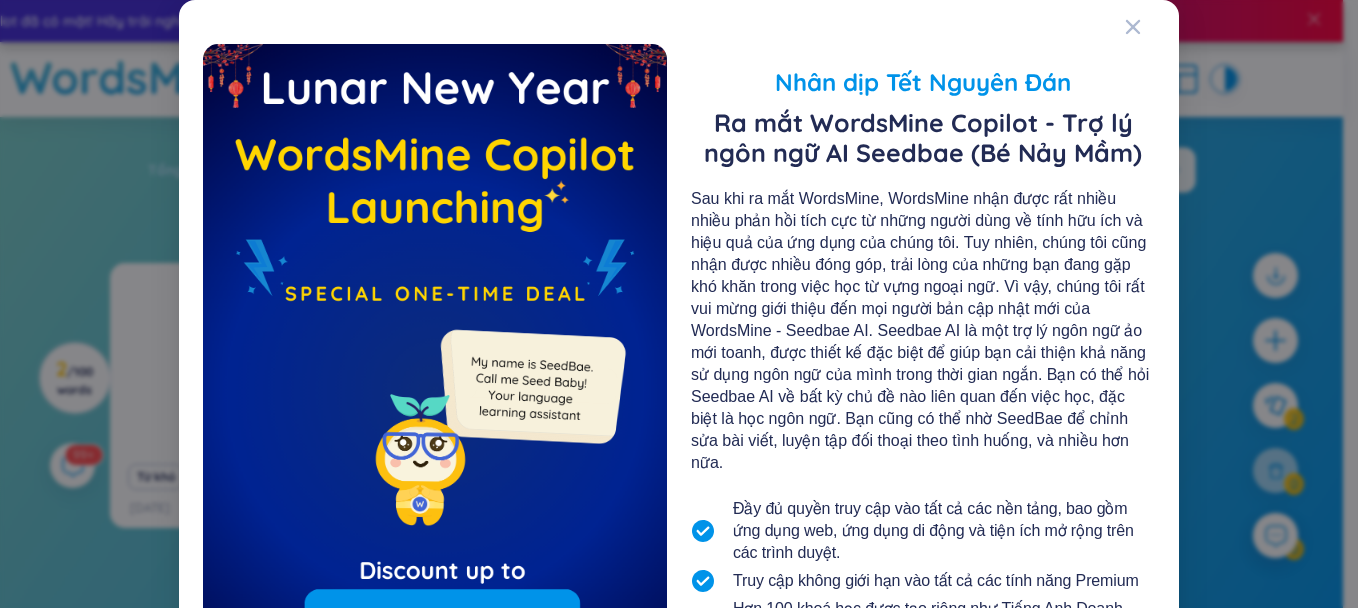 scroll, scrollTop: 0, scrollLeft: 0, axis: both 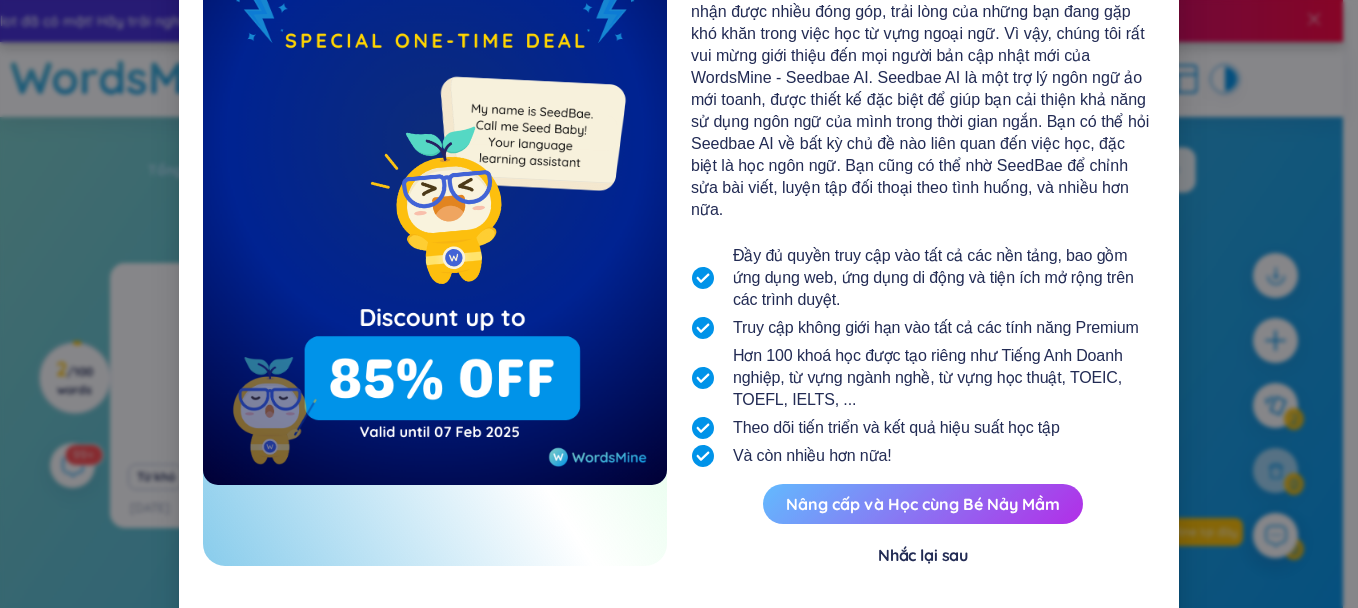 click on "Nâng cấp và Học cùng Bé Nảy Mầm" at bounding box center [923, 504] 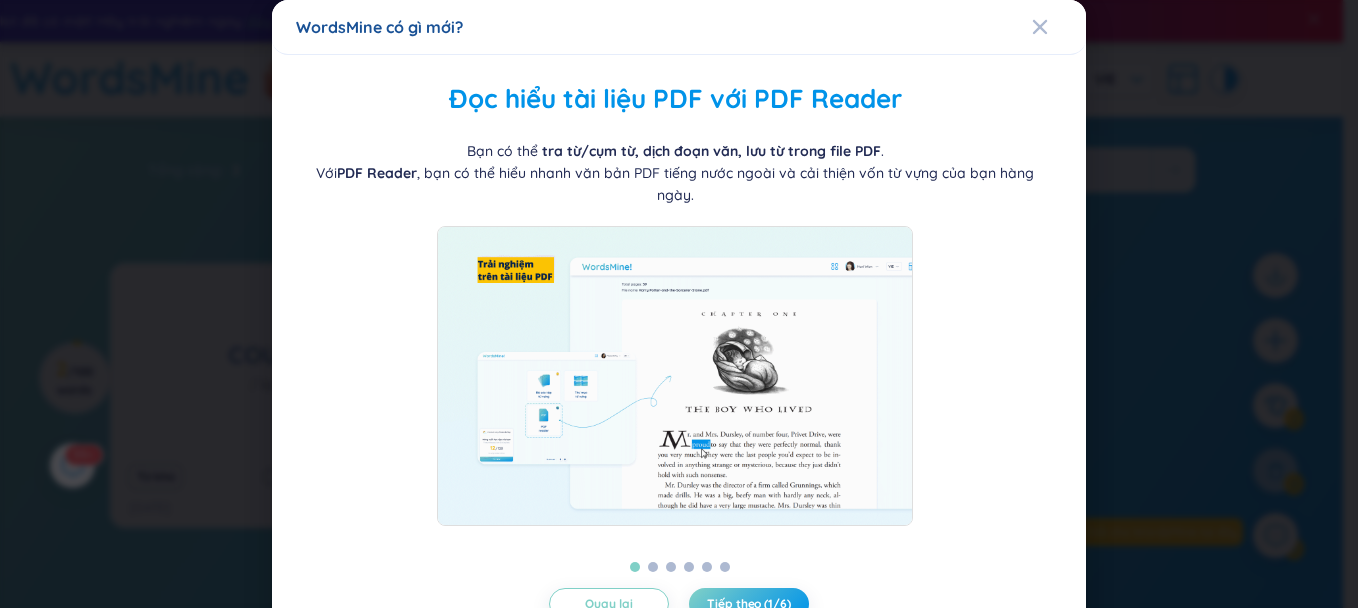 scroll, scrollTop: 68, scrollLeft: 0, axis: vertical 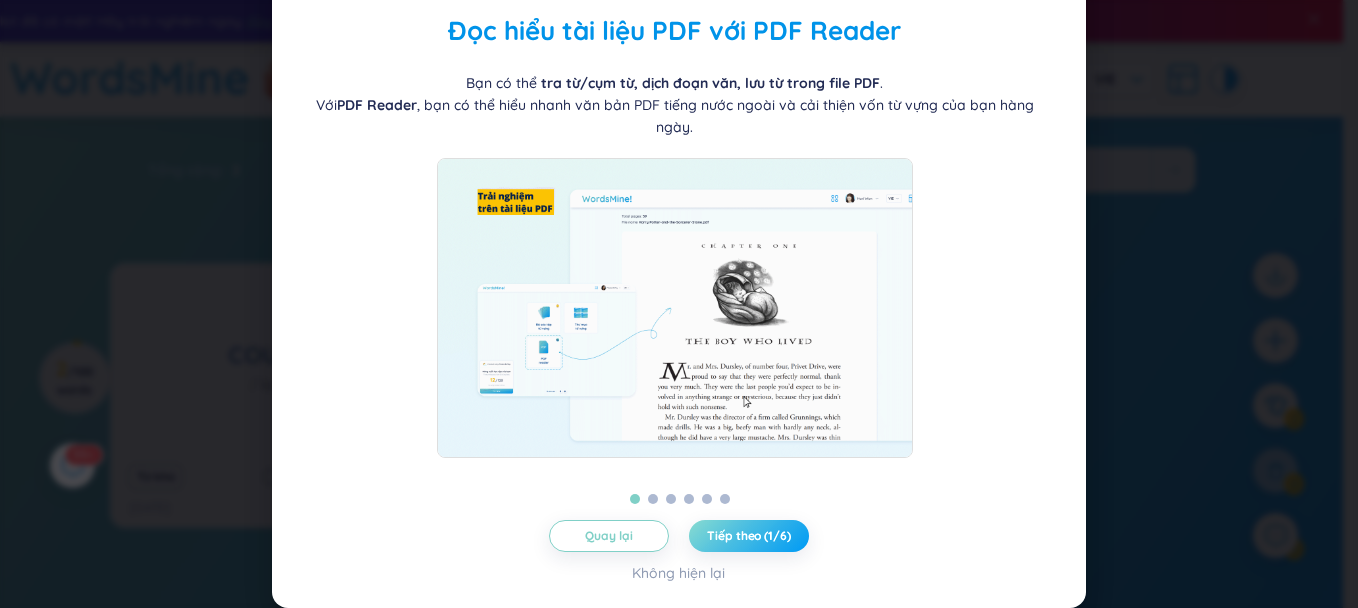 click on "Tiếp theo (1/6)" at bounding box center [748, 536] 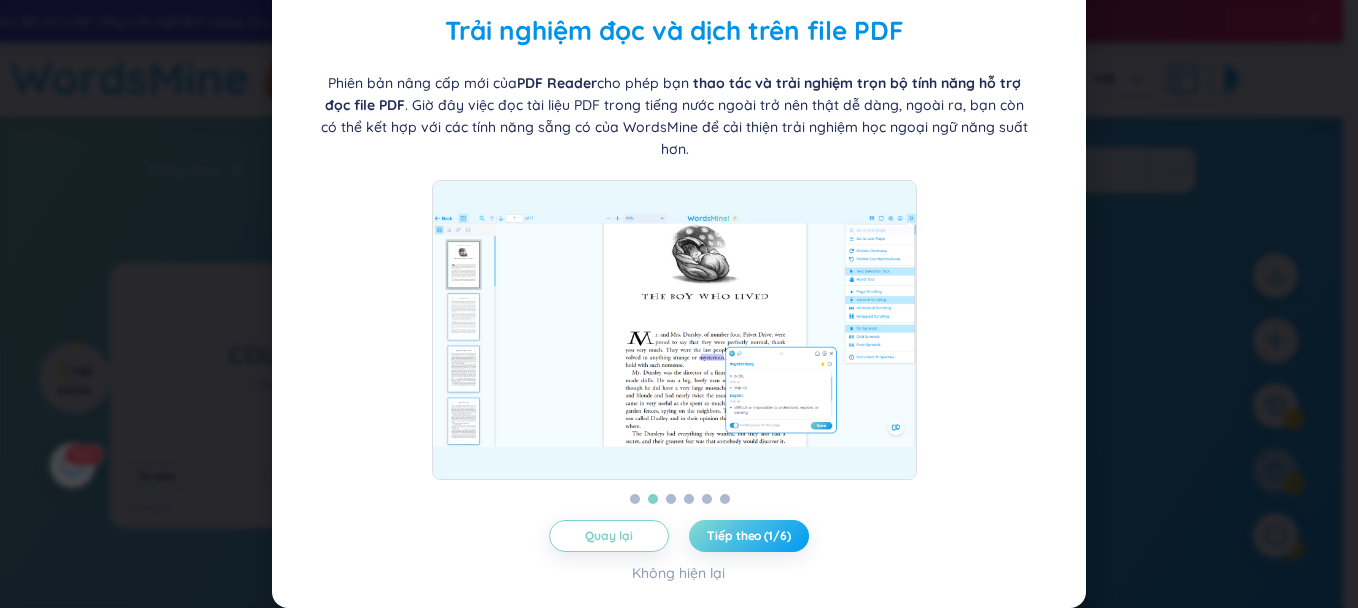 click on "Tiếp theo (1/6)" at bounding box center (748, 536) 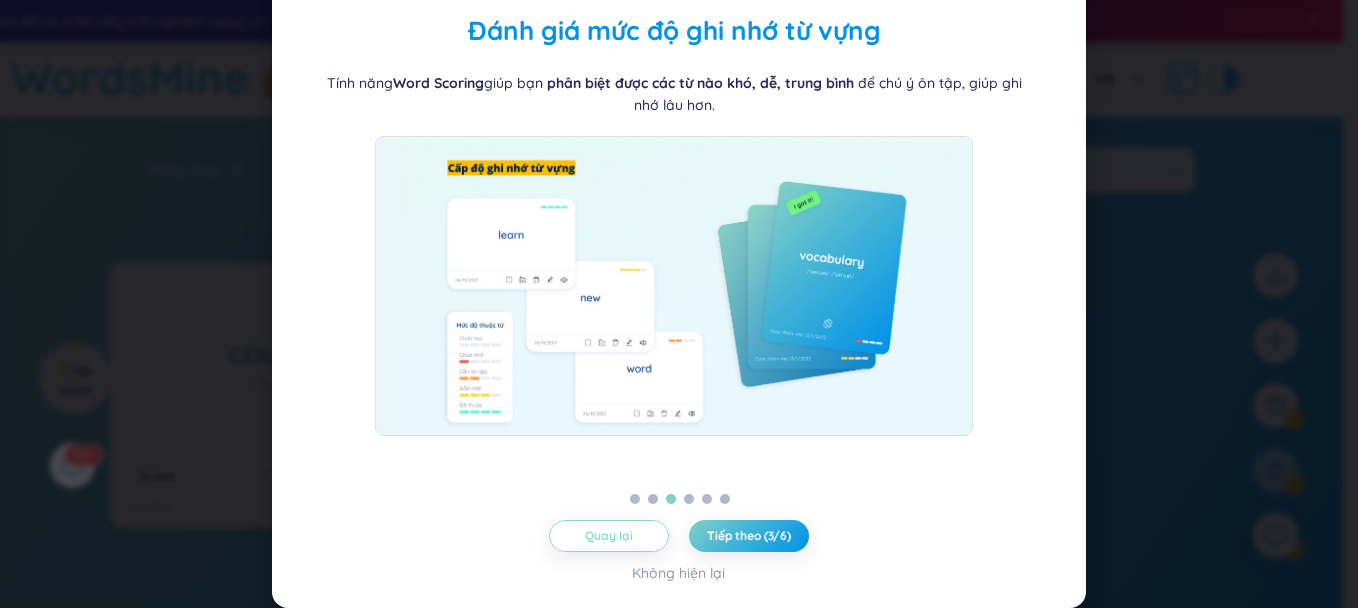 click on "Quay lại" at bounding box center [609, 536] 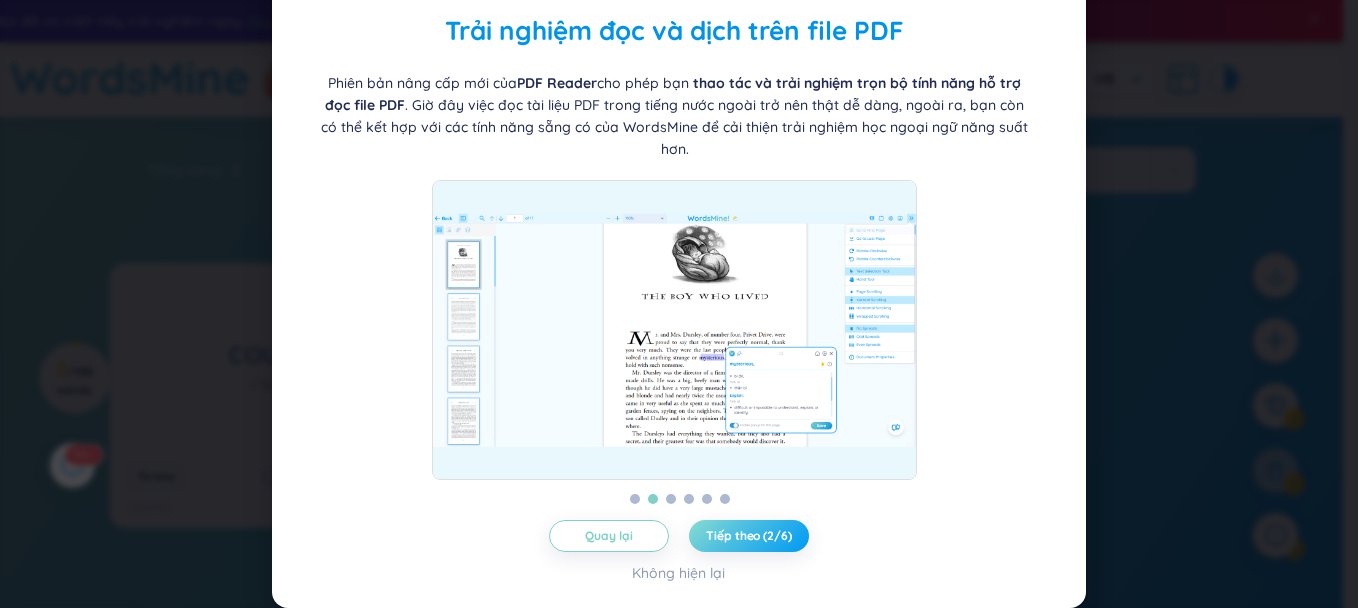 click on "Tiếp theo (2/6)" at bounding box center [748, 536] 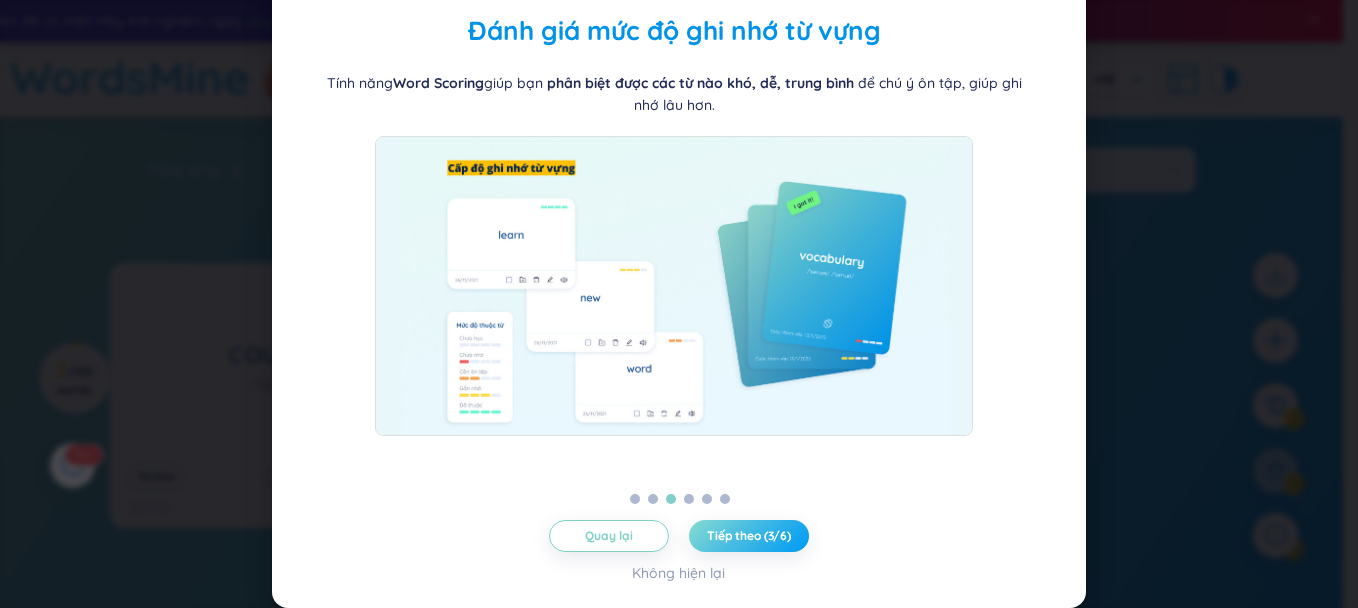 click on "Tiếp theo (3/6)" at bounding box center [749, 536] 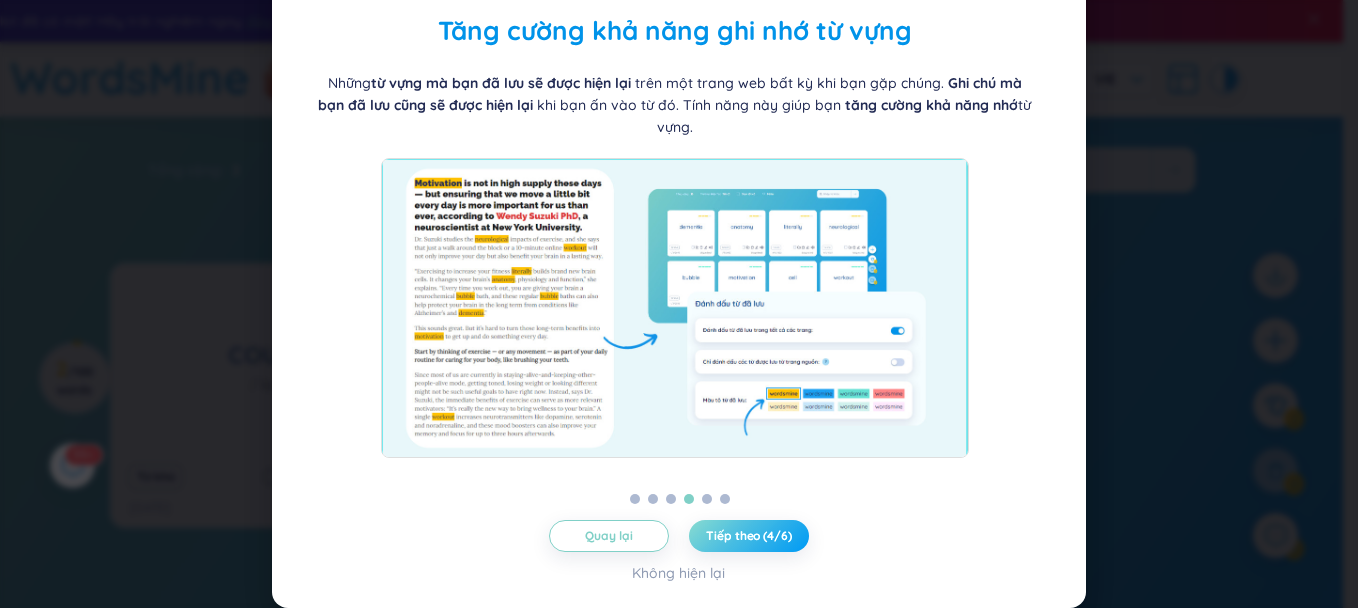 click on "Tiếp theo (4/6)" at bounding box center (748, 536) 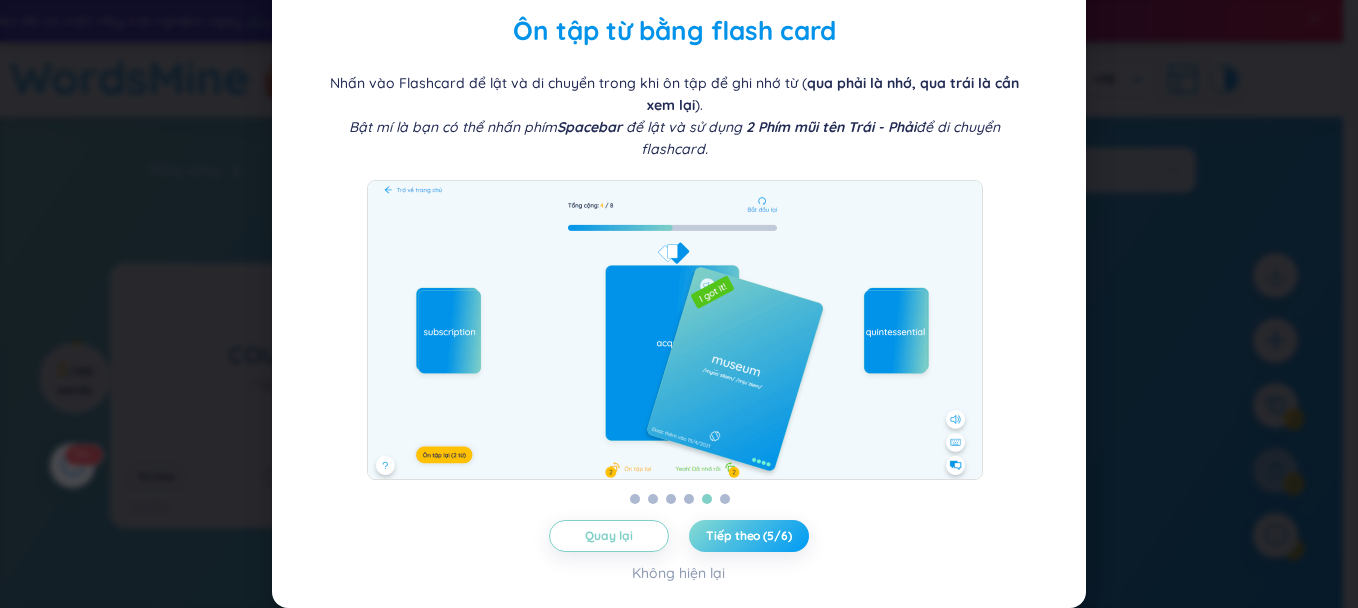 click on "Tiếp theo (5/6)" at bounding box center (748, 536) 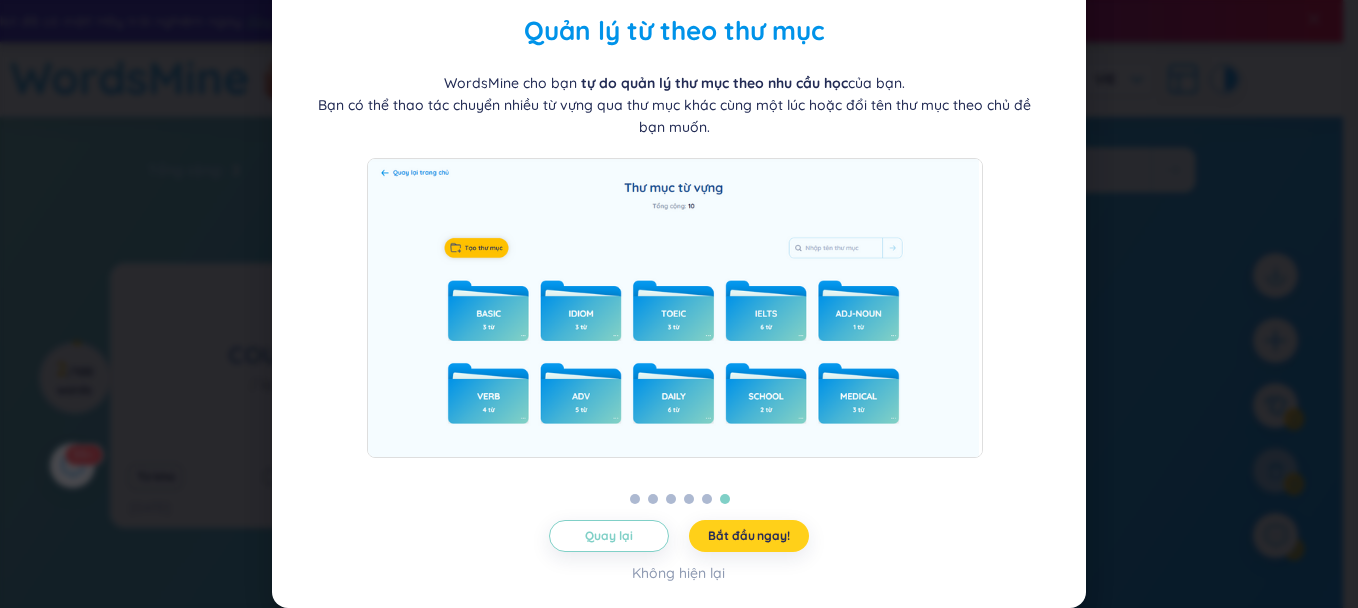 click on "Bắt đầu ngay!" at bounding box center [748, 536] 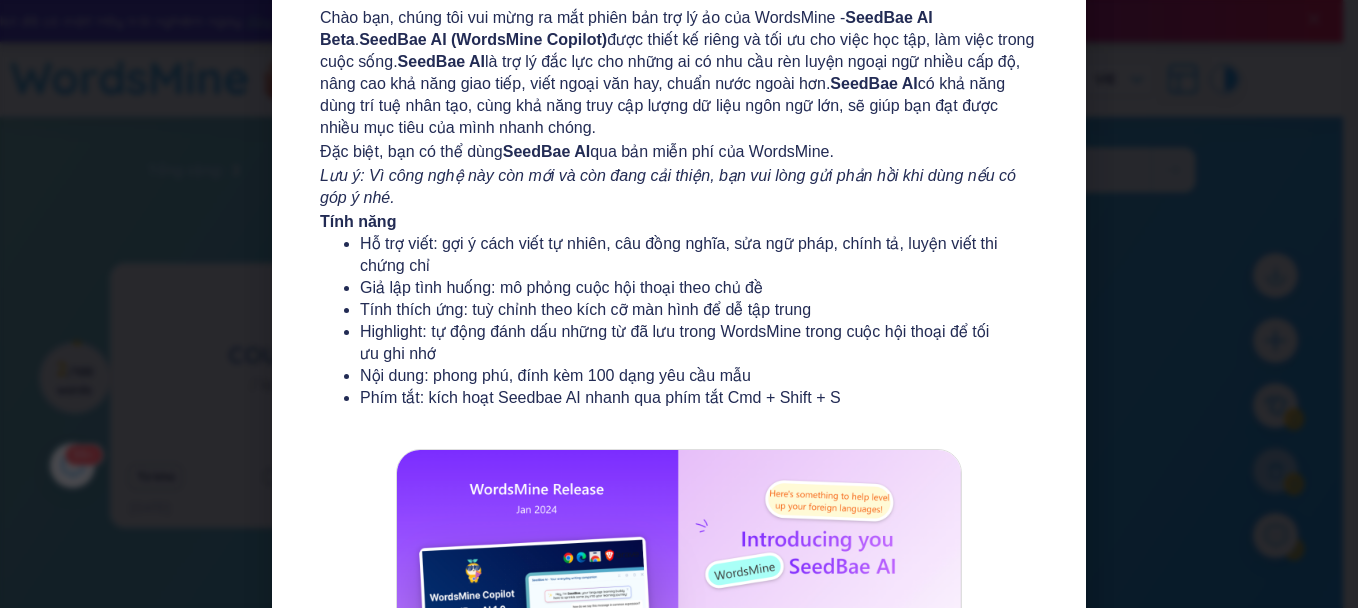 scroll, scrollTop: 402, scrollLeft: 0, axis: vertical 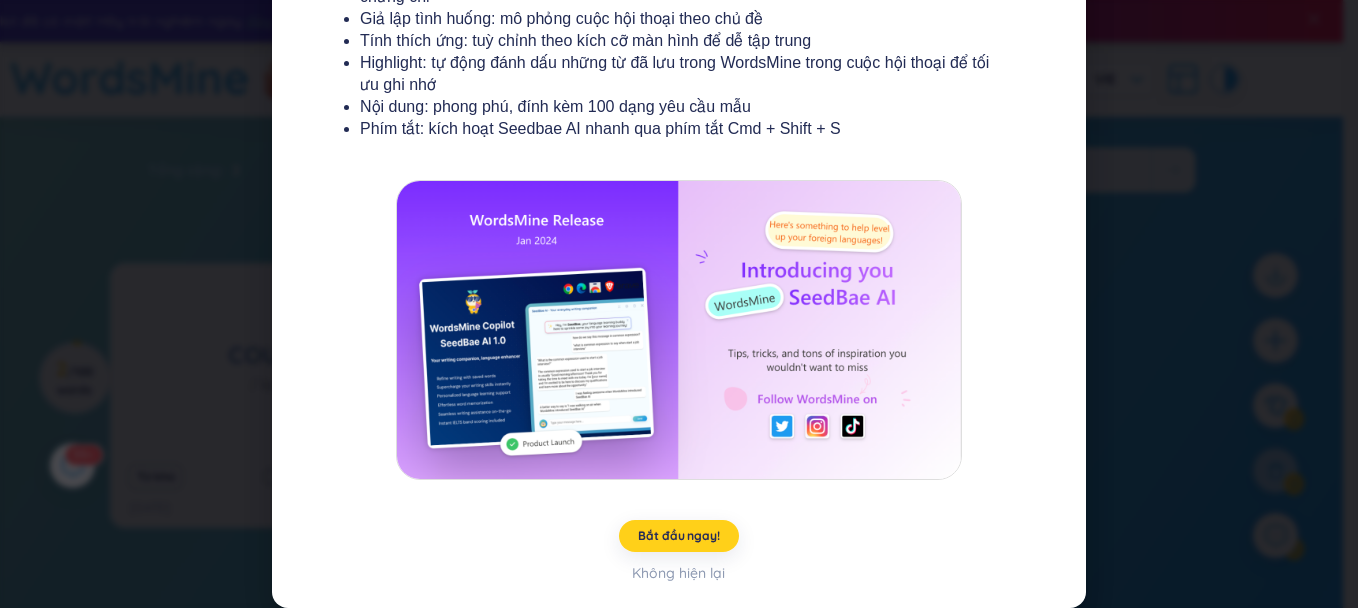 click on "Bắt đầu ngay!" at bounding box center (678, 536) 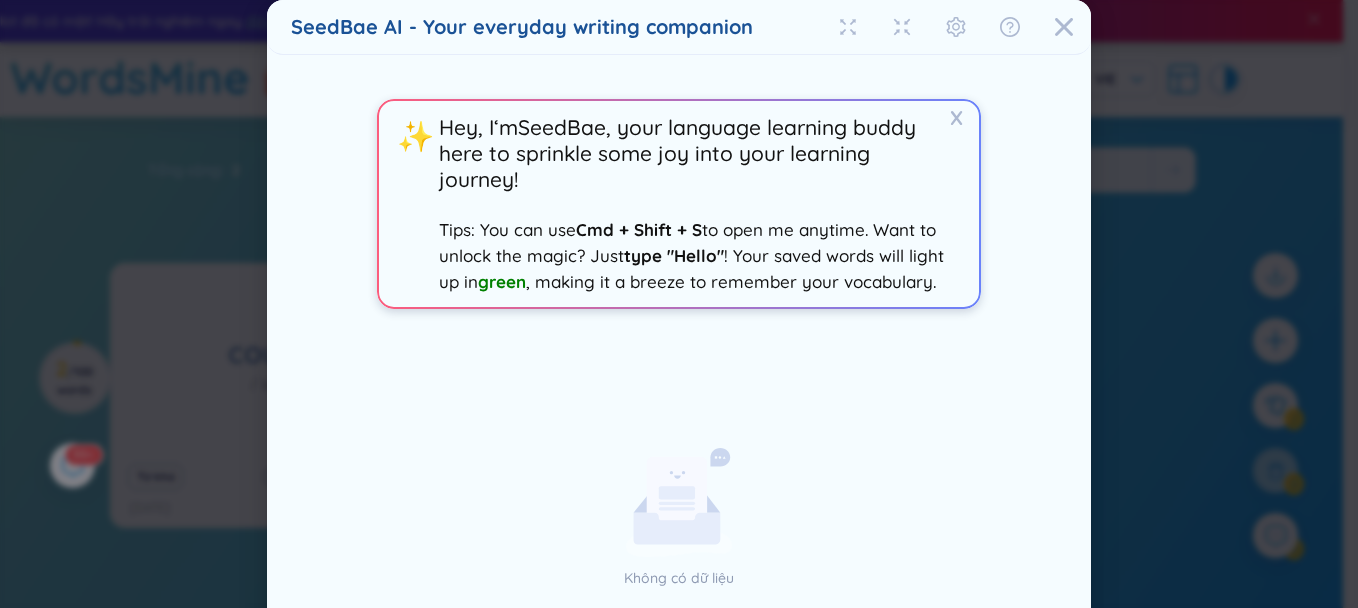 scroll, scrollTop: 0, scrollLeft: 0, axis: both 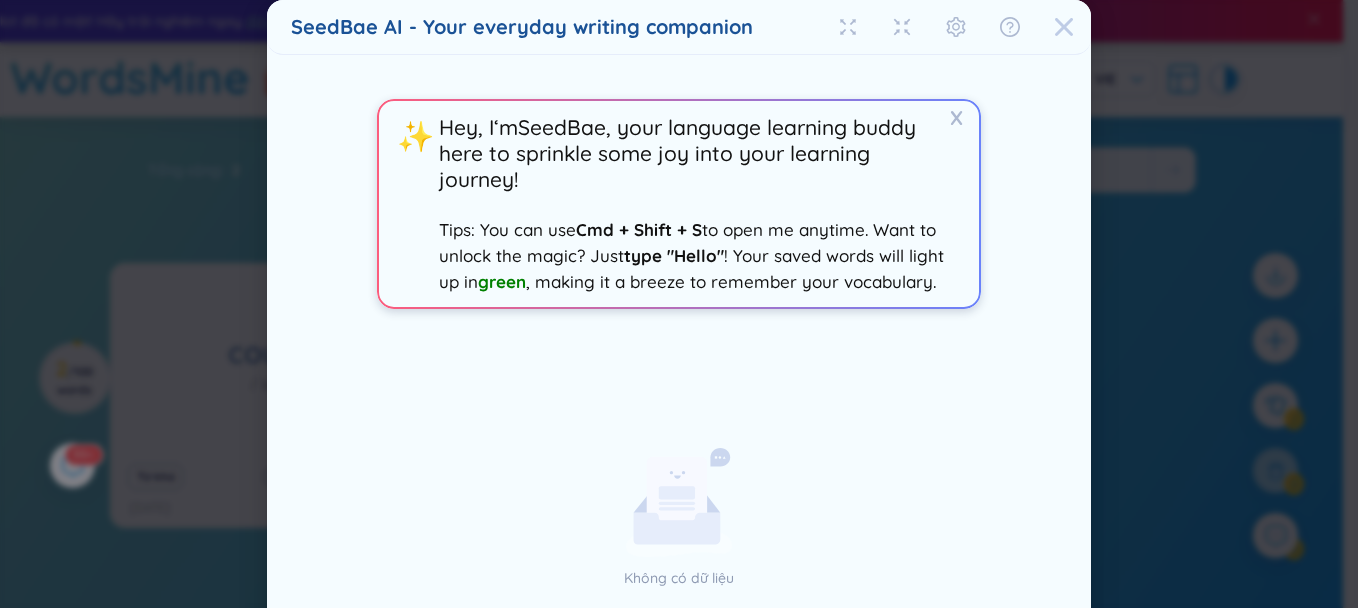 click 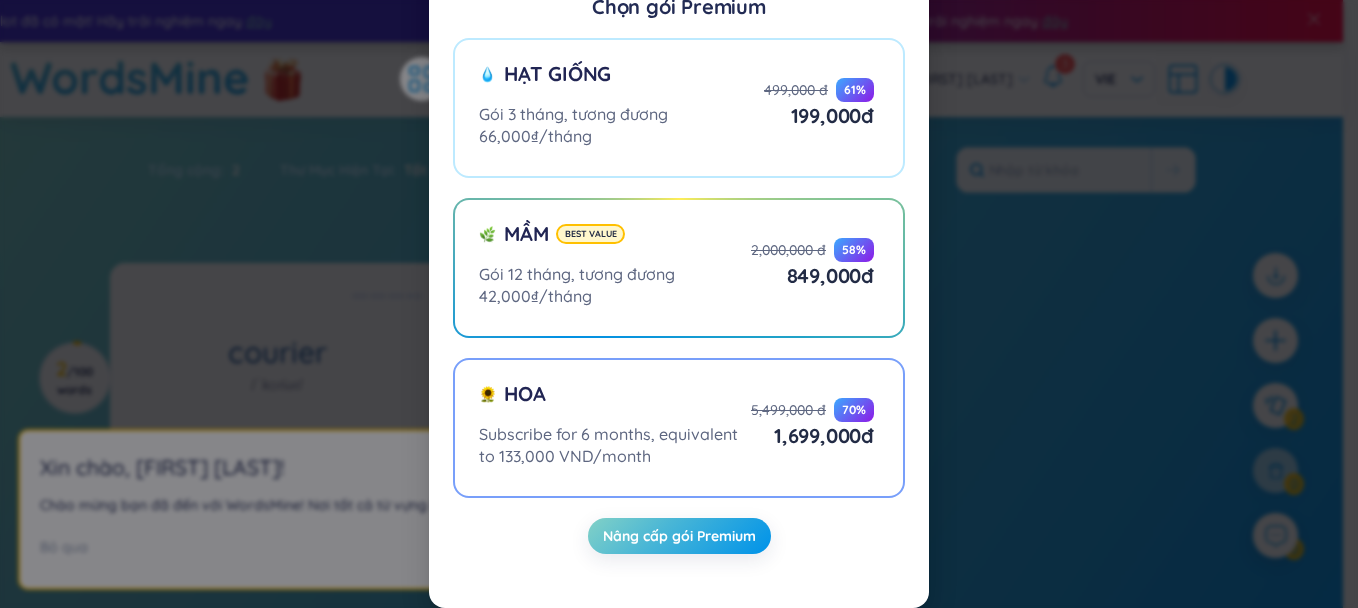 scroll, scrollTop: 0, scrollLeft: 0, axis: both 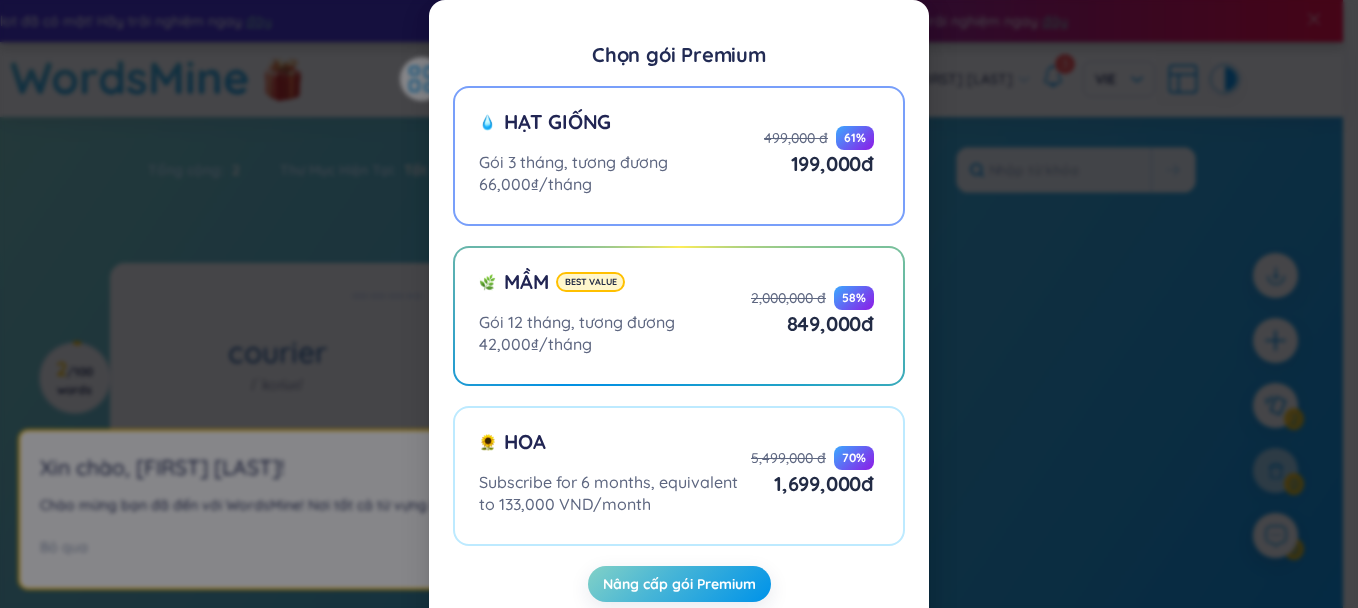 click on "Hạt giống" at bounding box center (621, 129) 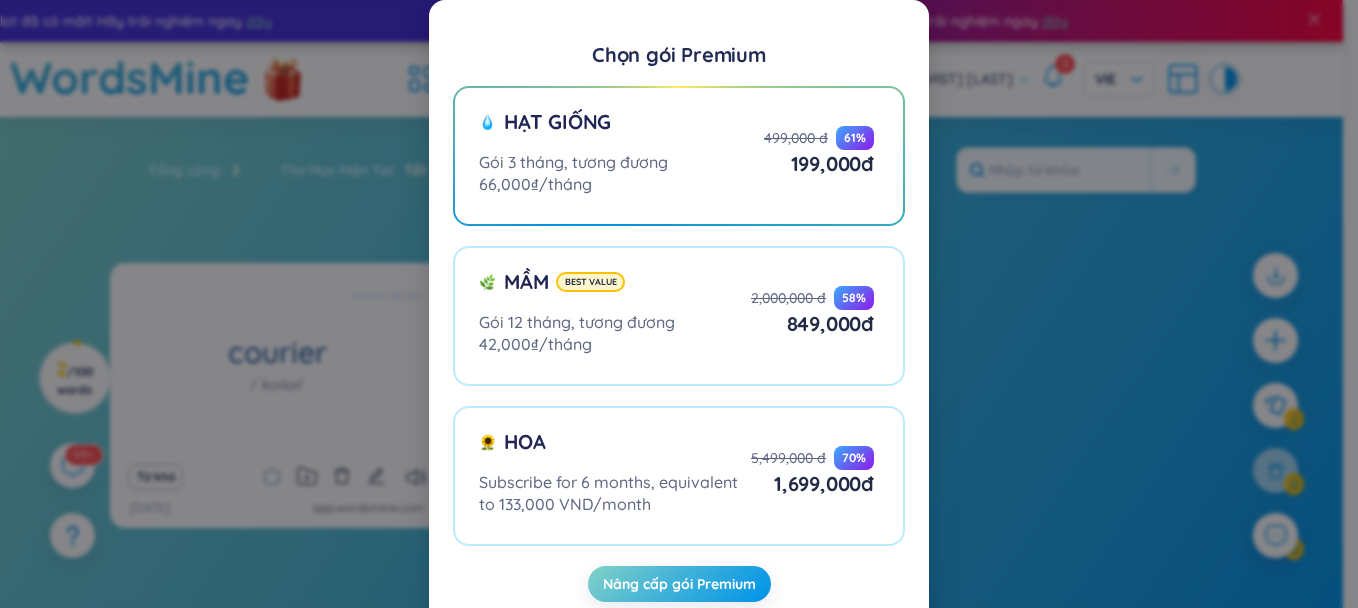 click on "Chọn gói Premium Hạt giống Gói 3 tháng, tương đương 66,000₫/tháng 499,000 đ 61 % 199,000 đ Mầm Best value Gói 12 tháng, tương đương 42,000₫/tháng 2,000,000 đ 58 % 849,000  đ Hoa Subscribe for 6 months, equivalent to 133,000 VND/month 5,499,000 đ 70 % 1,699,000  đ Nâng cấp gói Premium" at bounding box center (679, 304) 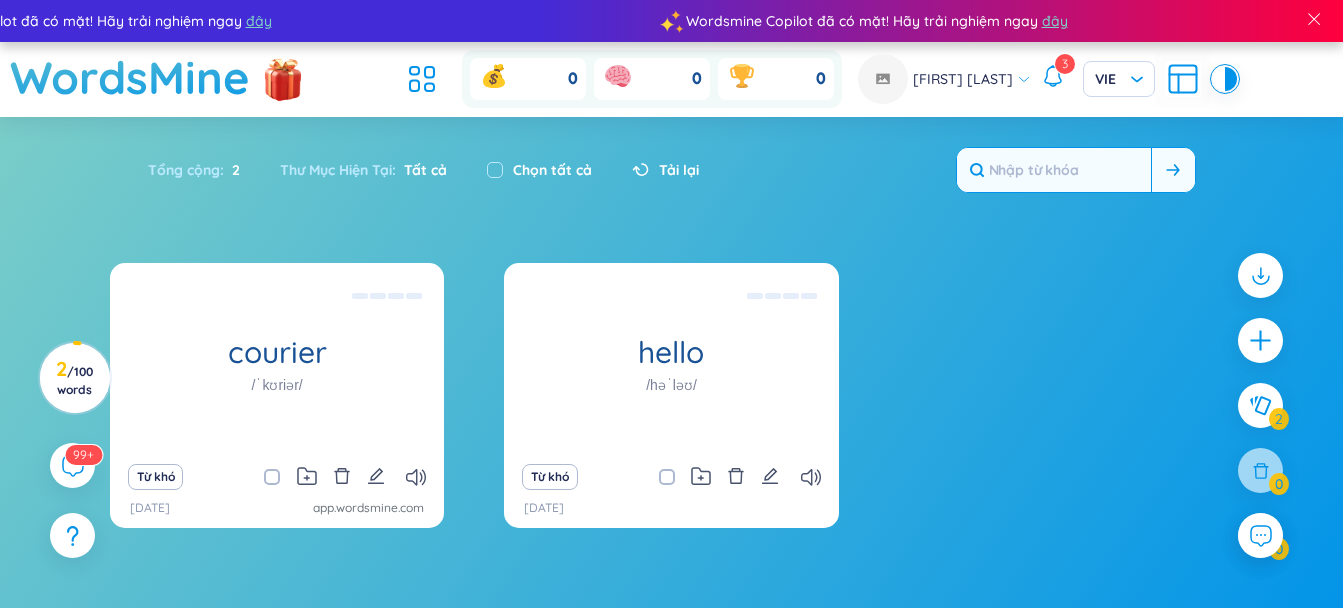 click at bounding box center (1054, 170) 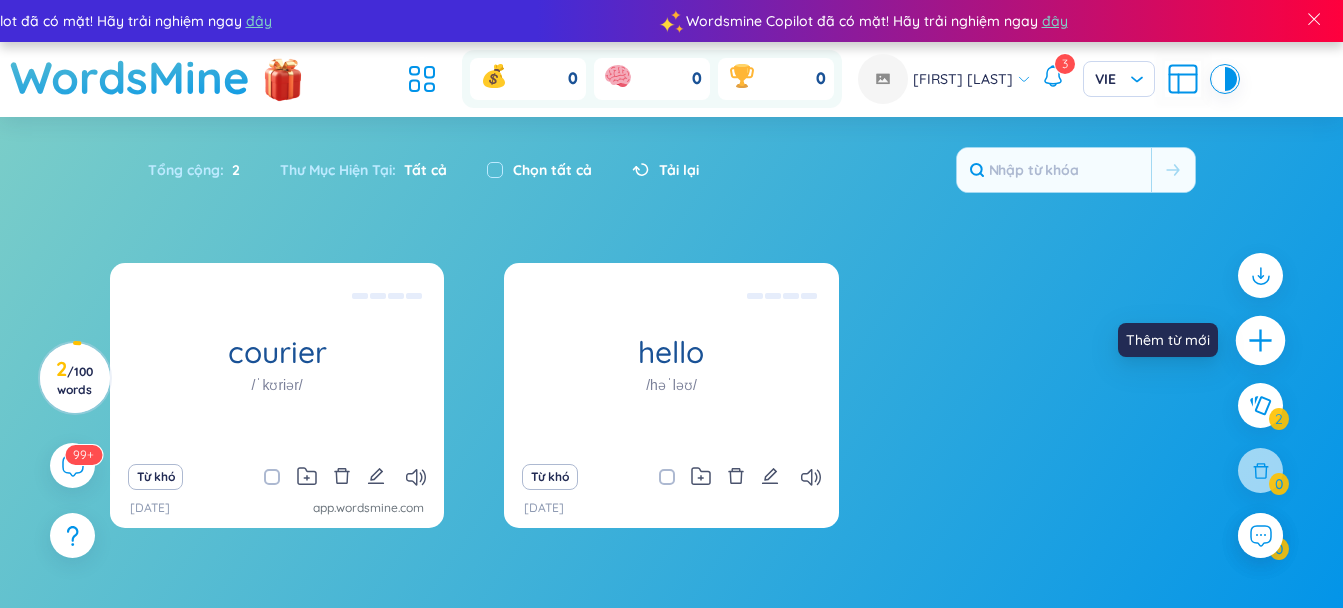 click 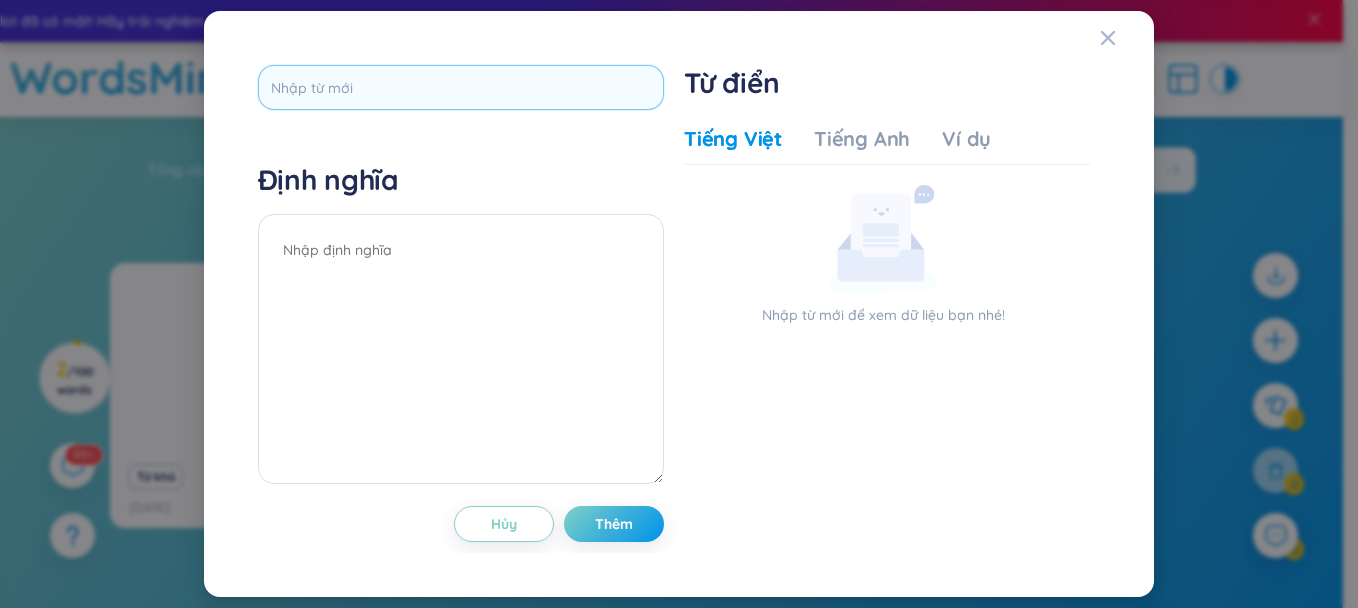 click at bounding box center (461, 87) 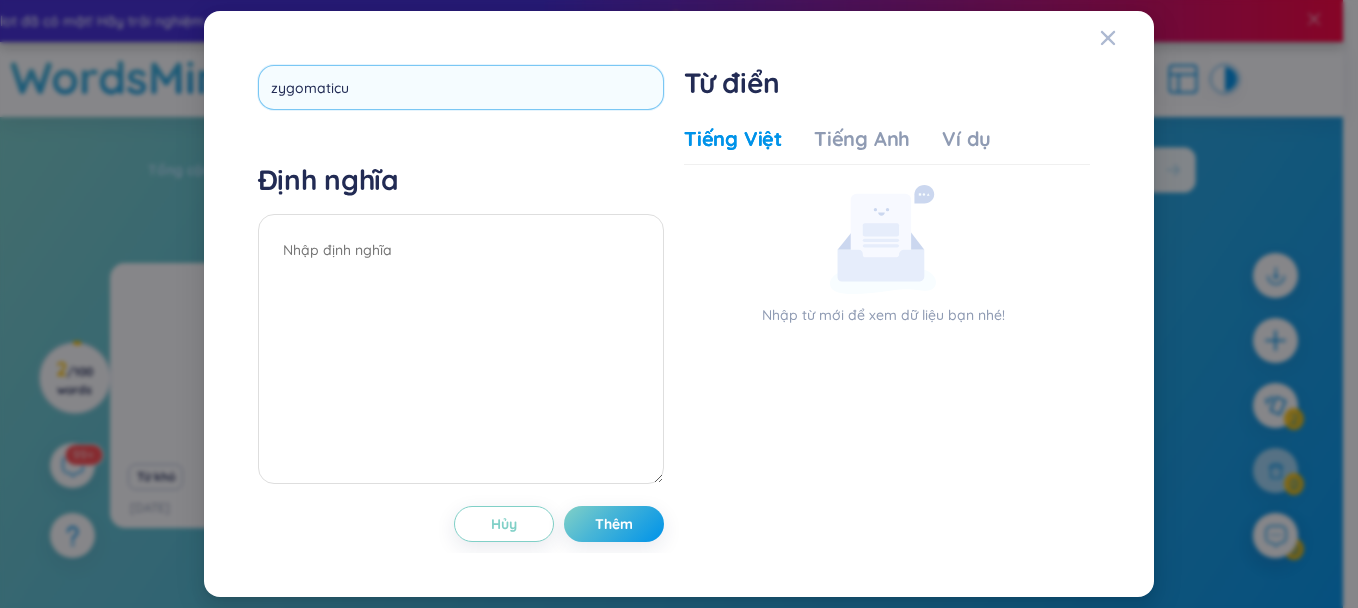 type on "zygomaticus" 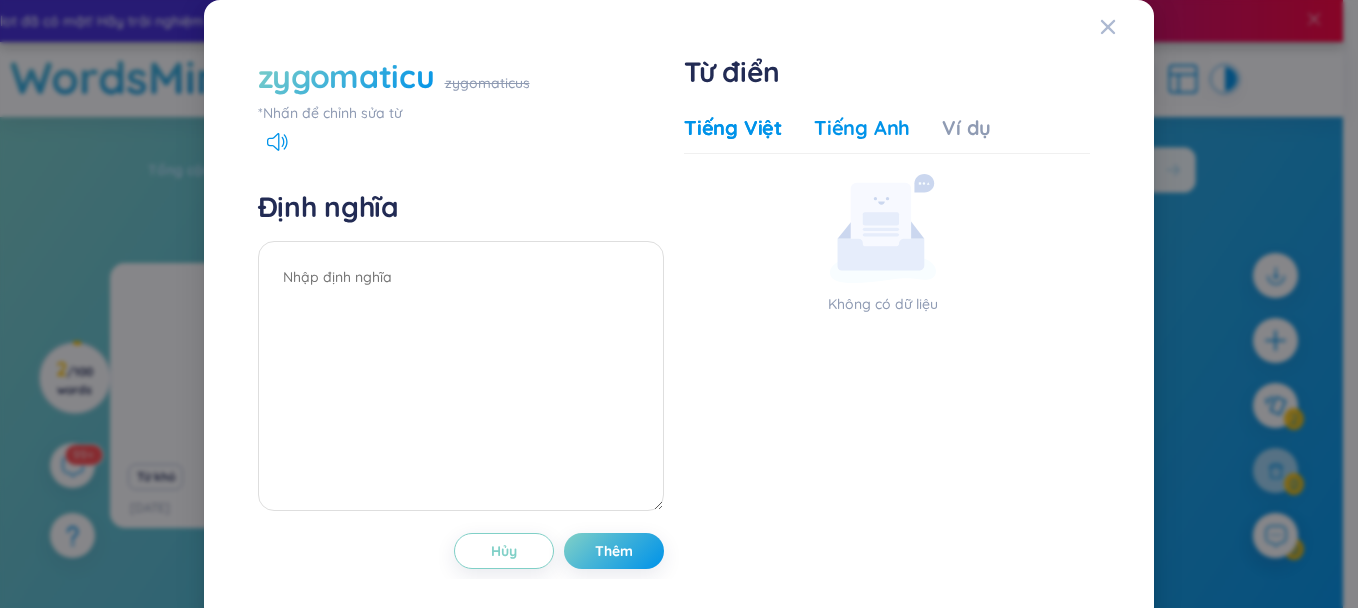 click on "Tiếng Việt Tiếng Anh Ví dụ" at bounding box center [837, 134] 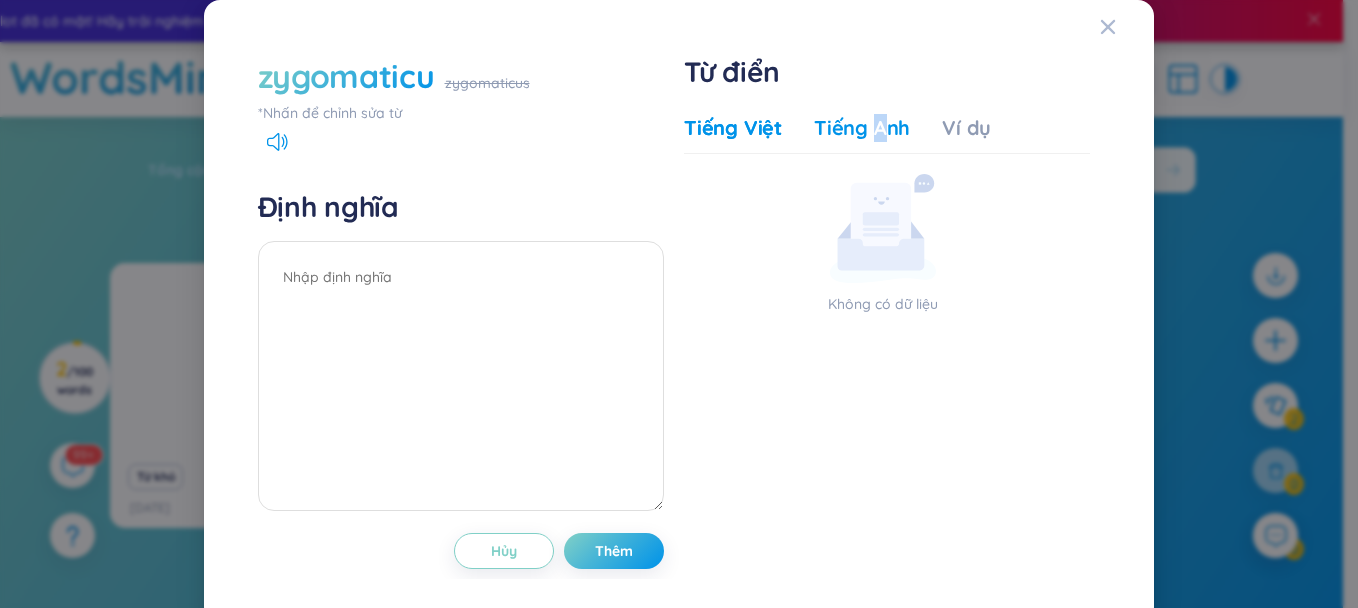 click on "Tiếng Anh" at bounding box center (862, 128) 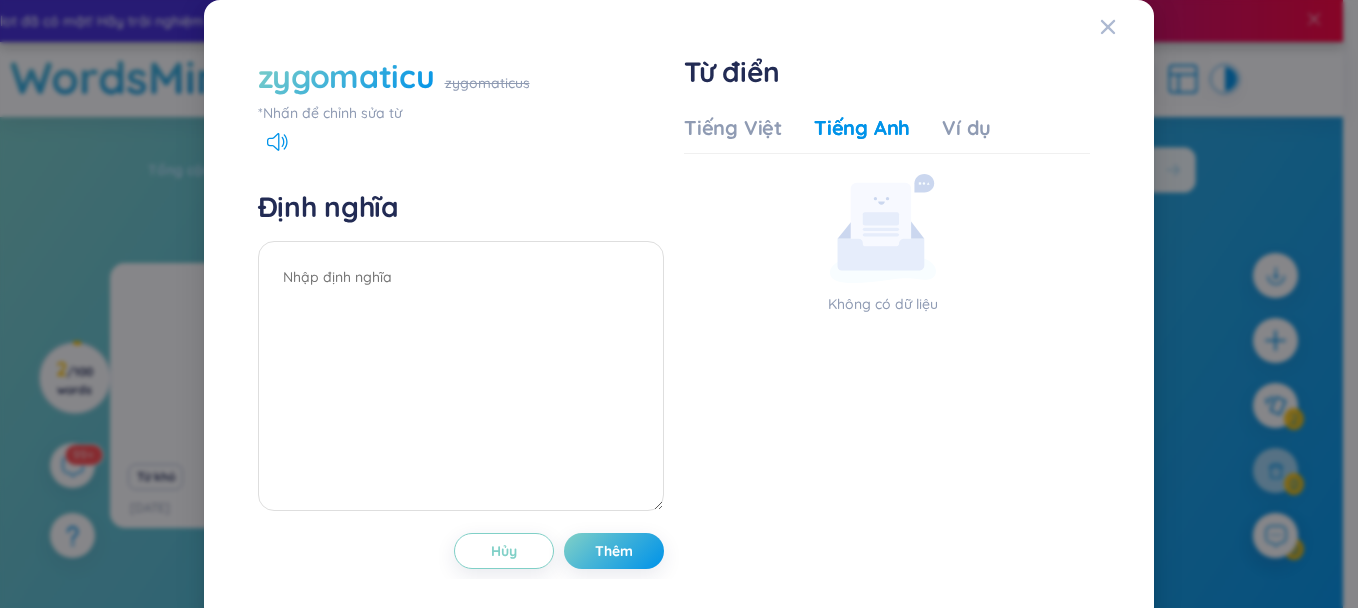 click on "Tiếng Anh" at bounding box center [862, 128] 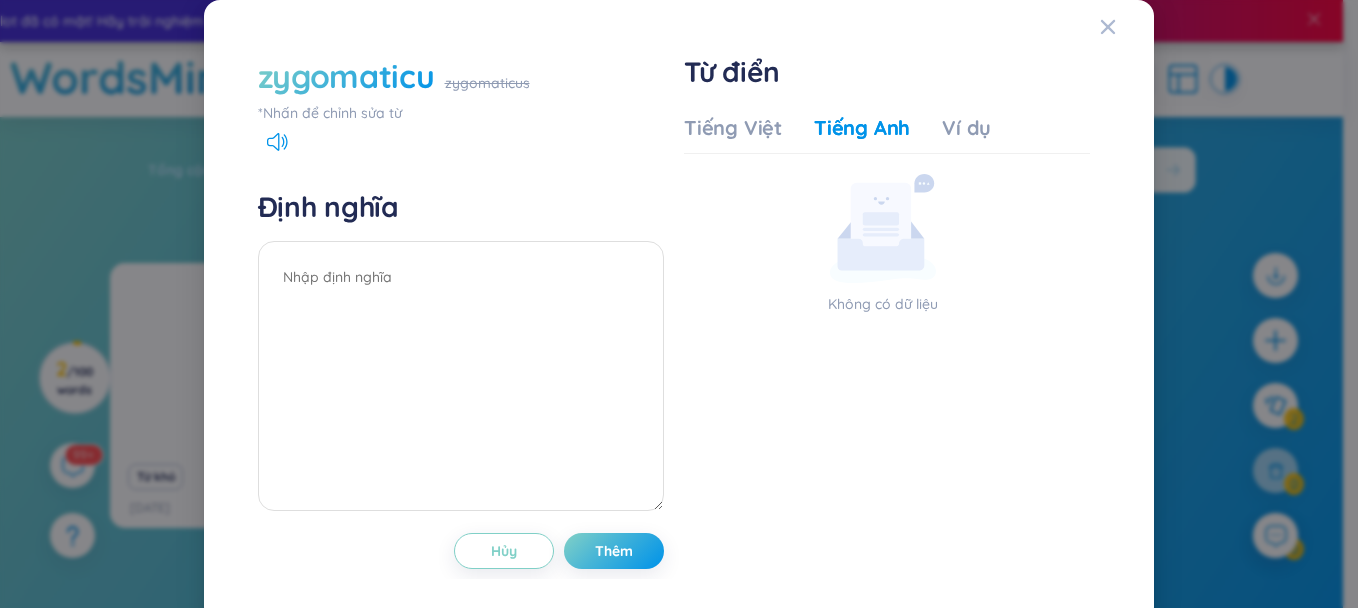 click on "zygomaticu" at bounding box center [346, 76] 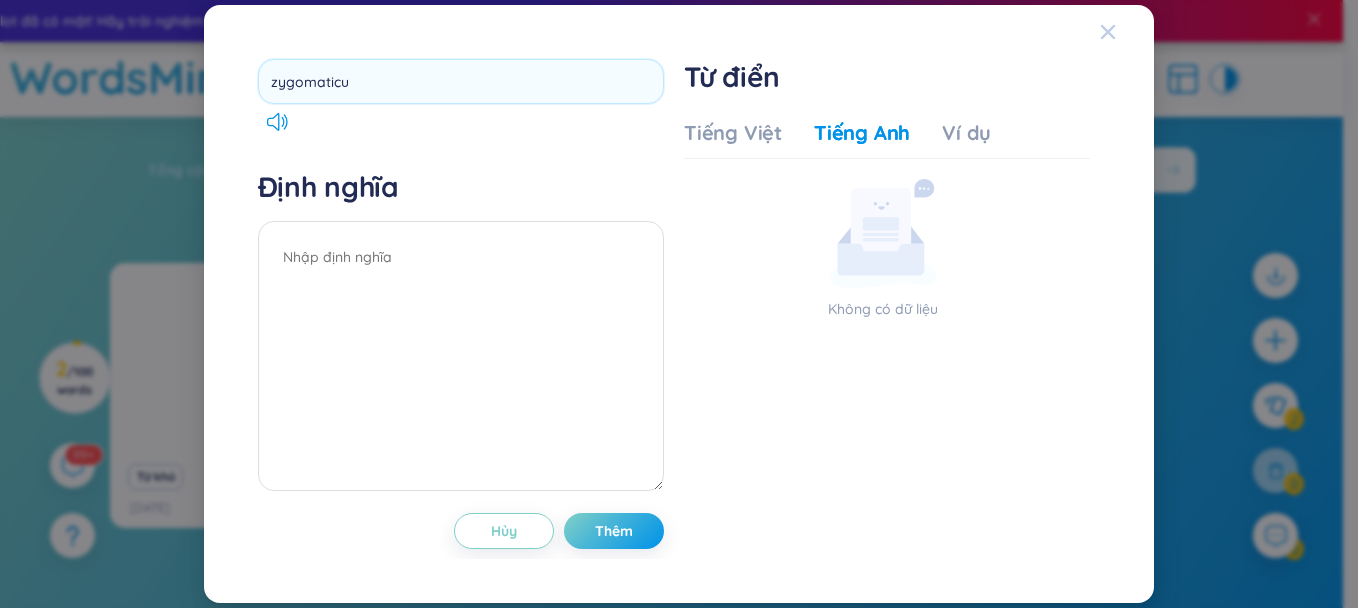 click at bounding box center [1127, 32] 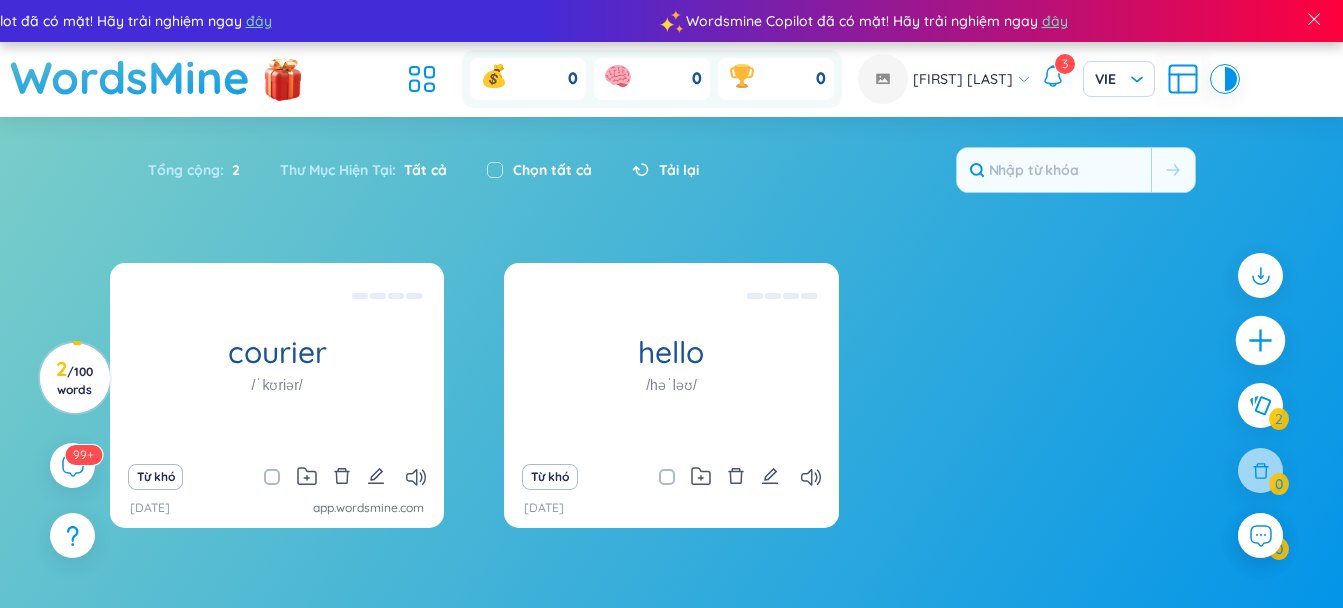 click 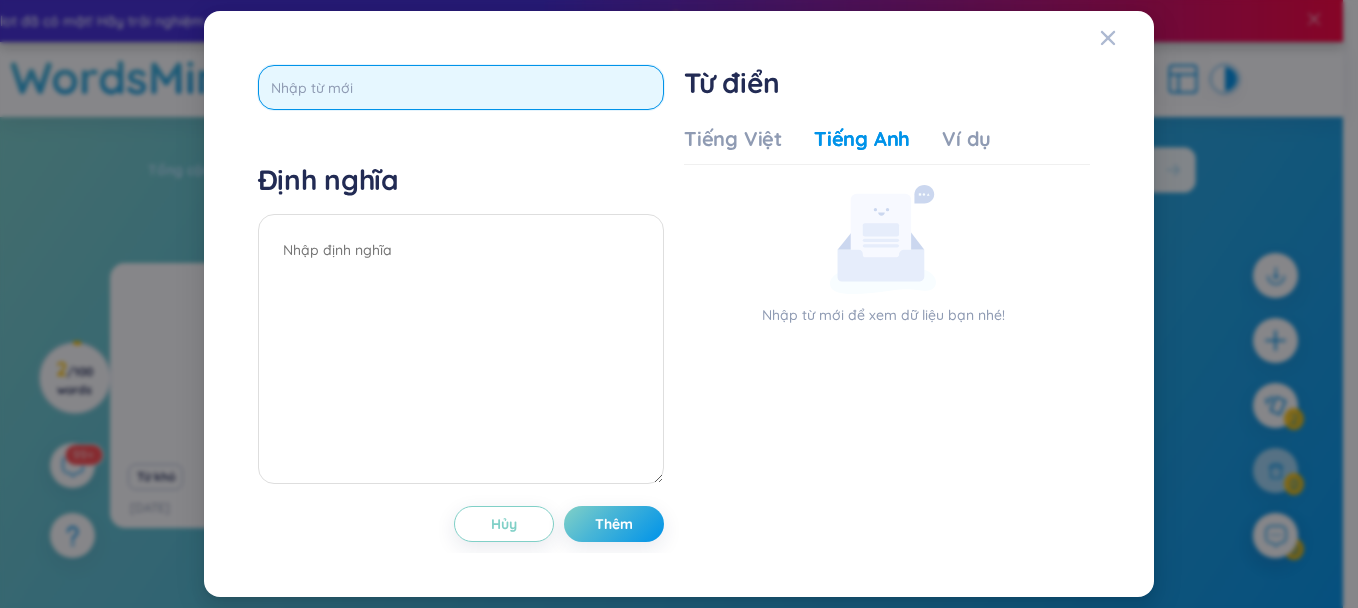 click at bounding box center (461, 87) 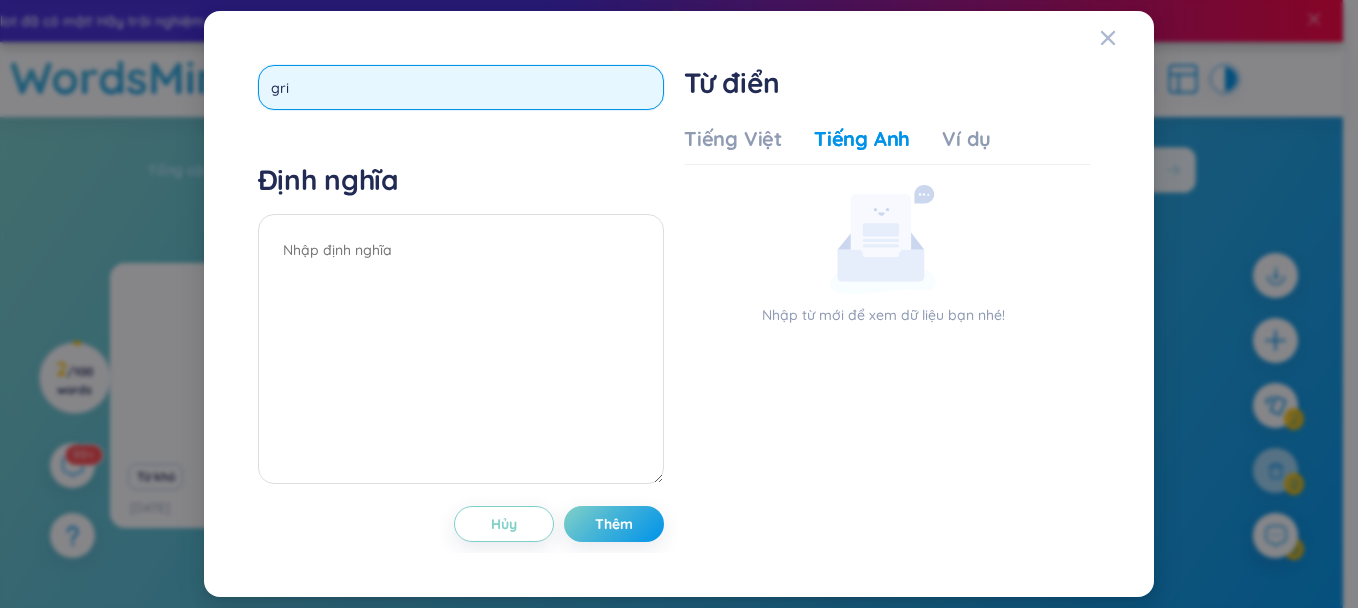 type on "grin" 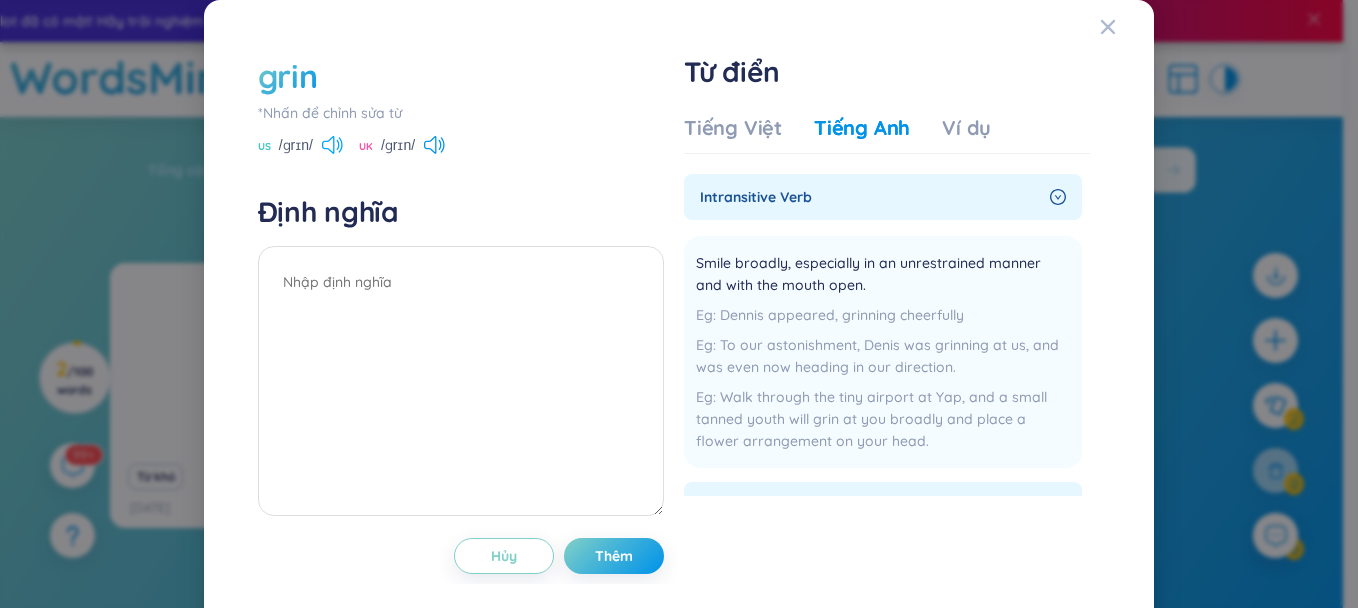 click 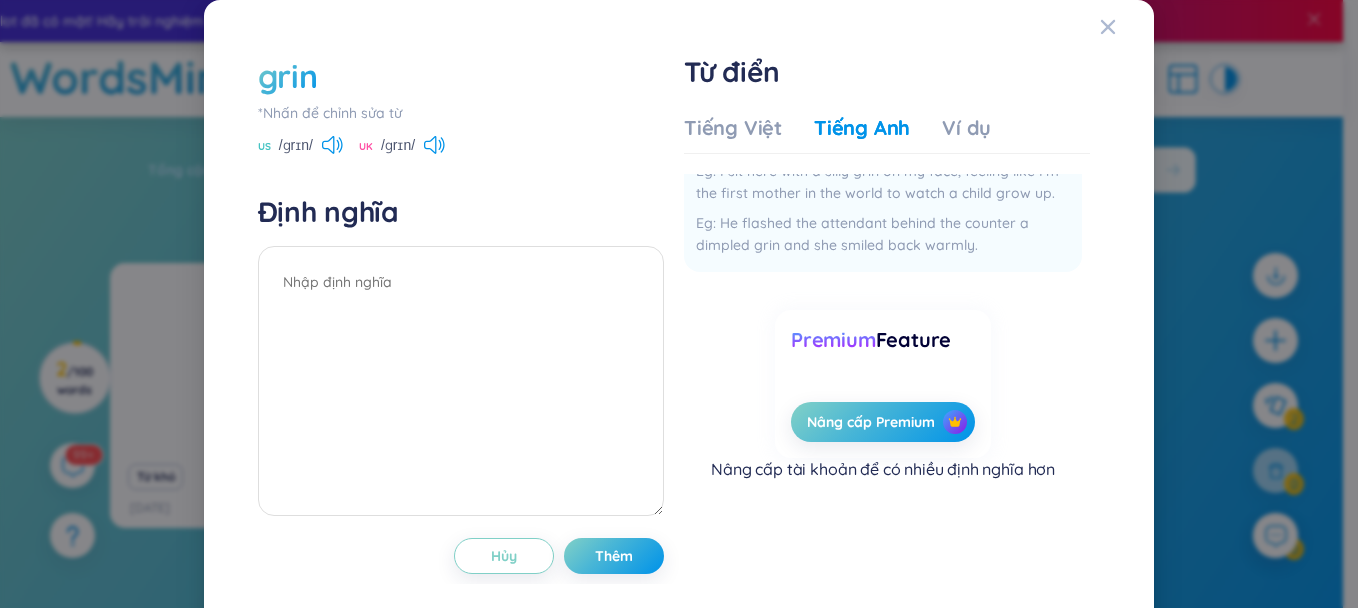 scroll, scrollTop: 62, scrollLeft: 0, axis: vertical 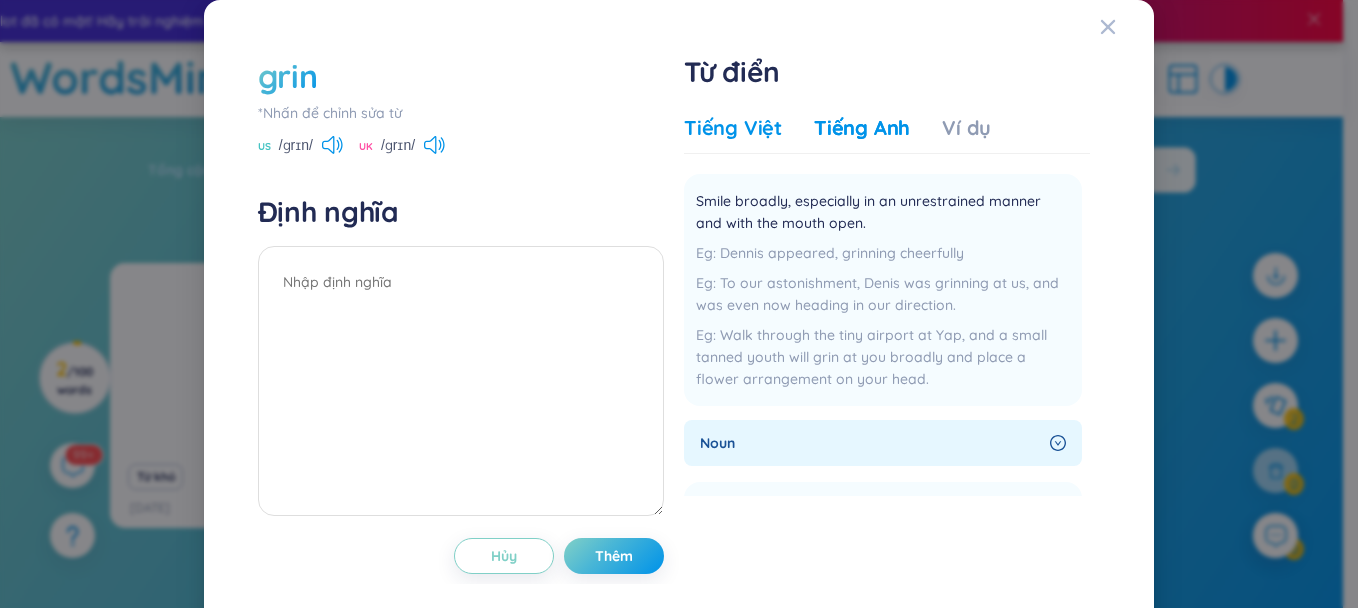 click on "Tiếng Việt" at bounding box center [733, 128] 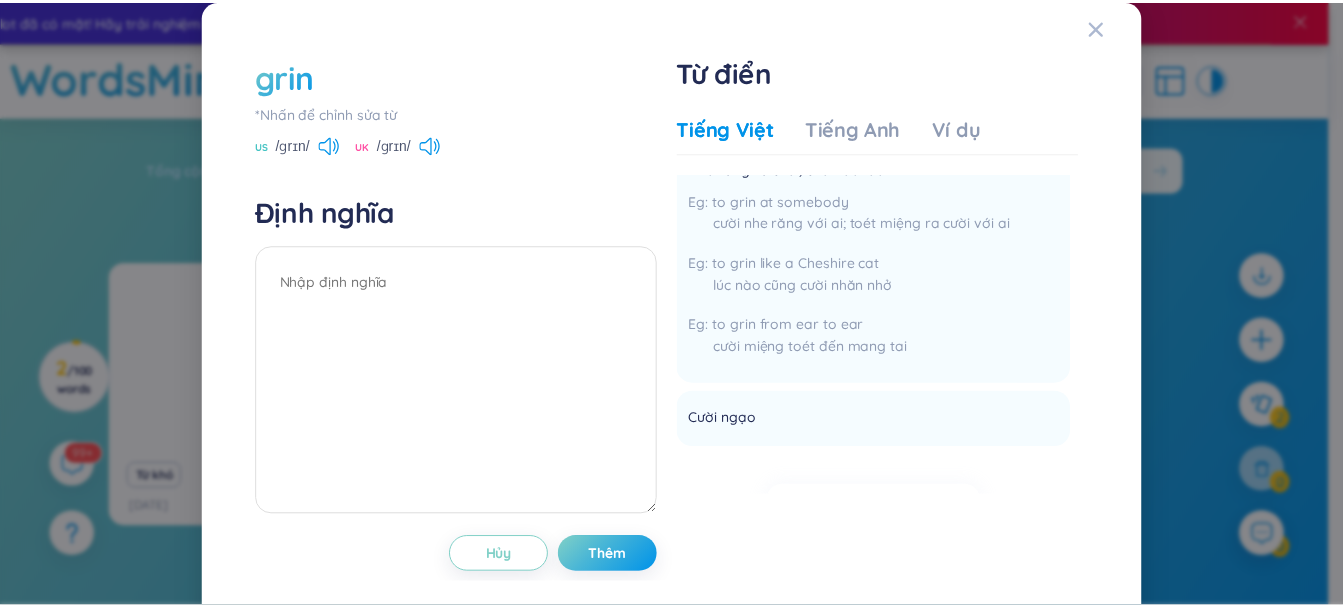 scroll, scrollTop: 574, scrollLeft: 0, axis: vertical 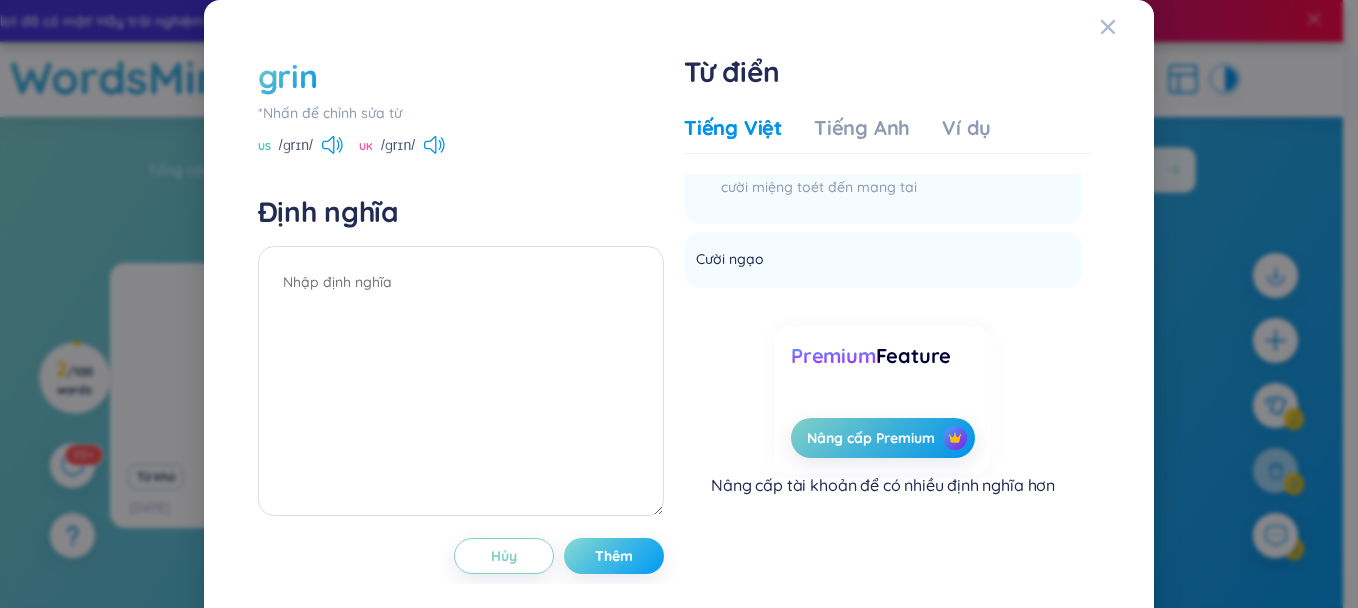 click on "Thêm" at bounding box center (614, 556) 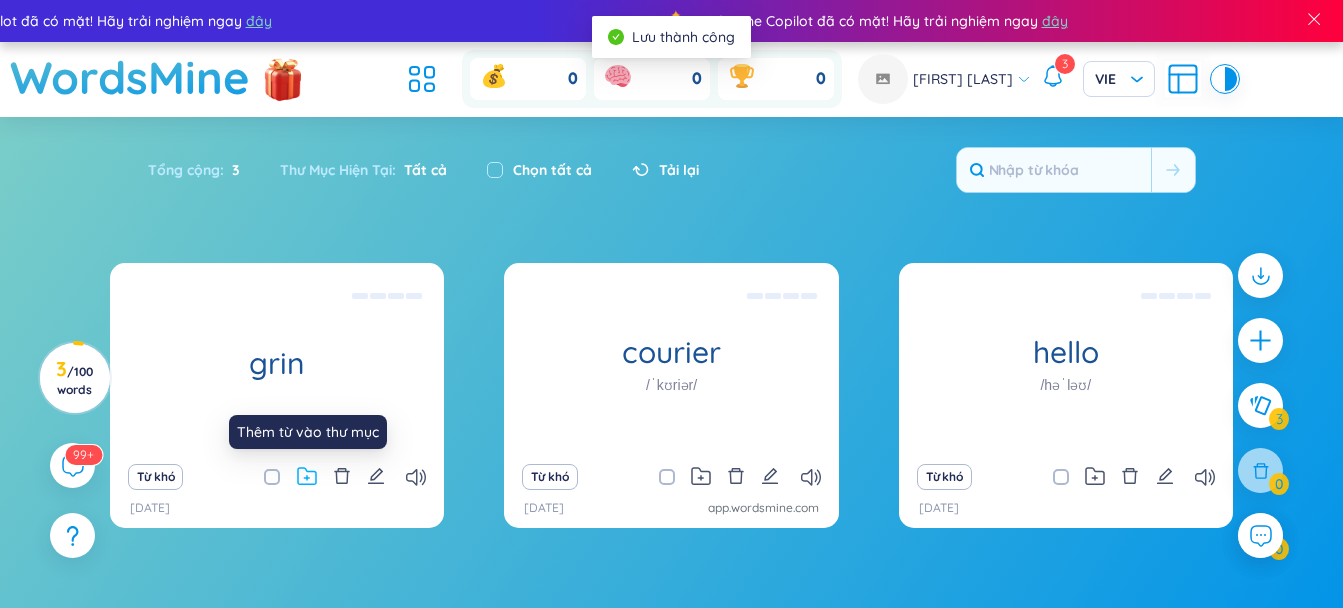 click 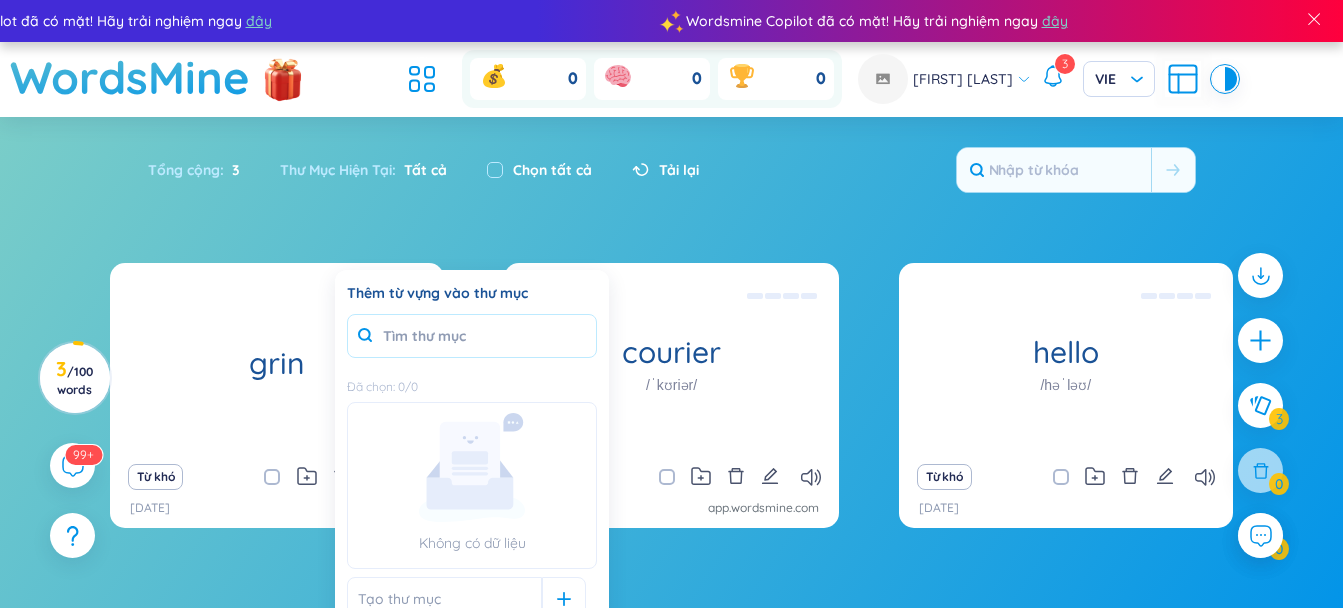 click at bounding box center [472, 336] 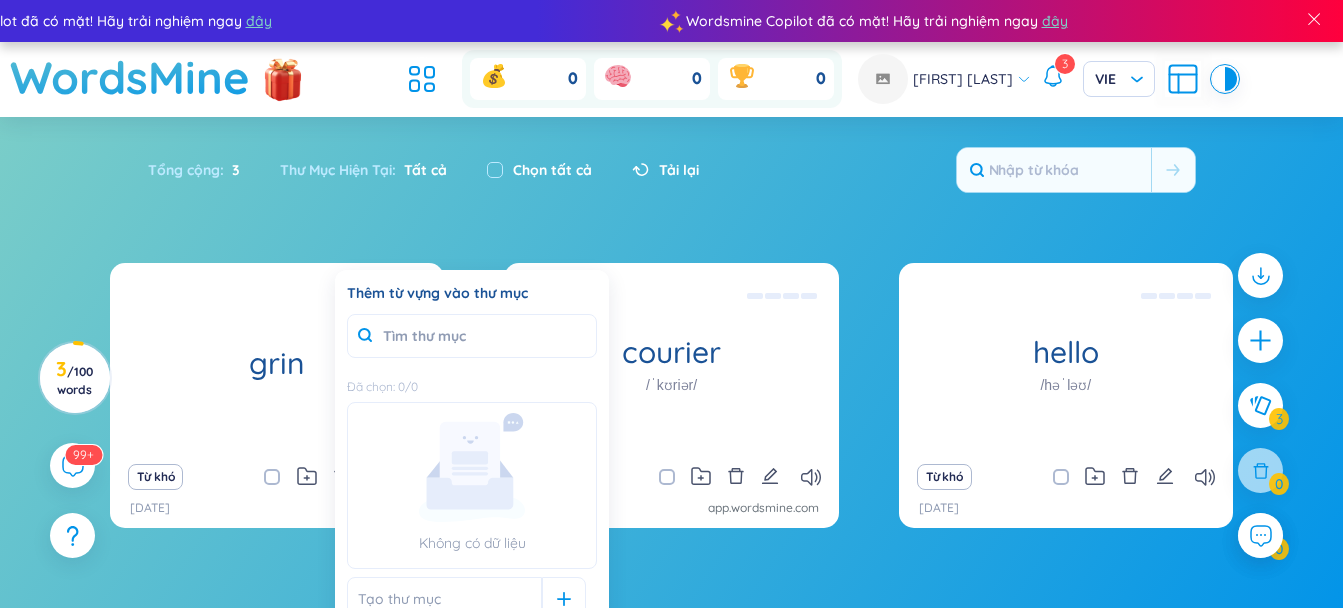 click at bounding box center [444, 599] 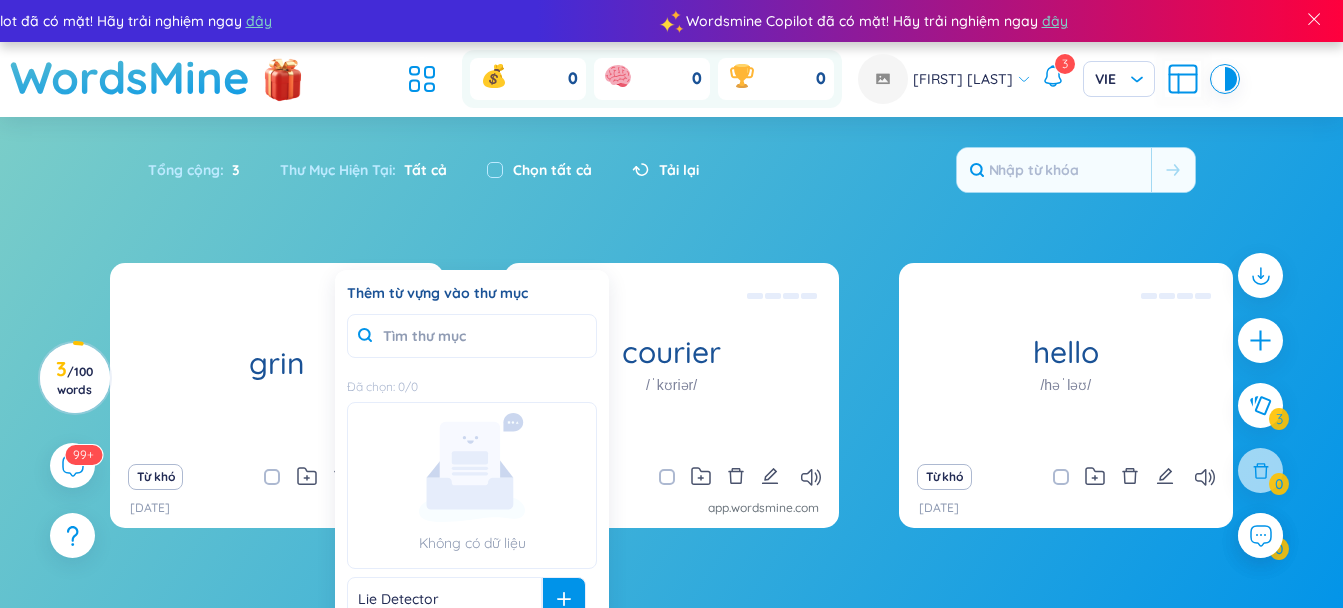 type on "Lie Detector" 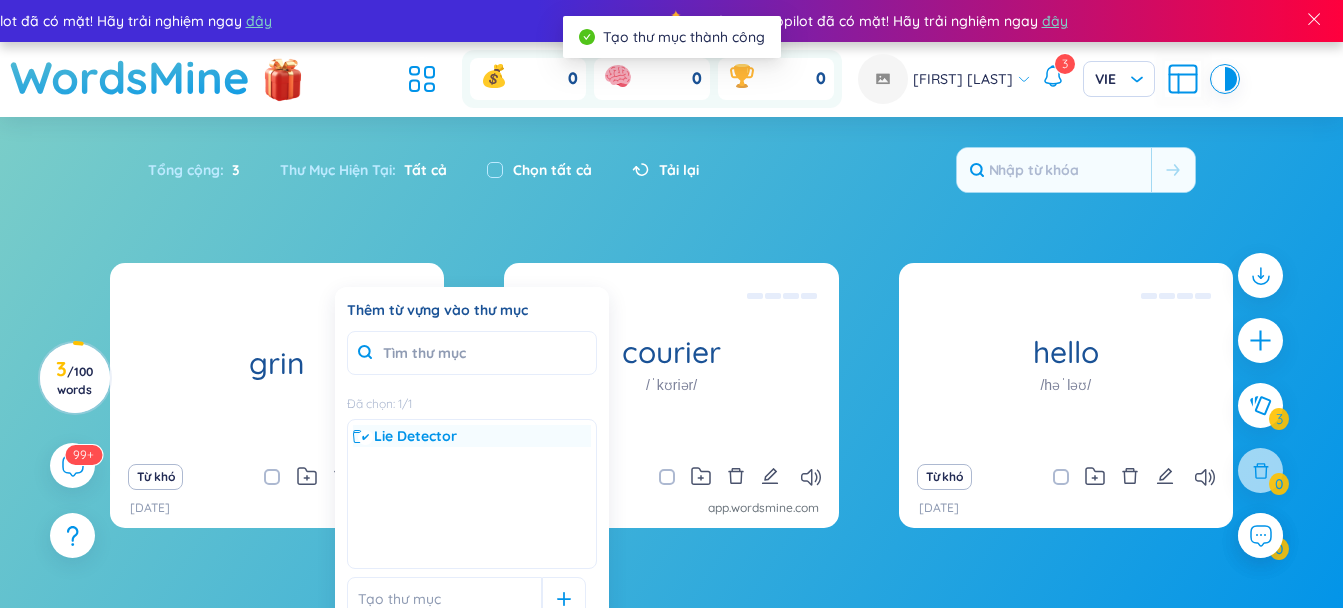 click on "Lie Detector" at bounding box center [415, 436] 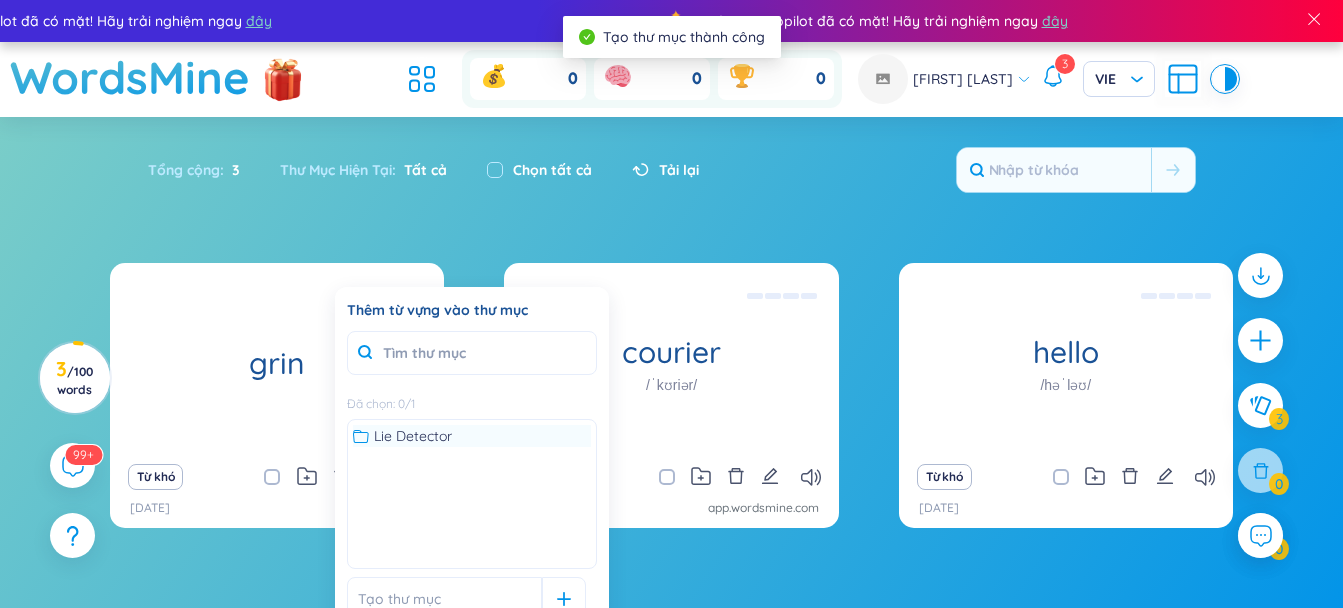 click on "Lie Detector" at bounding box center (472, 436) 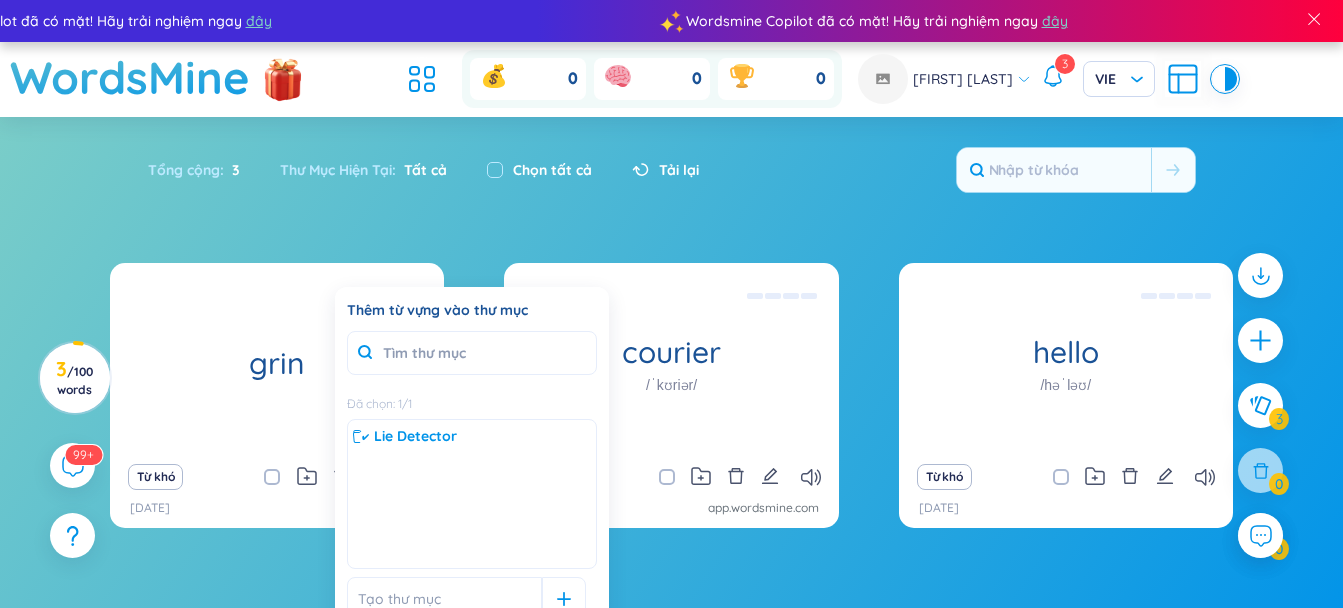 click on "grin (Definition is empty) Từ khó 4/8/2025 courier /ˈkʊriər/ (Definition is empty) Từ khó 8/4/2022 app.wordsmine.com   hello /həˈləʊ/ Xin chào
Eg: Hello how are you? (Xin chào, bạn có khỏe không?)
Used as a greeting or to begin a phone conversation.
Eg: hello there, Katie! Từ khó 8/4/2022 Không có dữ liệu" at bounding box center (671, 428) 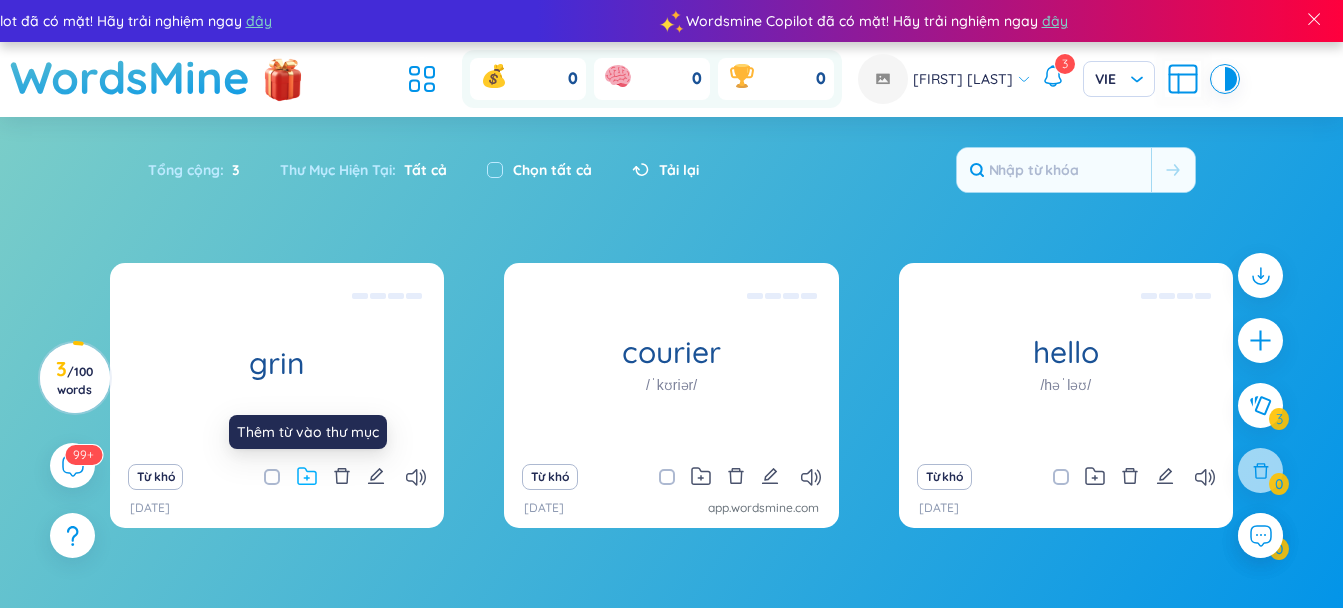click 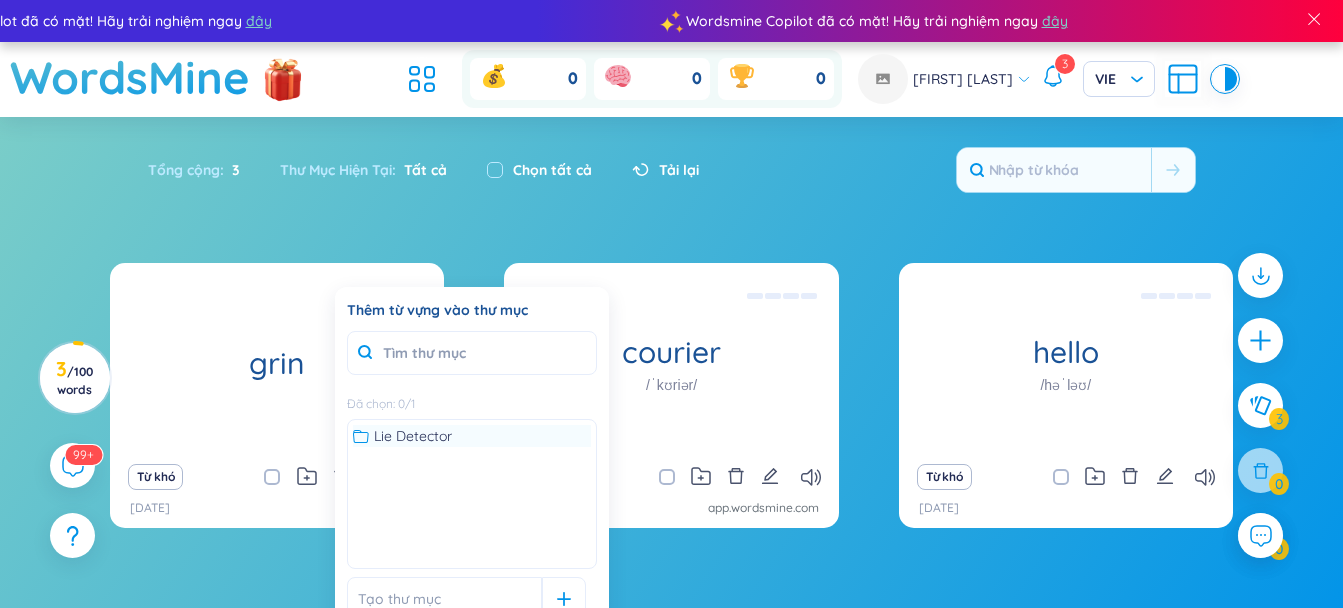 click on "Lie Detector" at bounding box center [472, 436] 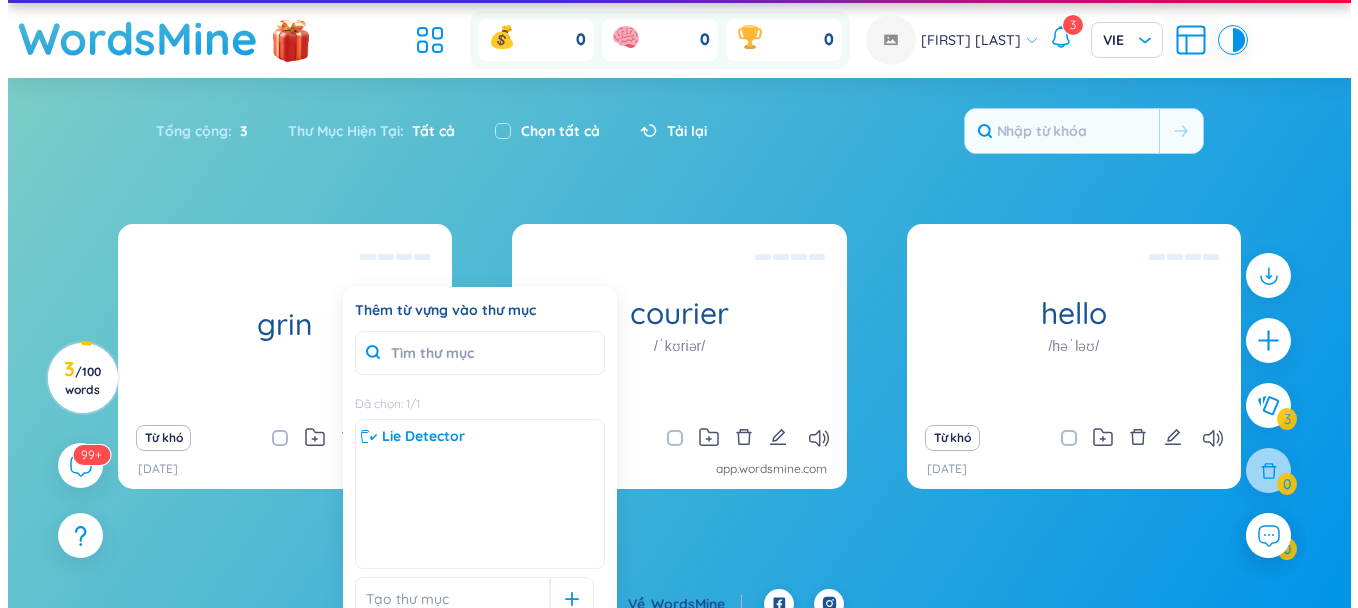 scroll, scrollTop: 60, scrollLeft: 0, axis: vertical 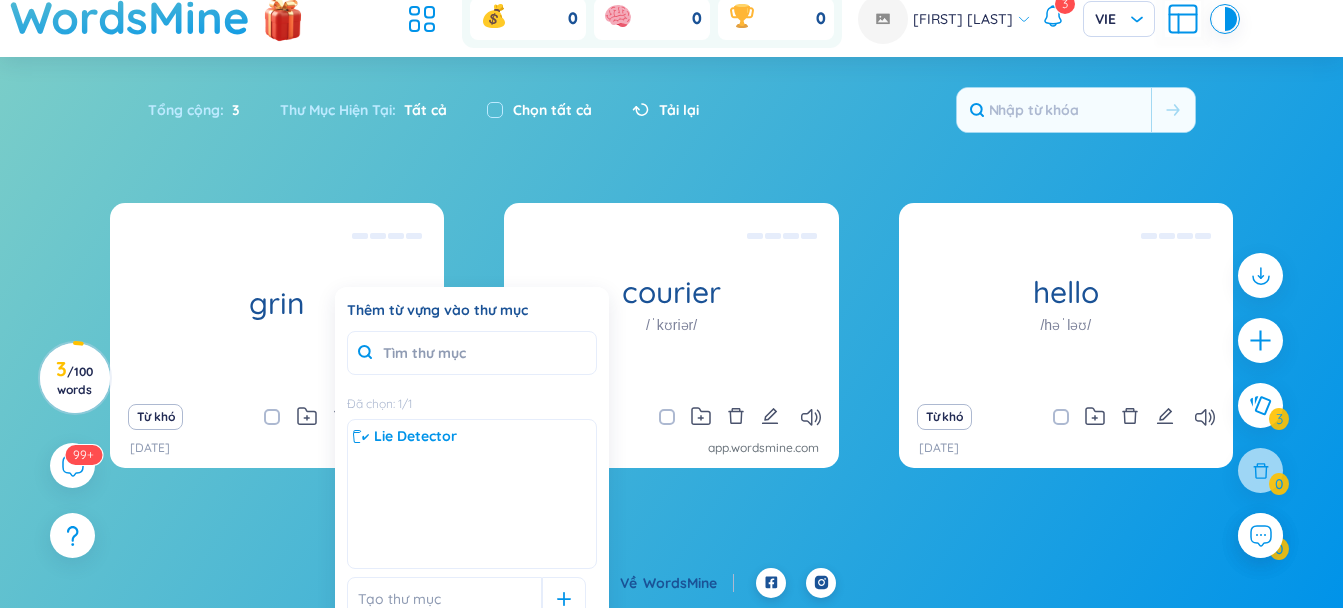 click on "grin (Definition is empty) Từ khó 4/8/2025 courier /ˈkʊriər/ (Definition is empty) Từ khó 8/4/2022 app.wordsmine.com   hello /həˈləʊ/ Xin chào
Eg: Hello how are you? (Xin chào, bạn có khỏe không?)
Used as a greeting or to begin a phone conversation.
Eg: hello there, Katie! Từ khó 8/4/2022 Không có dữ liệu" at bounding box center [671, 368] 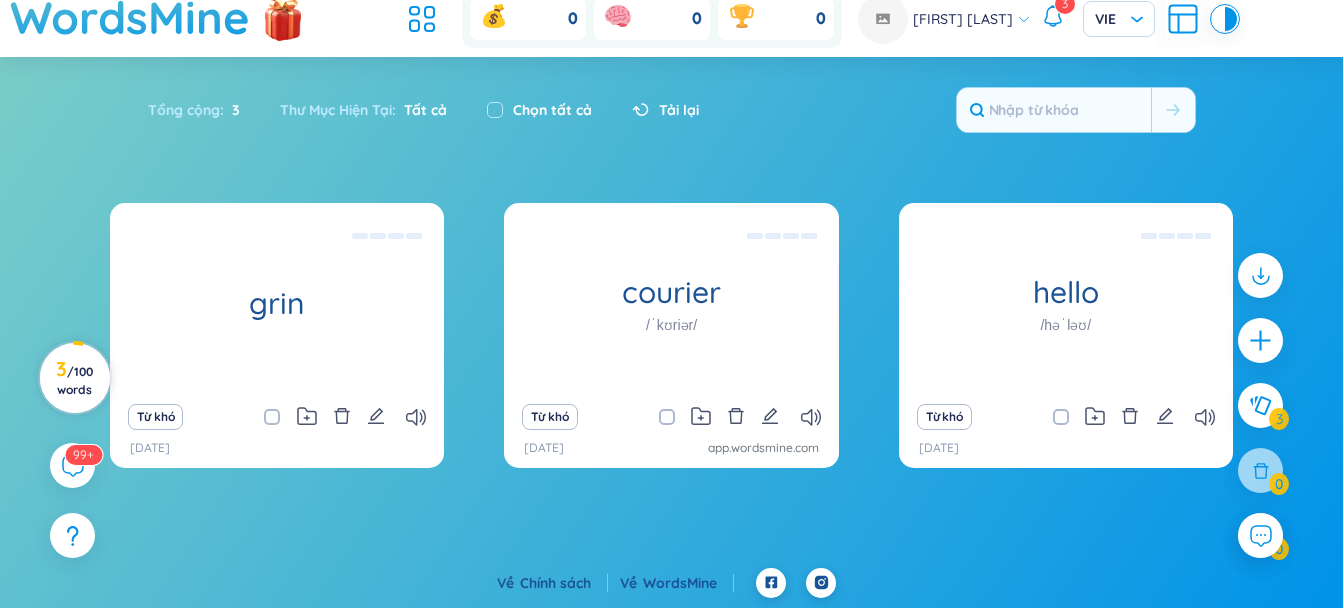 click on "3 / 100   words" at bounding box center (74, 379) 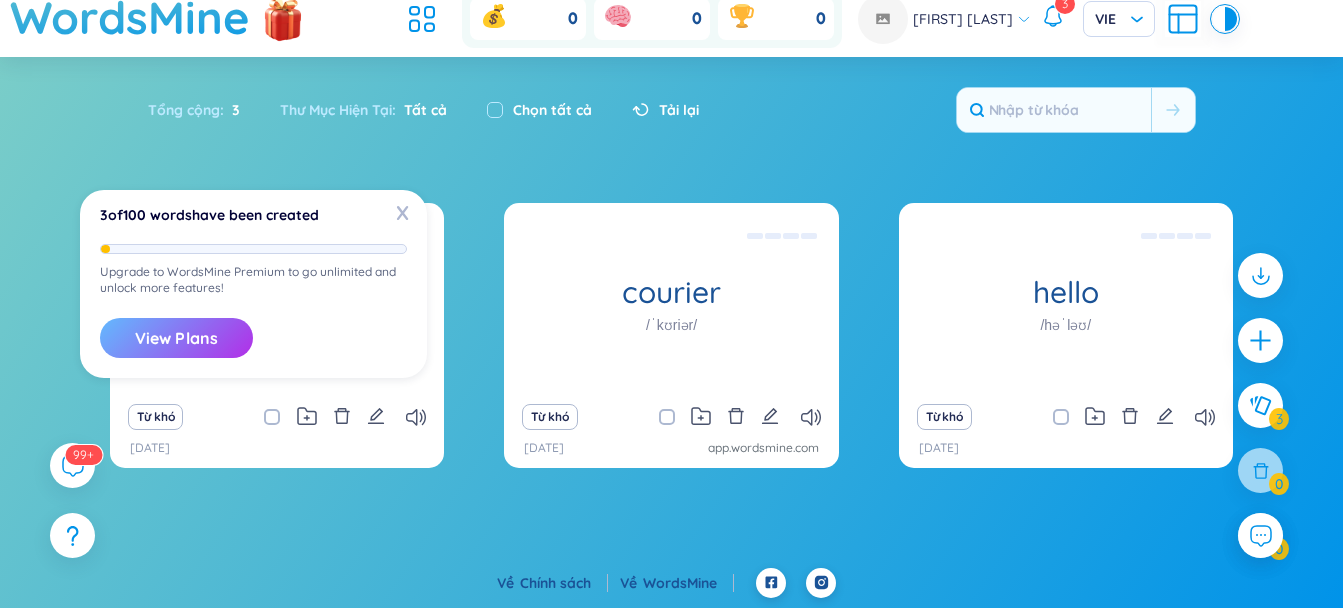click on "View Plans" at bounding box center [176, 338] 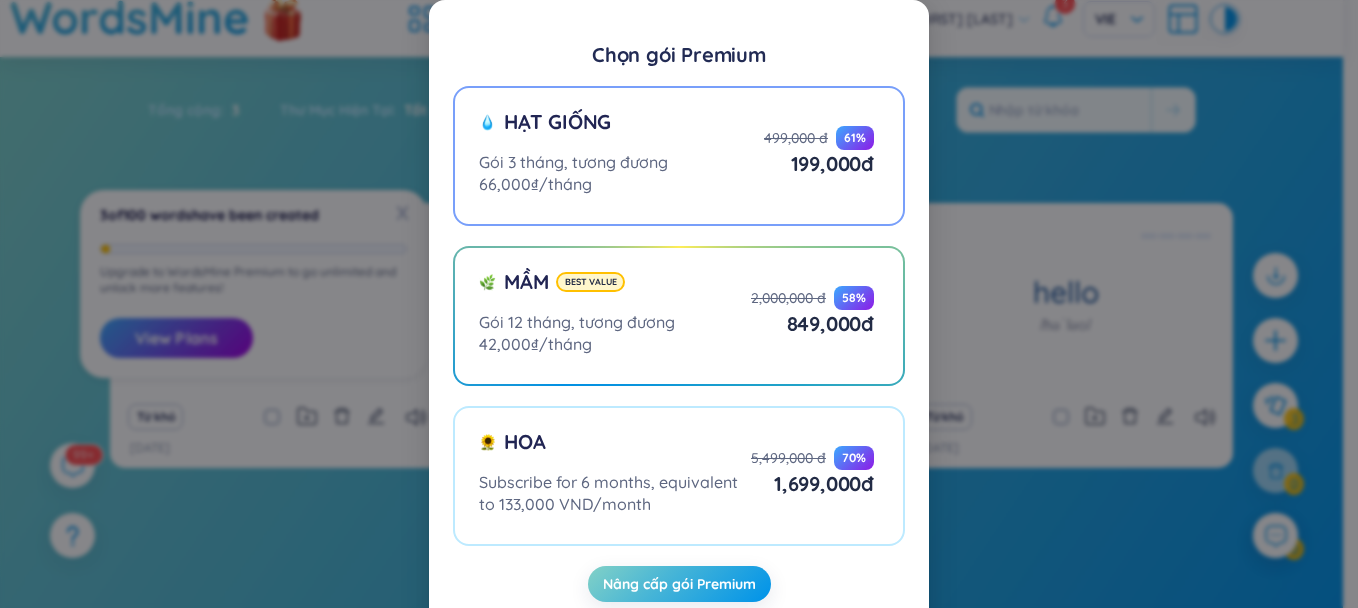 click on "Gói 3 tháng, tương đương 66,000₫/tháng" at bounding box center (621, 173) 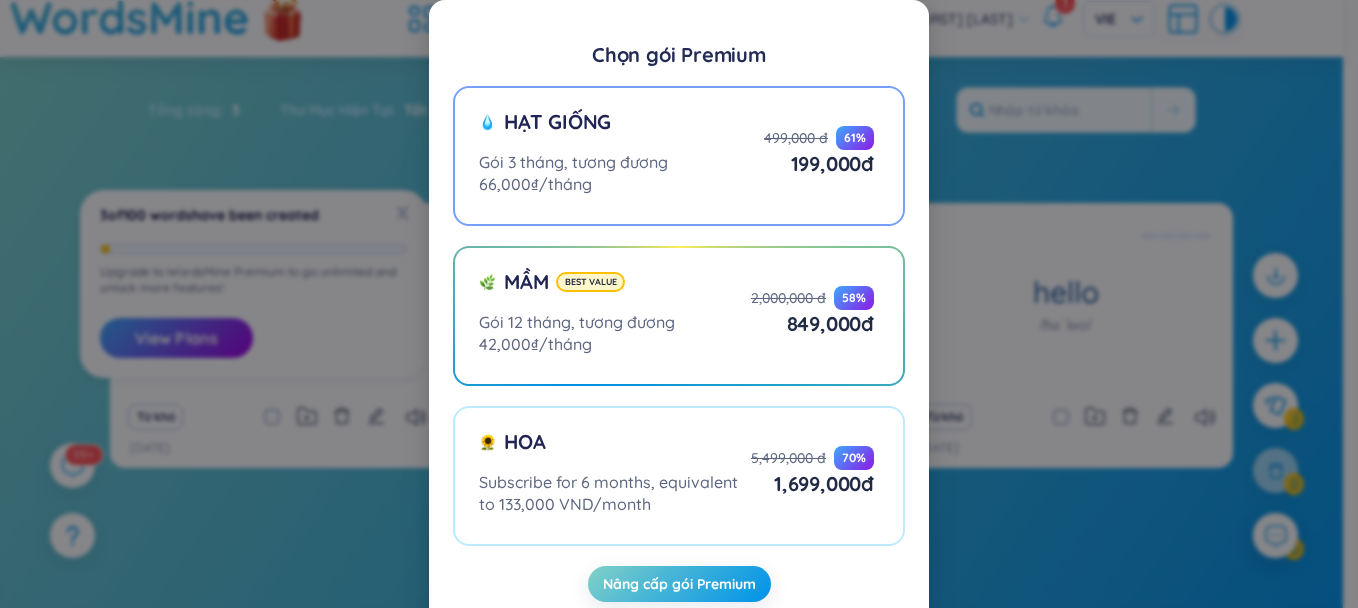 click on "Hạt giống Gói 3 tháng, tương đương 66,000₫/tháng 499,000 đ 61 % 199,000 đ" at bounding box center [0, 0] 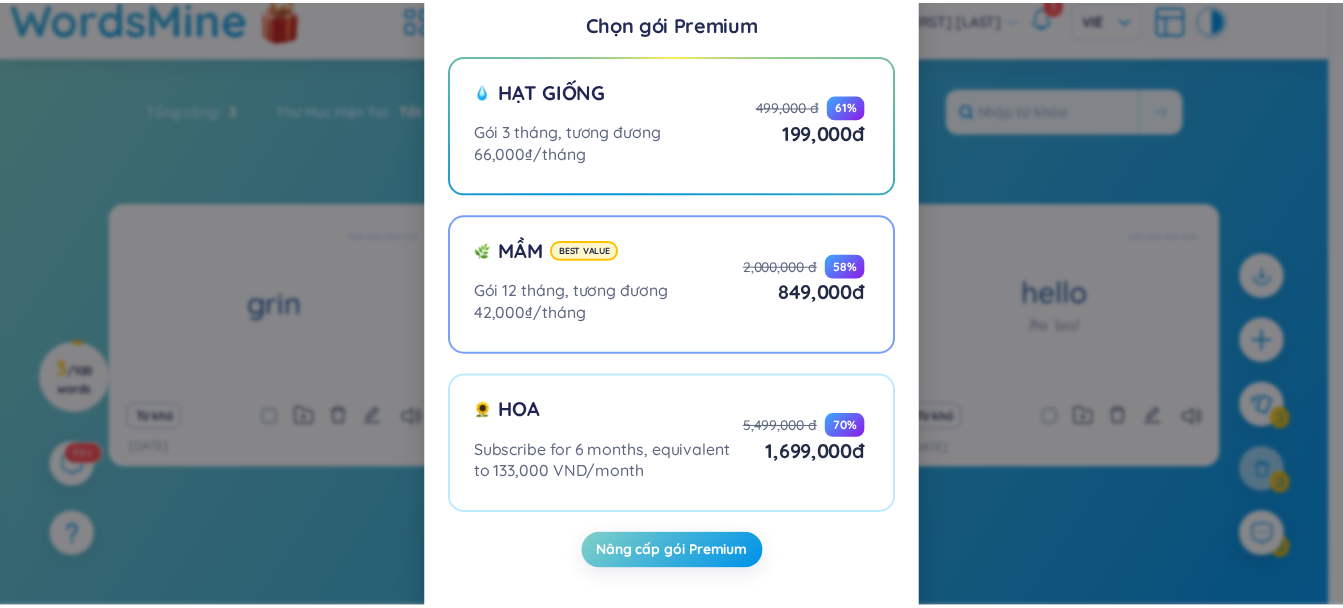 scroll, scrollTop: 48, scrollLeft: 0, axis: vertical 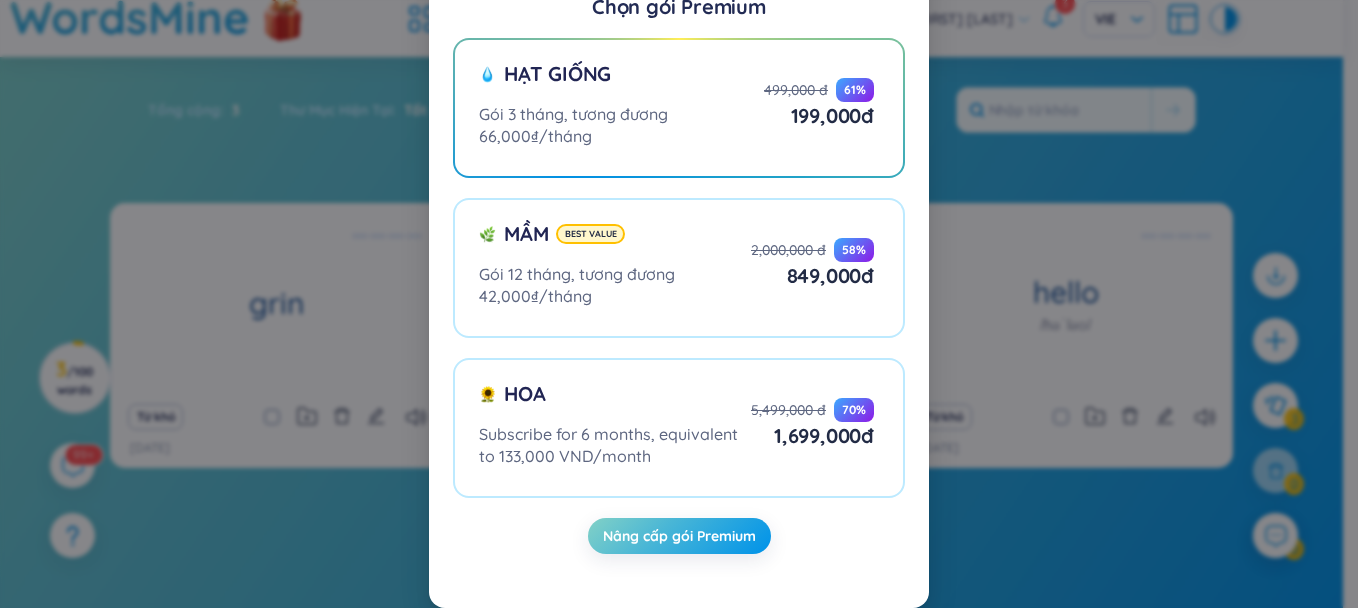 click on "Chọn gói Premium Hạt giống Gói 3 tháng, tương đương 66,000₫/tháng 499,000 đ 61 % 199,000 đ Mầm Best value Gói 12 tháng, tương đương 42,000₫/tháng 2,000,000 đ 58 % 849,000  đ Hoa Subscribe for 6 months, equivalent to 133,000 VND/month 5,499,000 đ 70 % 1,699,000  đ Nâng cấp gói Premium" at bounding box center (679, 304) 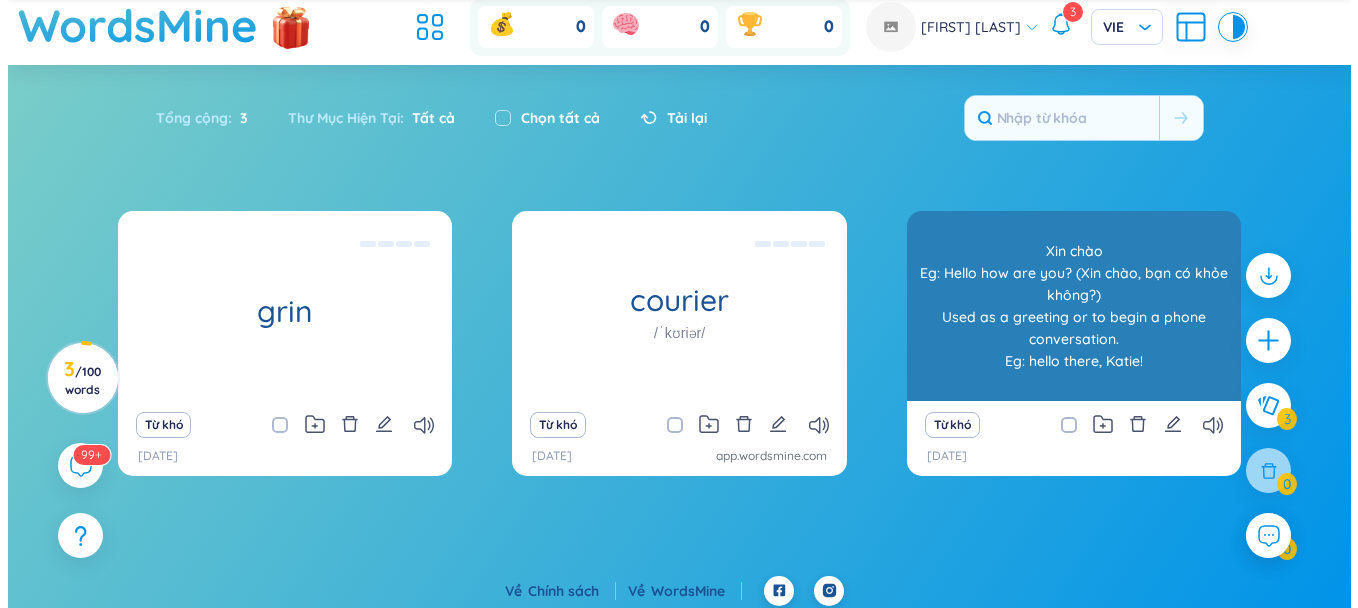scroll, scrollTop: 0, scrollLeft: 0, axis: both 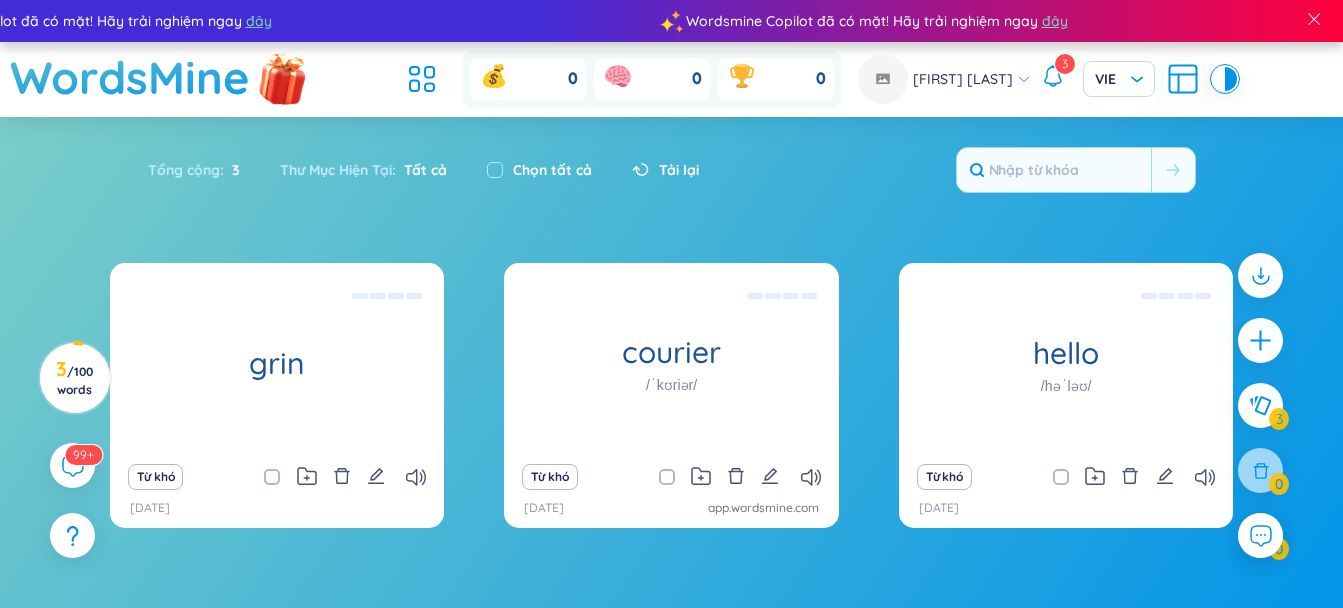 click at bounding box center [283, 77] 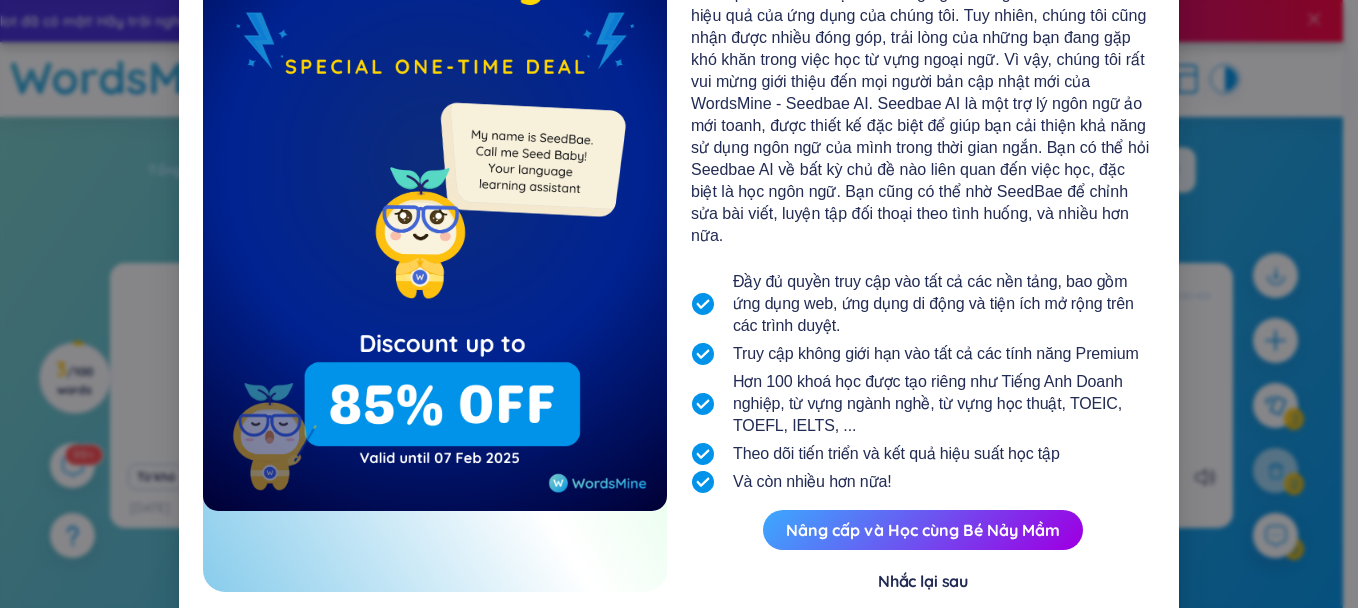 scroll, scrollTop: 253, scrollLeft: 0, axis: vertical 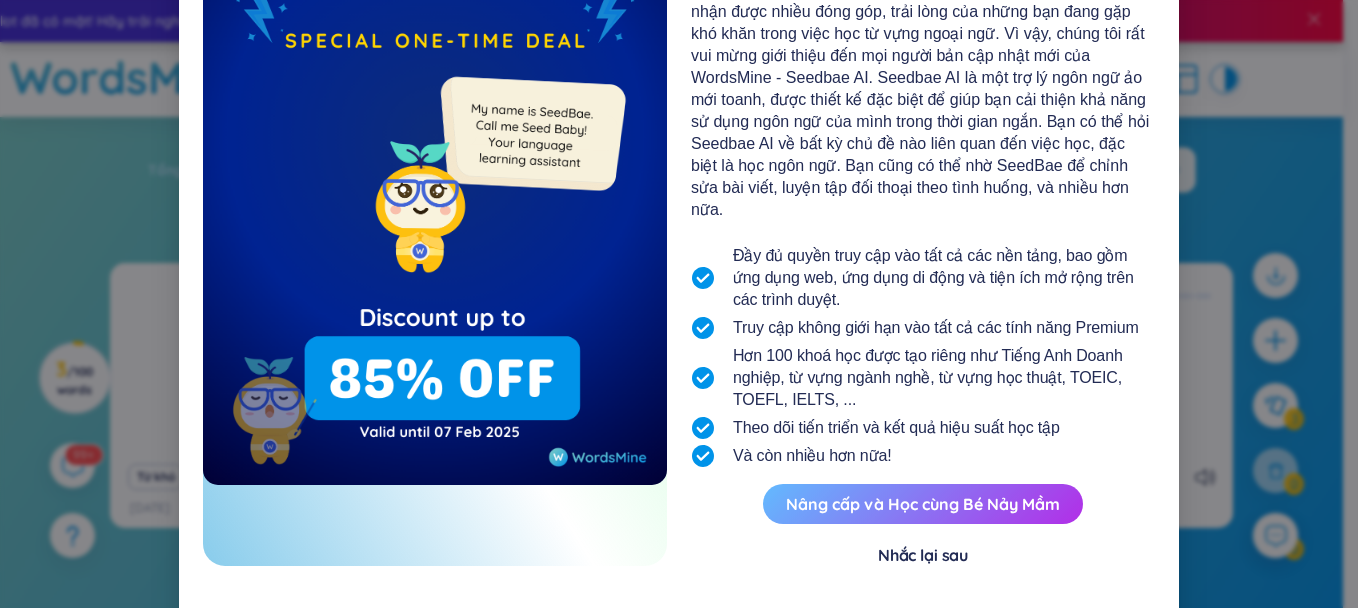 click on "Nâng cấp và Học cùng Bé Nảy Mầm" at bounding box center (923, 504) 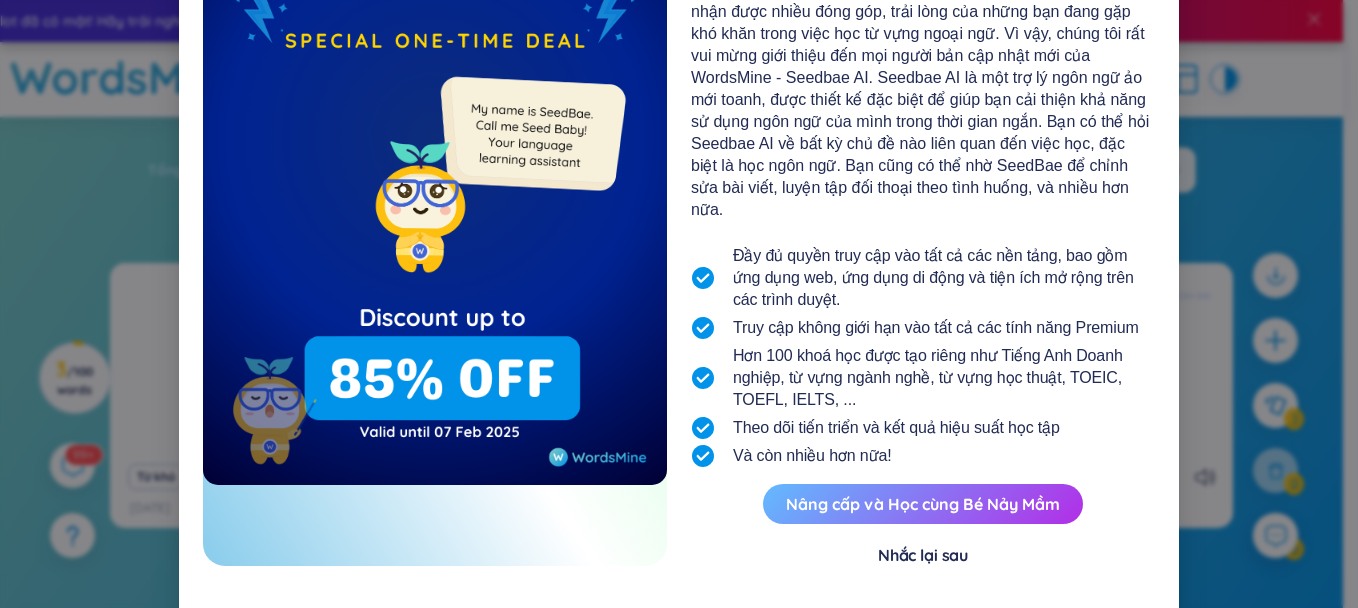 click on "Nâng cấp và Học cùng Bé Nảy Mầm" at bounding box center (923, 504) 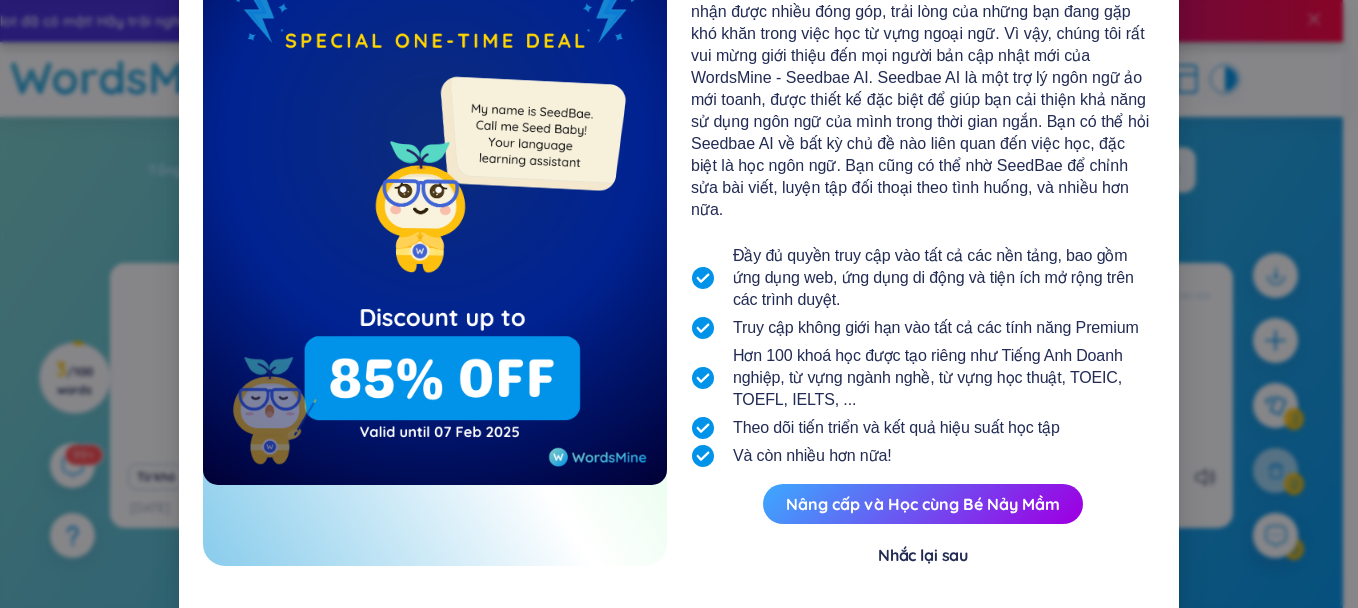 click at bounding box center [435, 138] 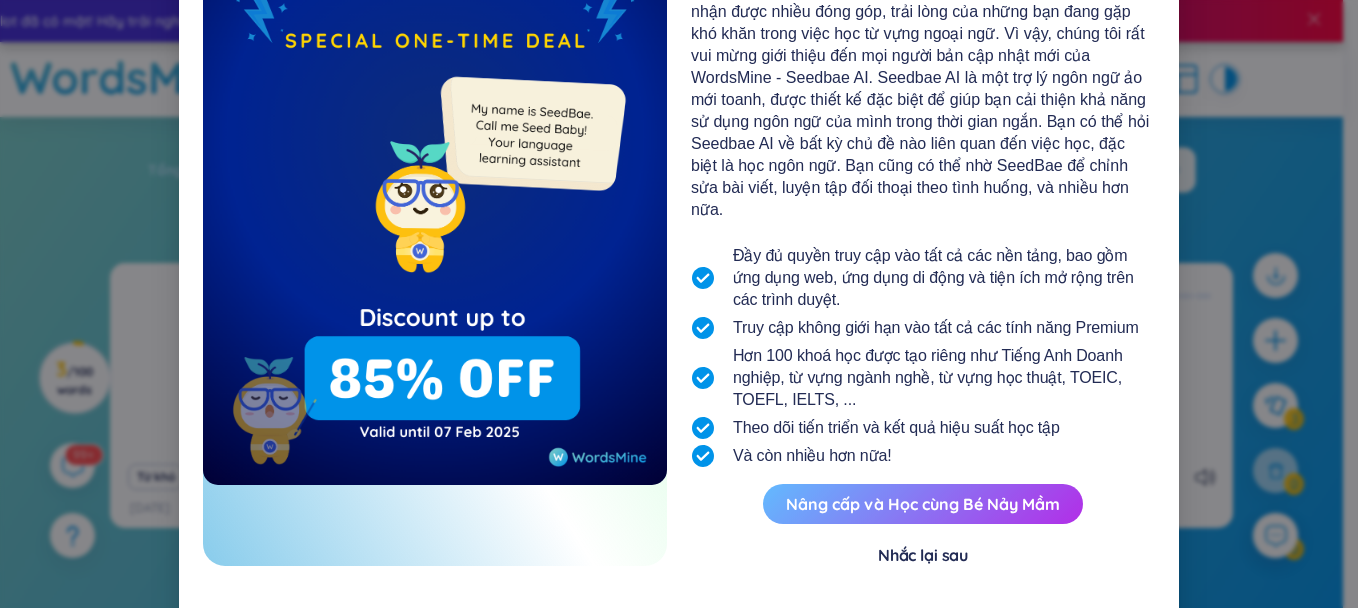 click on "Nâng cấp và Học cùng Bé Nảy Mầm" at bounding box center (923, 504) 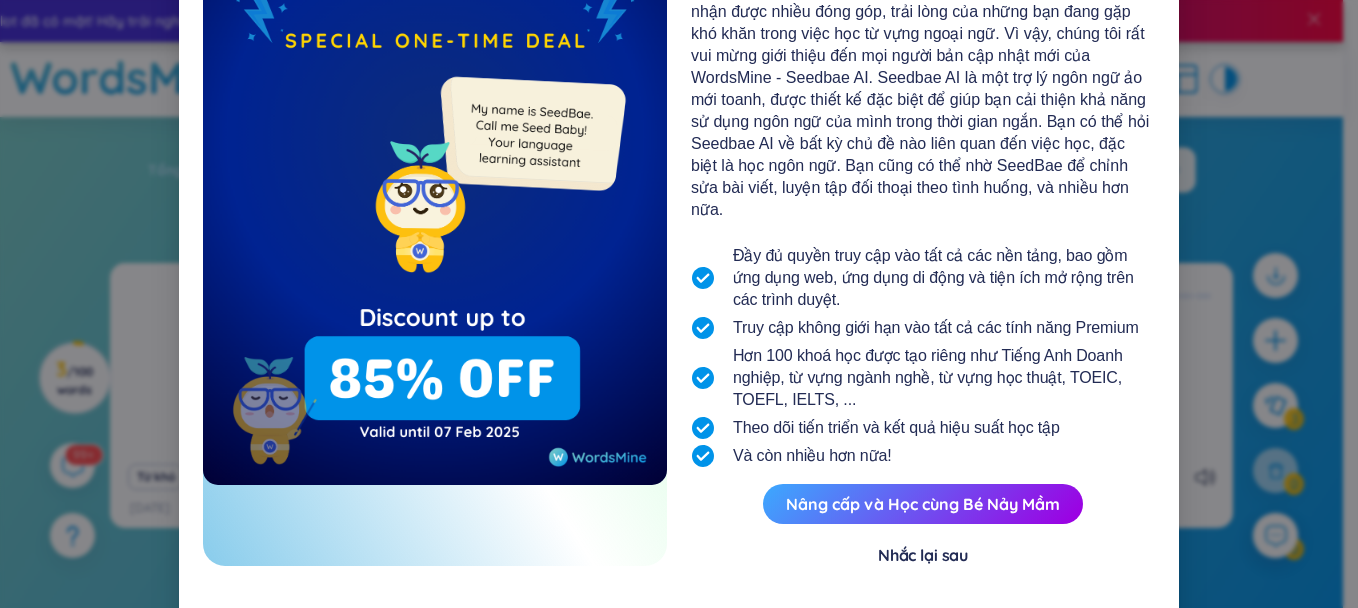 click on "Nâng cấp và Học cùng Bé Nảy Mầm" at bounding box center (923, 504) 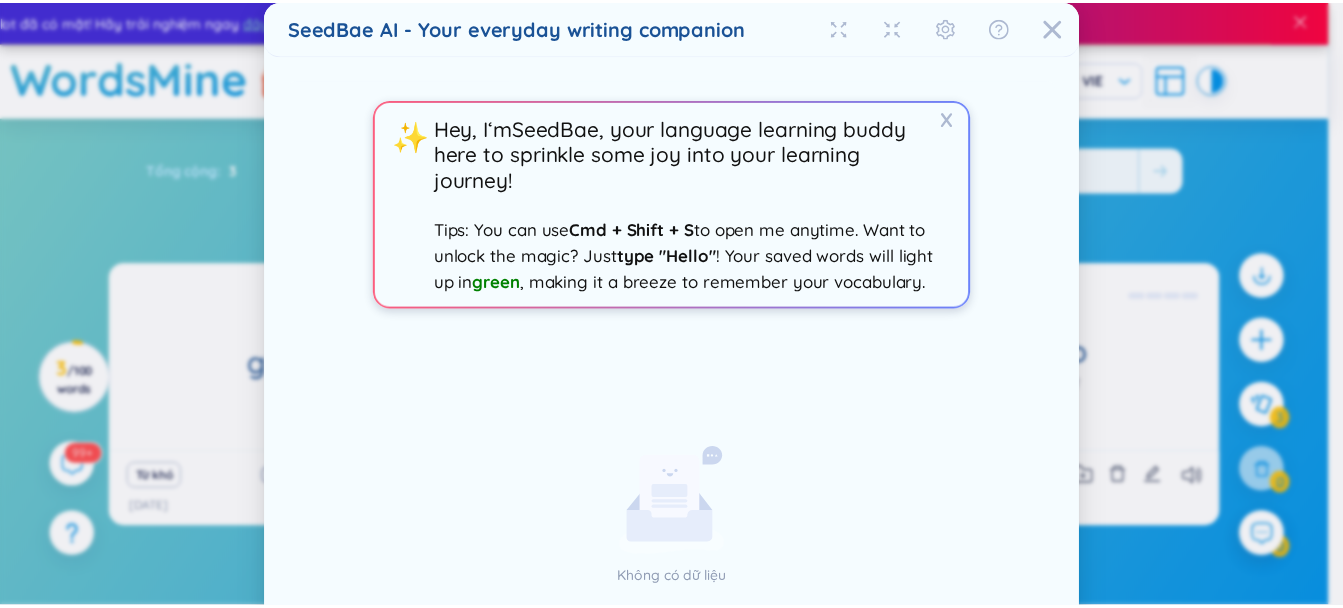 scroll, scrollTop: 0, scrollLeft: 0, axis: both 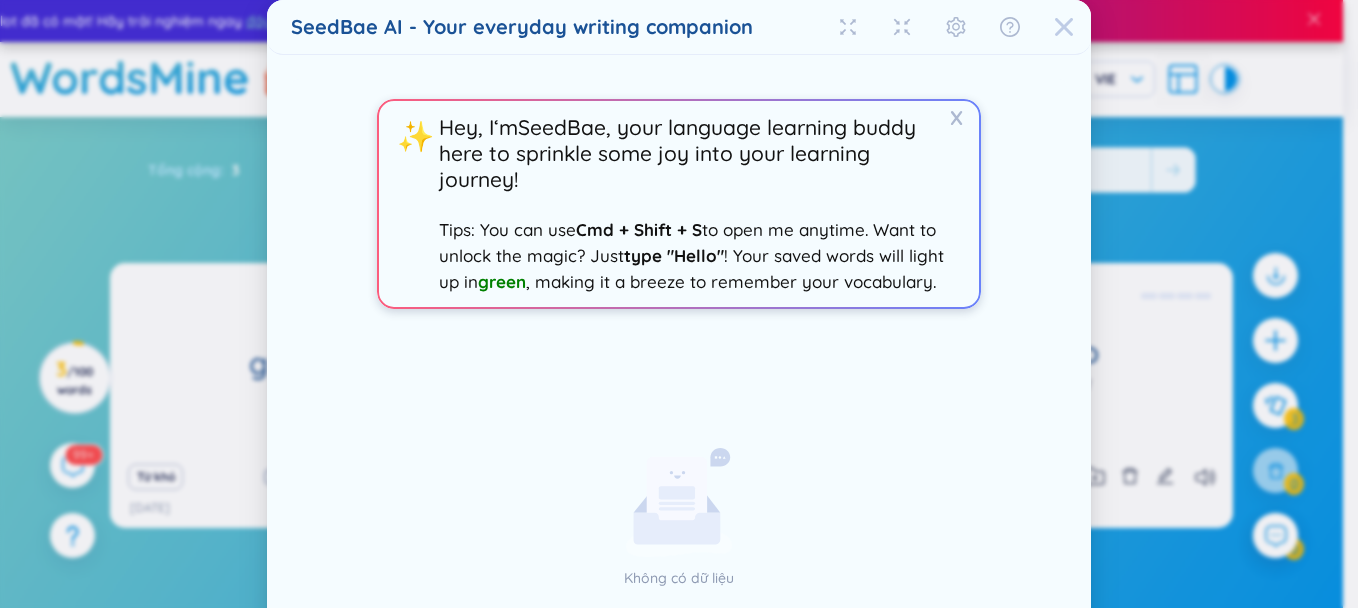 click 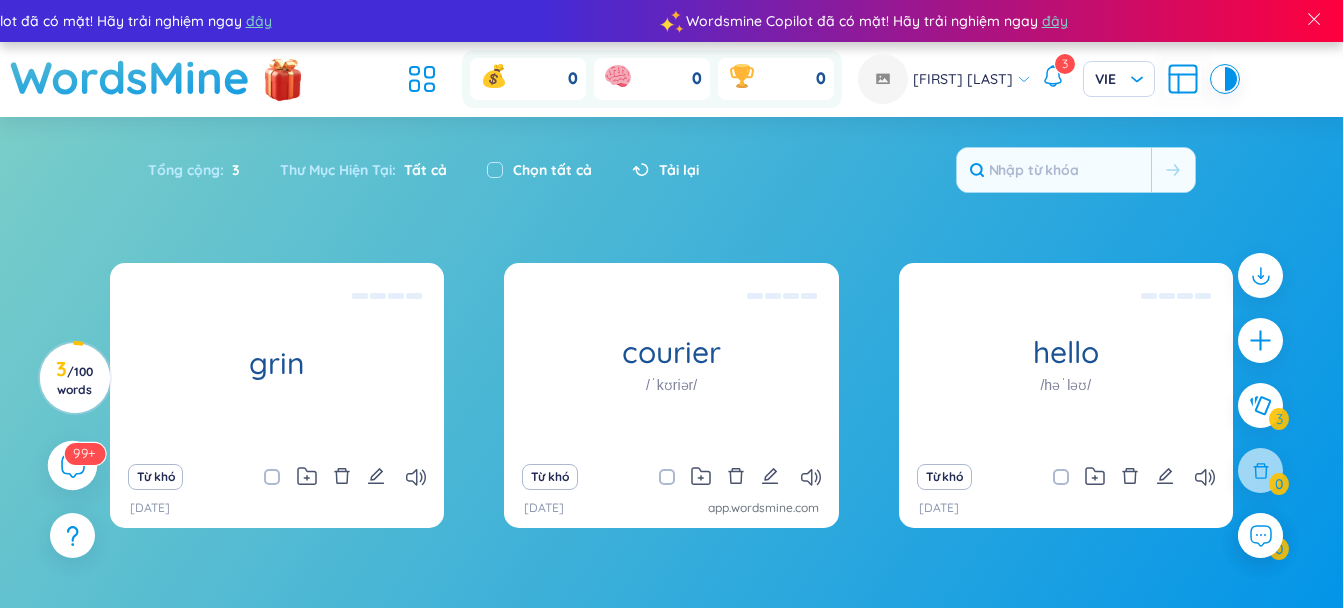 click on "99+" at bounding box center (84, 453) 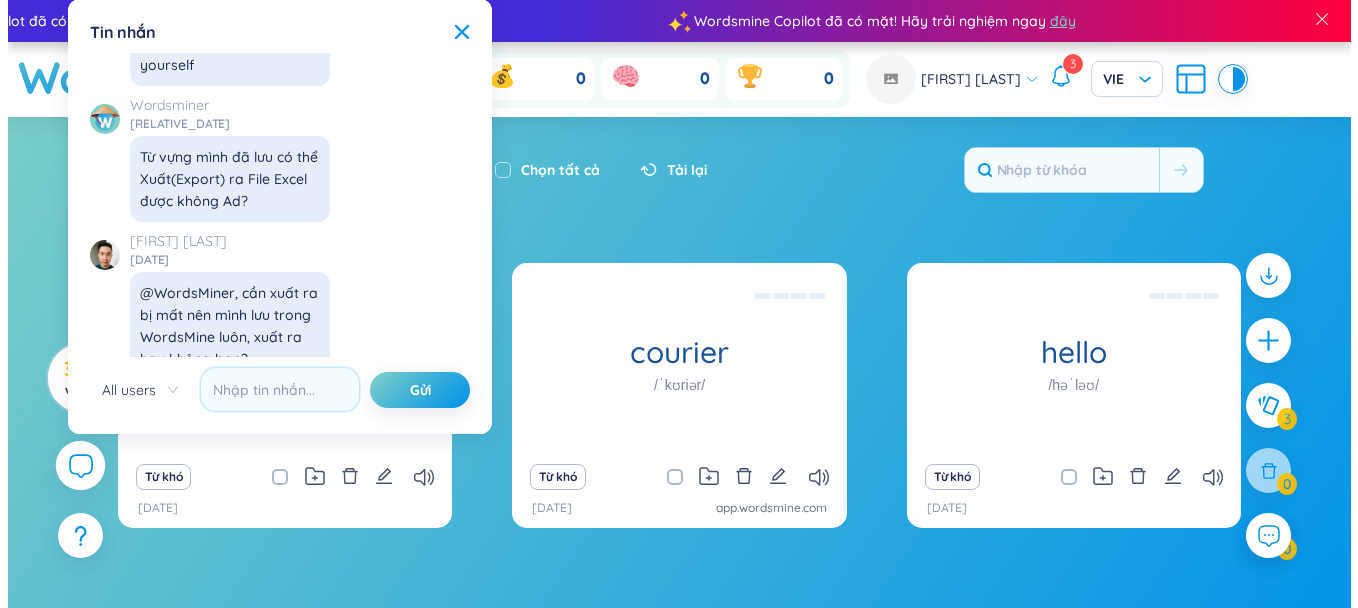 scroll, scrollTop: 23002, scrollLeft: 0, axis: vertical 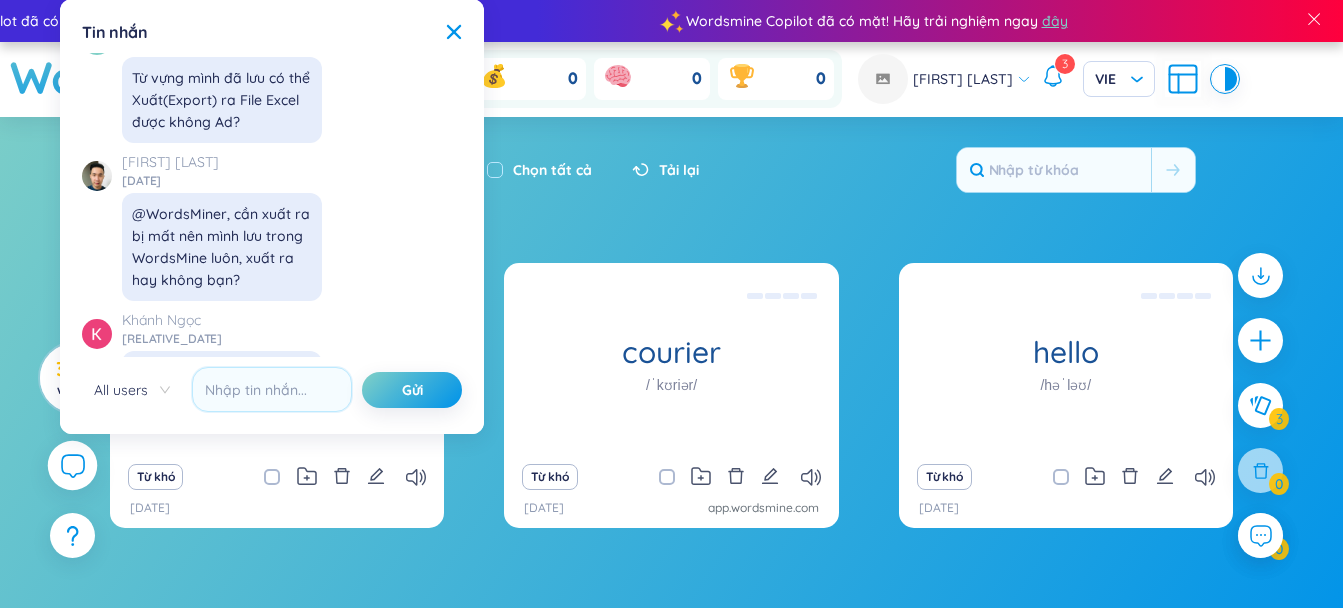 click on "Tin nhắn X ✨ Hey, I'm  Seed Bae , your language learning buddy -- here to sprinkle some joy into your learning journey! Không có dữ liệu Không có dữ liệu Wordsminer 04/04/2024 21:37 https://pdf.wordsmine.com/ Bot 05/04/2024 10:52 Hi Giang, you can upload your pdf documents here: Bot 05/04/2024 10:52 https://app.wordsmine.com/pdf-list Lê Mạnh 08/04/2024 22:17 this is the best English extension I have ever use. Love it <3 Anh Pham 09/04/2024 11:09 mn ơi cho em hỏi có cách nào đổi được accent đọc ko ạ Anh Pham 09/04/2024 22:00 hi Anh Pham 09/04/2024 22:00 is there anyone supporting here Anh Pham 09/04/2024 22:00 :D Xê Na 15/04/2024 09:28 why when I click on the word it is not show translate? Quang Bùi Vinh 19/04/2024 14:47 Đổi accent được nhé Quang Bùi Vinh 19/04/2024 14:52 Xê Na, you should be click dubble on word, and you can check on tab translate and chose your language you need Quang Bùi Vinh 19/04/2024 14:58 WordsMiner 20/04/2024 13:40 Bot 21/04/2024 16:41" at bounding box center (272, 216) 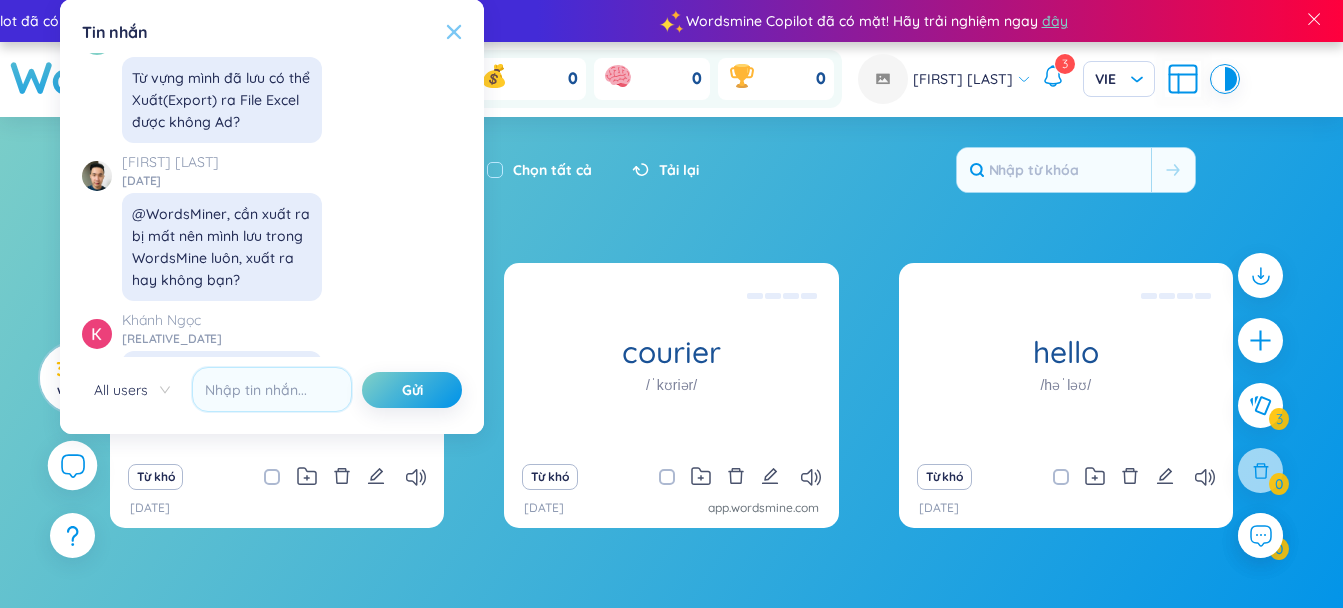 click 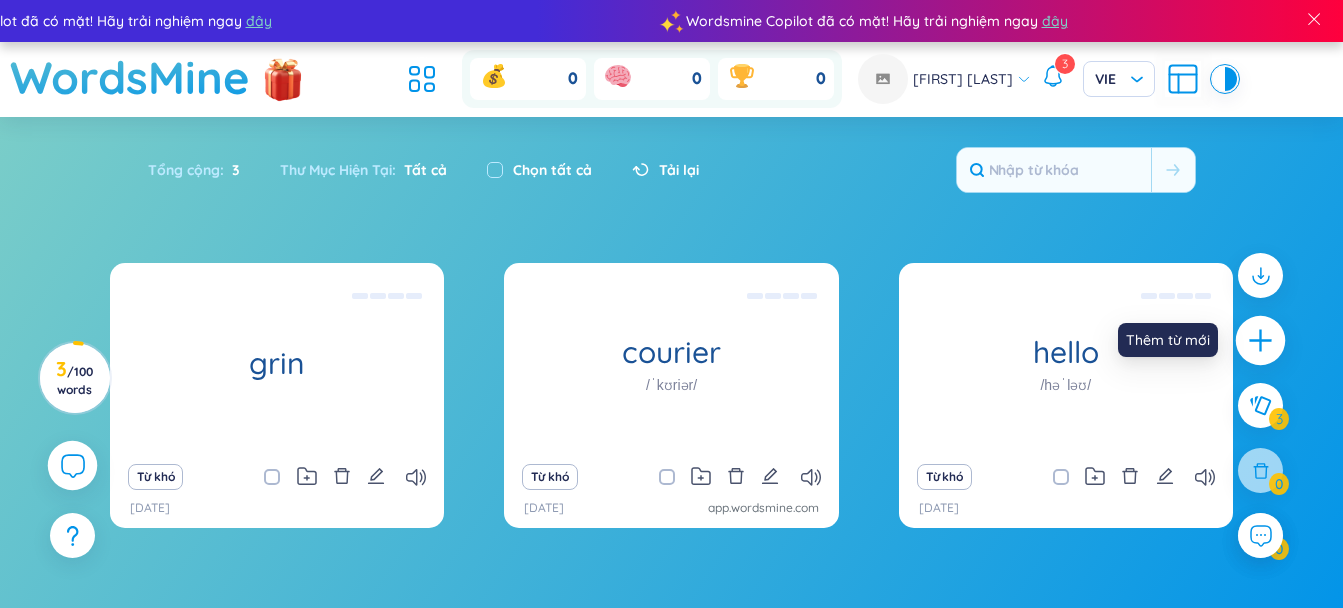 click 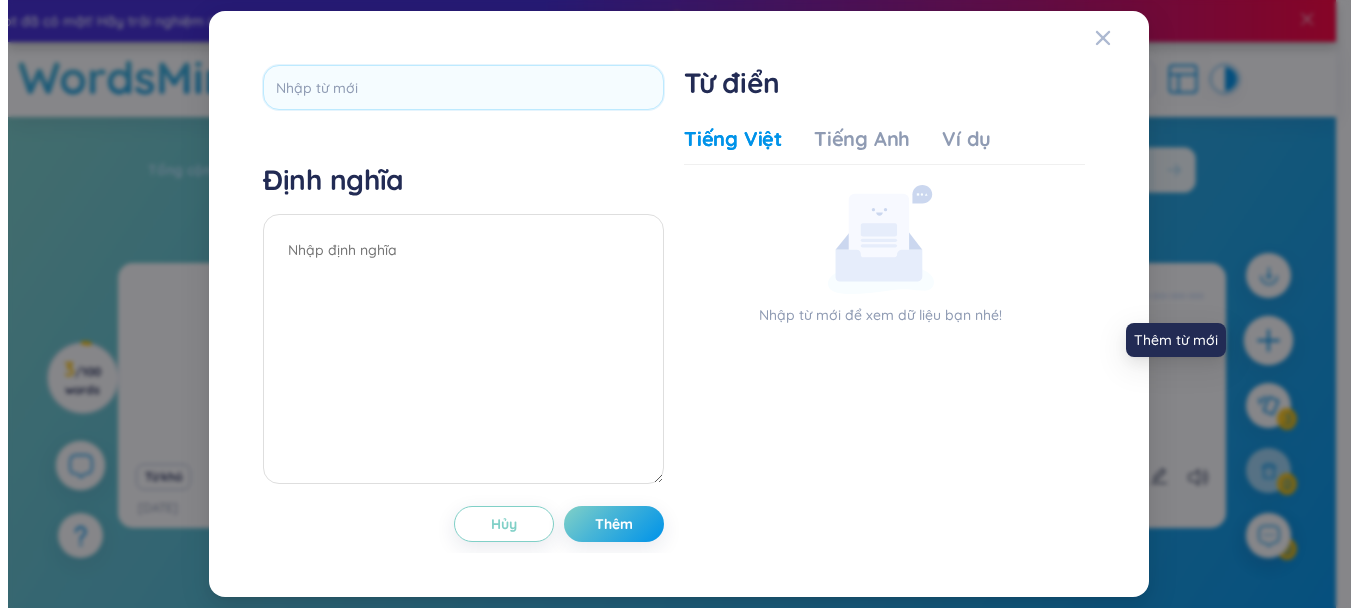 scroll, scrollTop: 0, scrollLeft: 0, axis: both 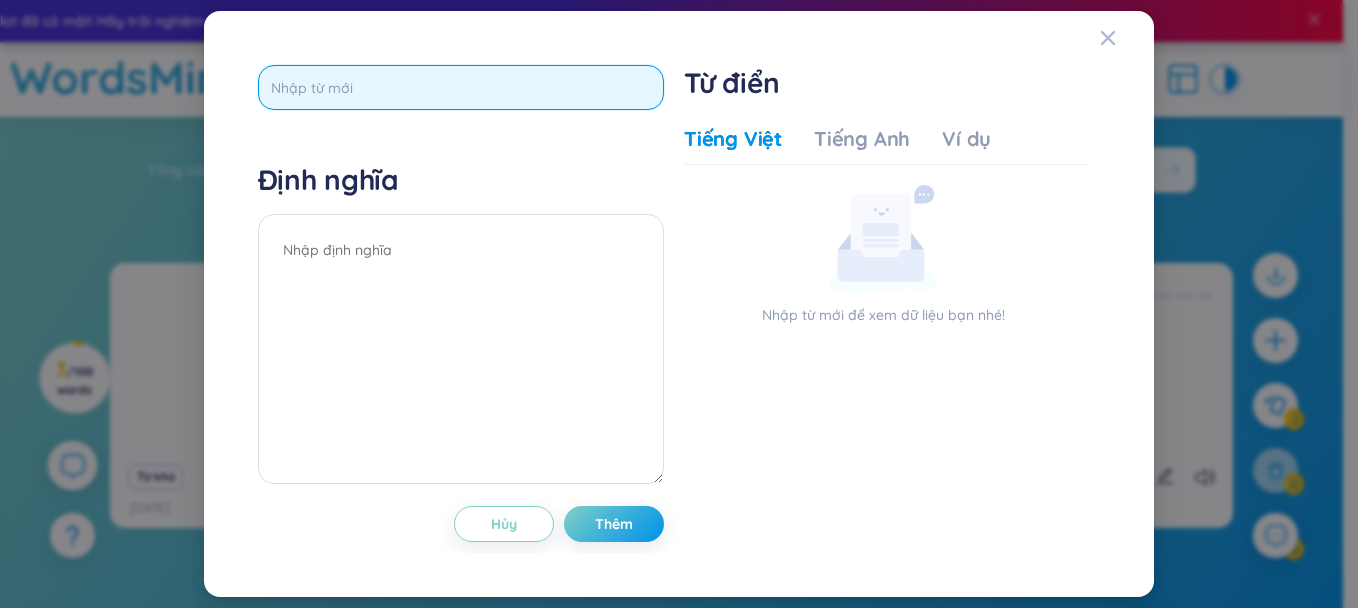 click at bounding box center (461, 87) 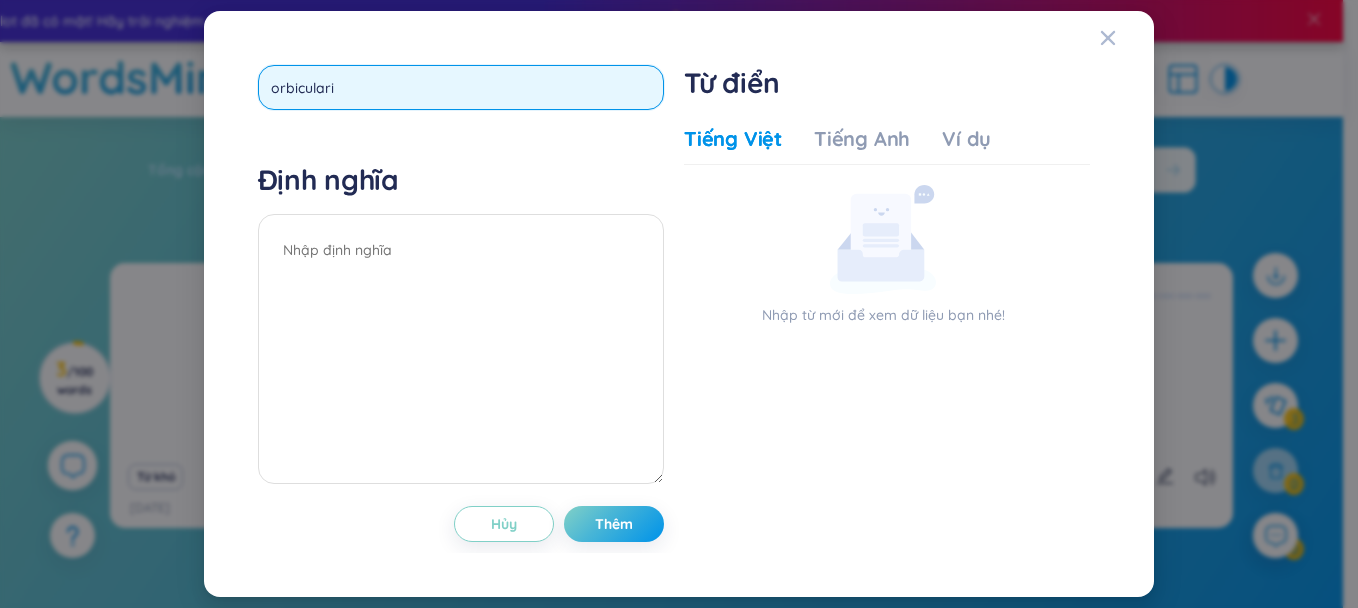 type on "orbicularis" 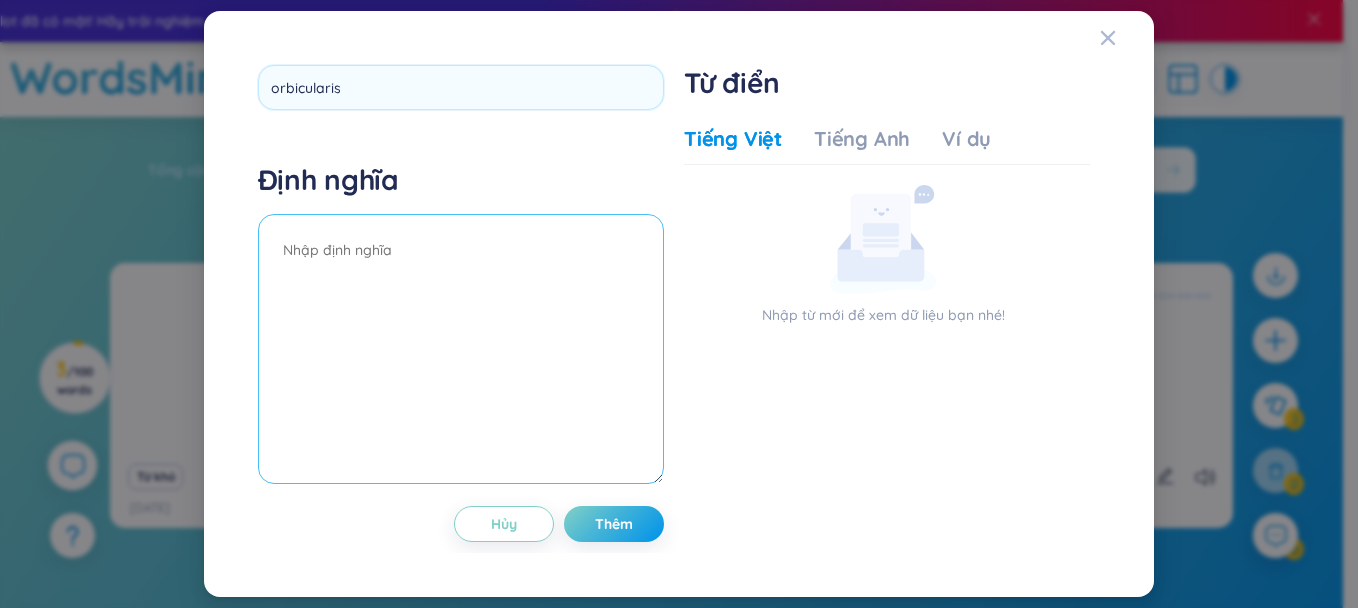 click at bounding box center [461, 349] 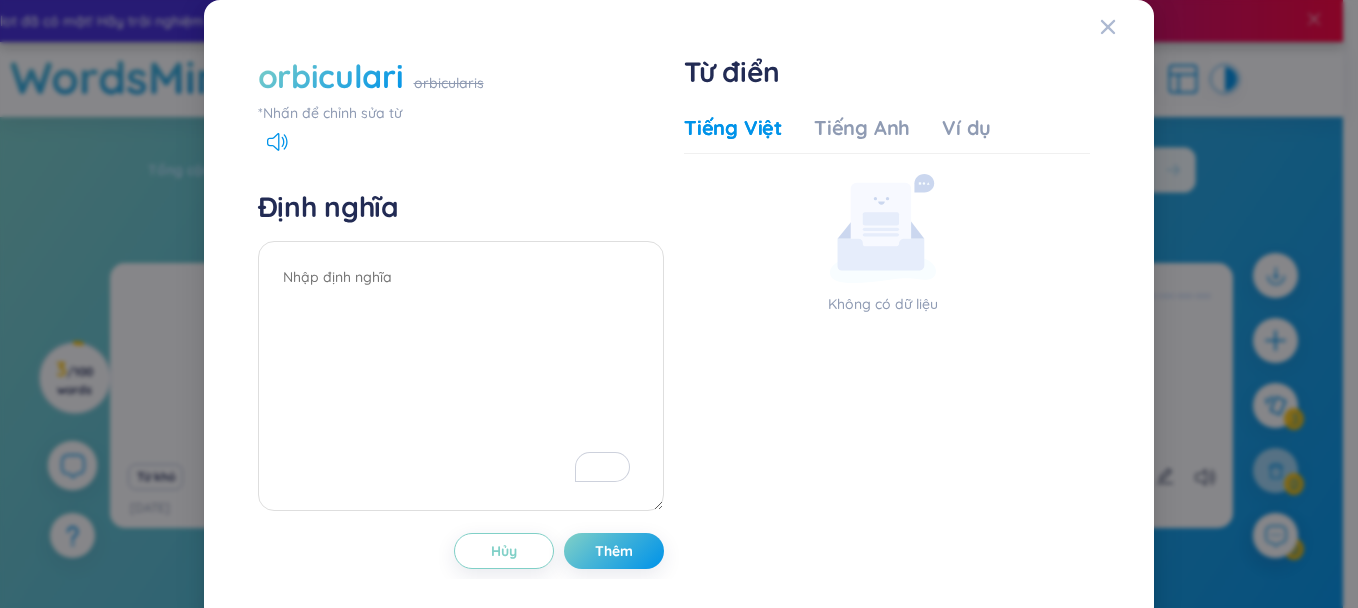 click on "orbiculari" at bounding box center (331, 76) 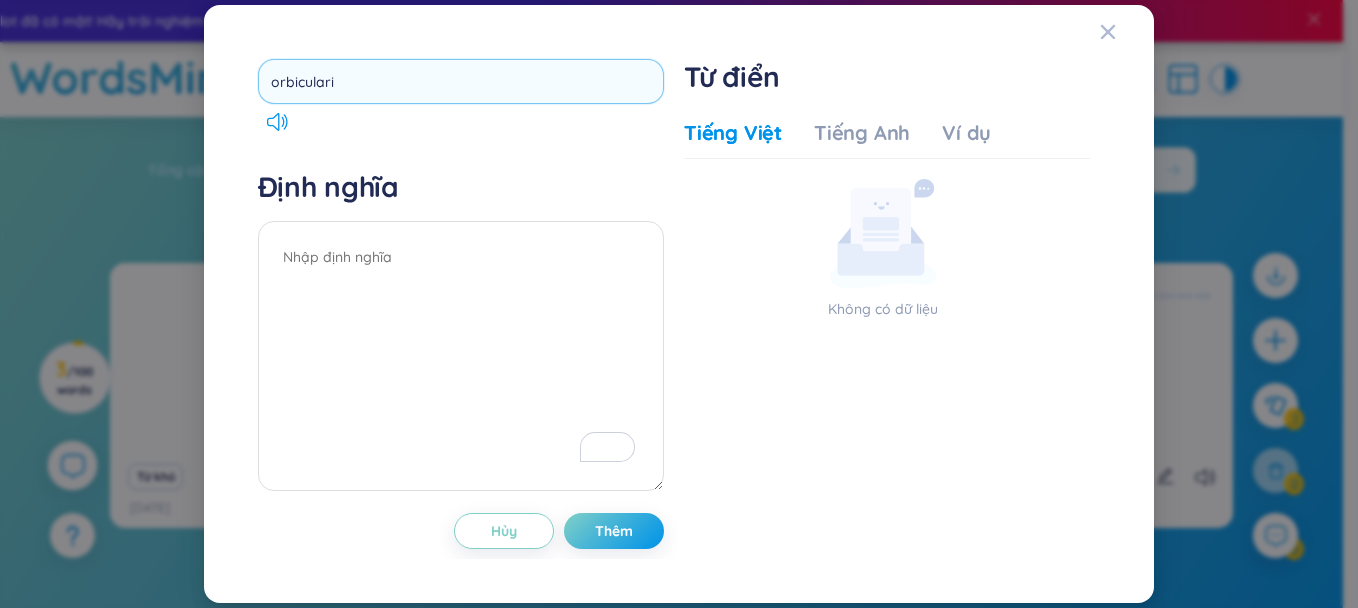 type on "orbicularis" 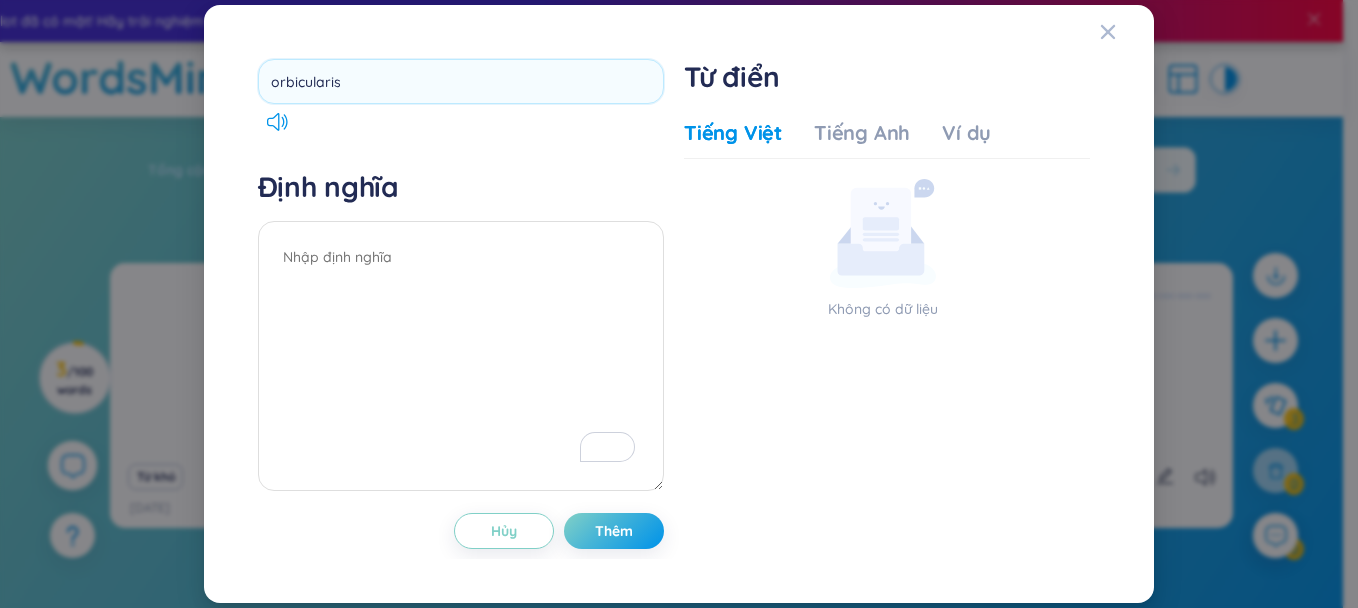 click on "Không có dữ liệu" at bounding box center [887, 340] 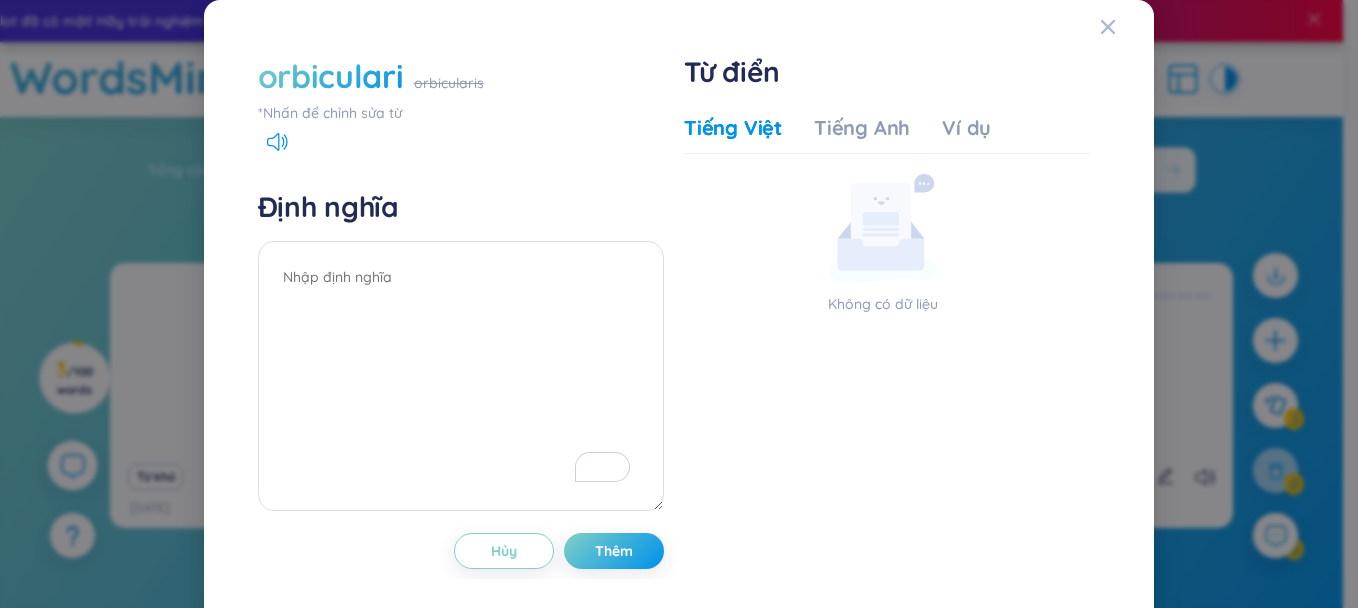 click on "*Nhấn để chỉnh sửa từ" at bounding box center [461, 113] 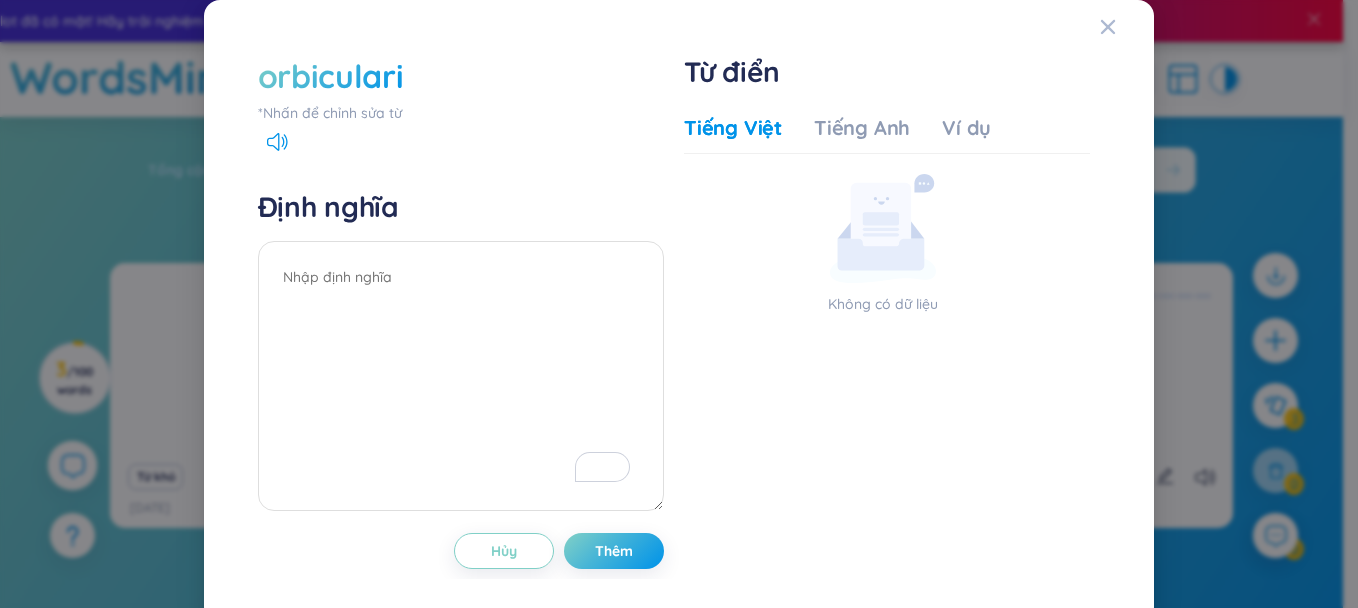 click on "orbiculari" at bounding box center [461, 76] 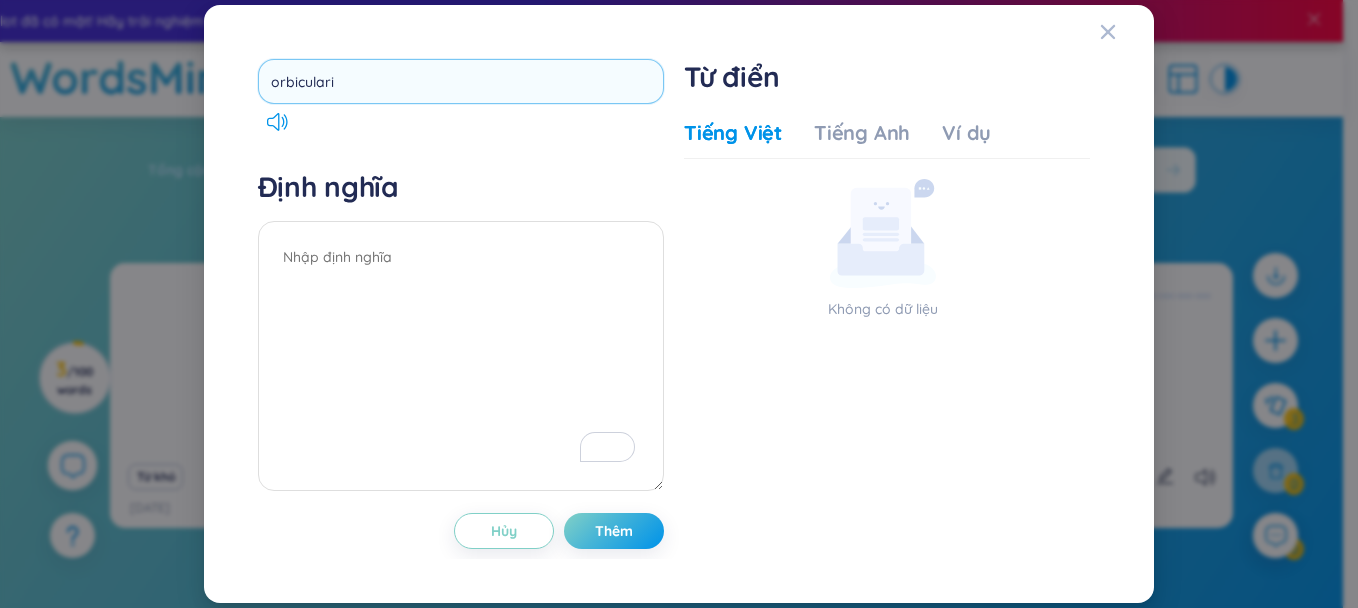 type on "orbicularis" 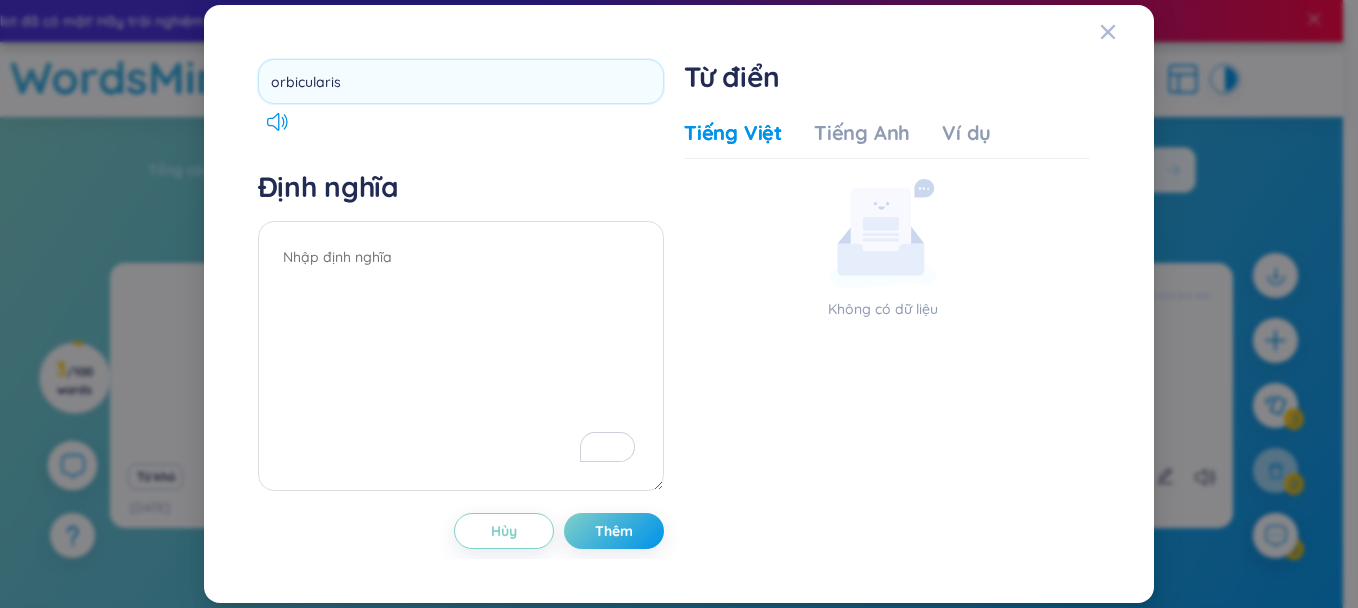 click on "Tiếng Việt Tiếng Anh Ví dụ Không có dữ liệu" at bounding box center (887, 324) 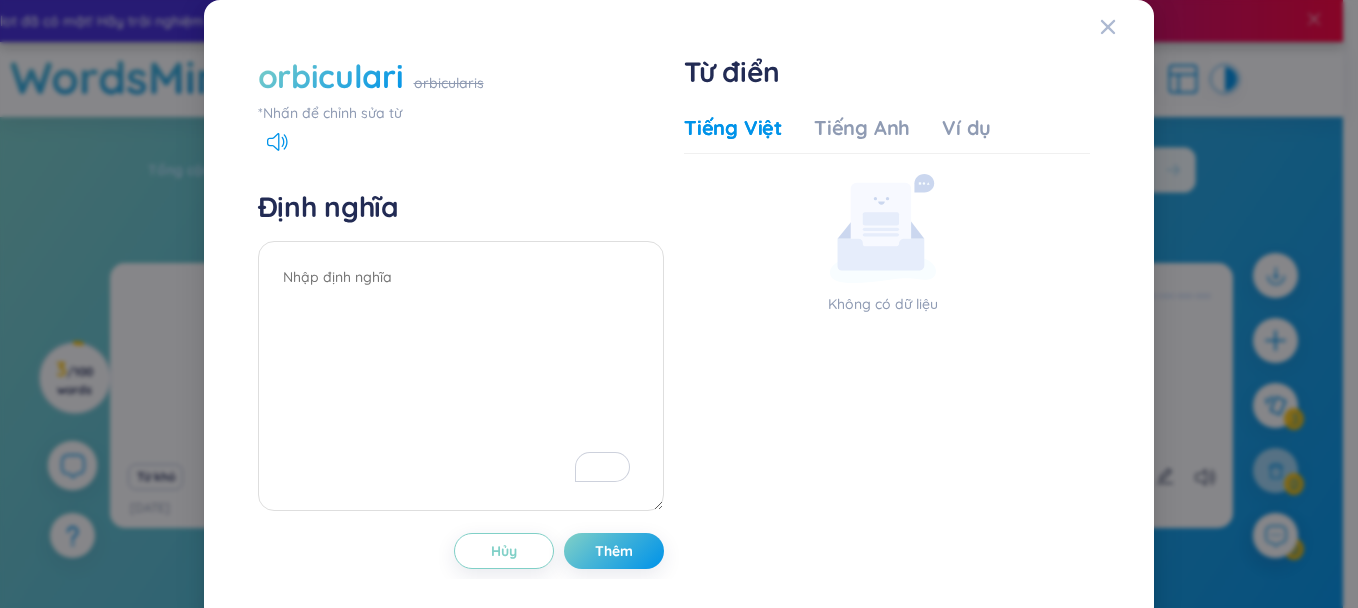 click on "orbicularis" at bounding box center (449, 83) 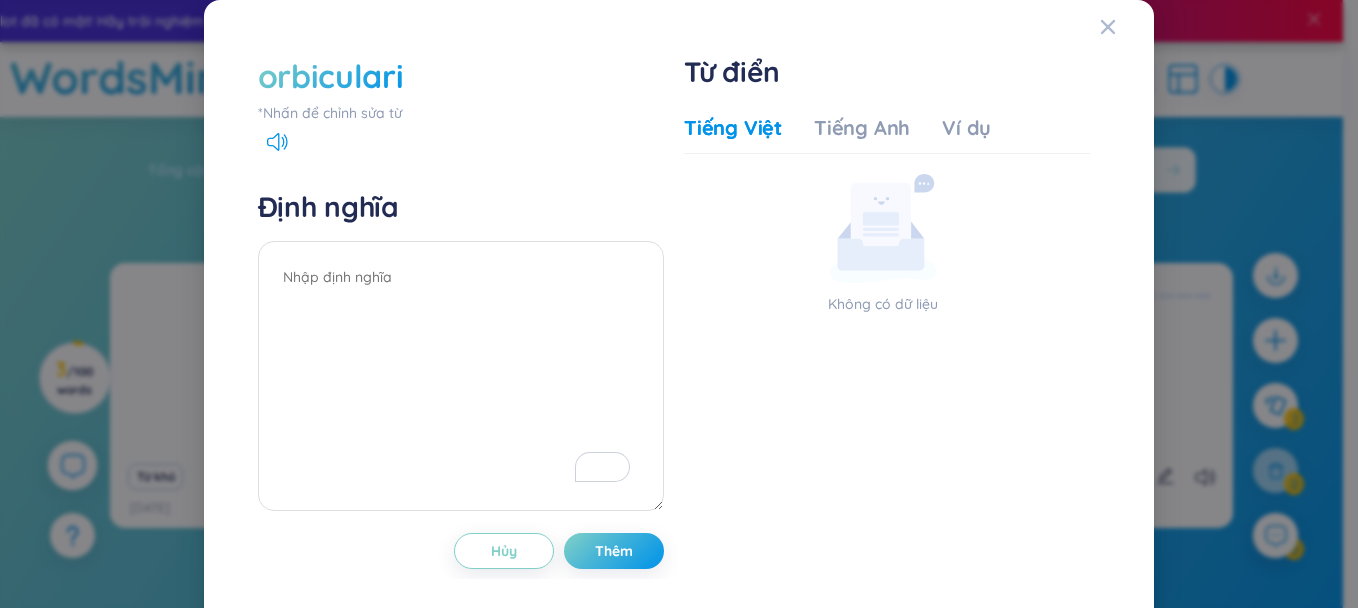 click on "orbiculari" at bounding box center (331, 76) 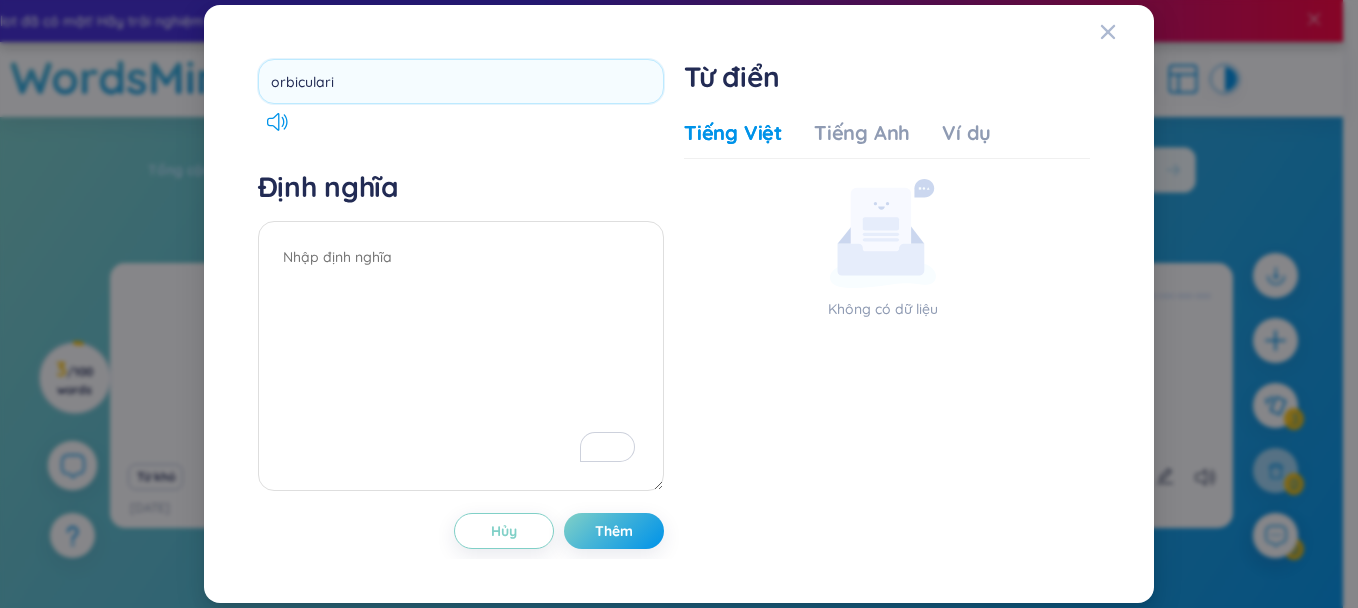drag, startPoint x: 356, startPoint y: 72, endPoint x: 216, endPoint y: 100, distance: 142.77255 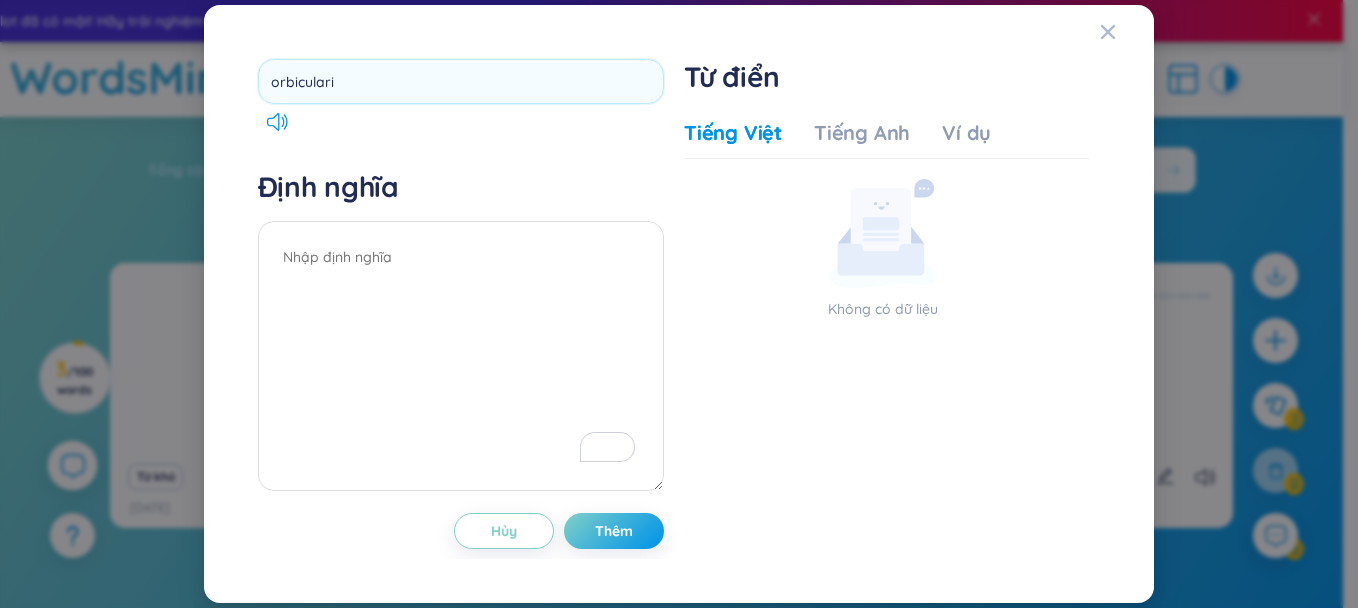 click on "orbiculari Định nghĩa Hủy Thêm Từ điển Tiếng Việt Tiếng Anh Ví dụ Không có dữ liệu Hủy Thêm" at bounding box center [679, 304] 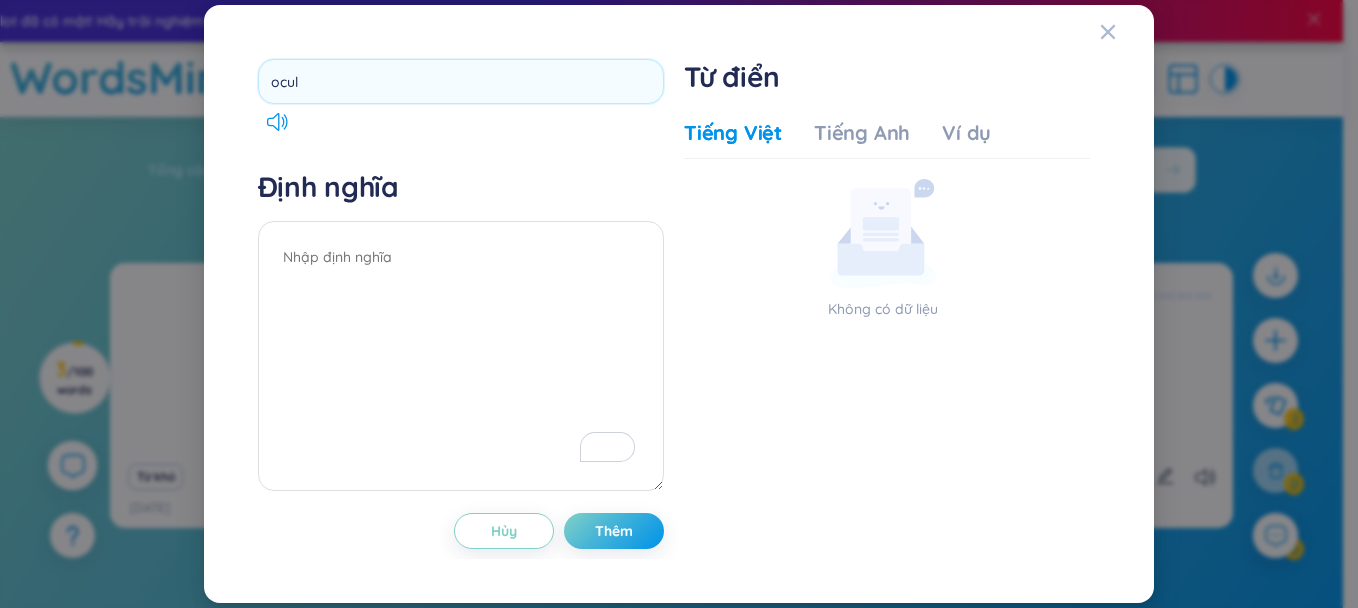 type on "oculi" 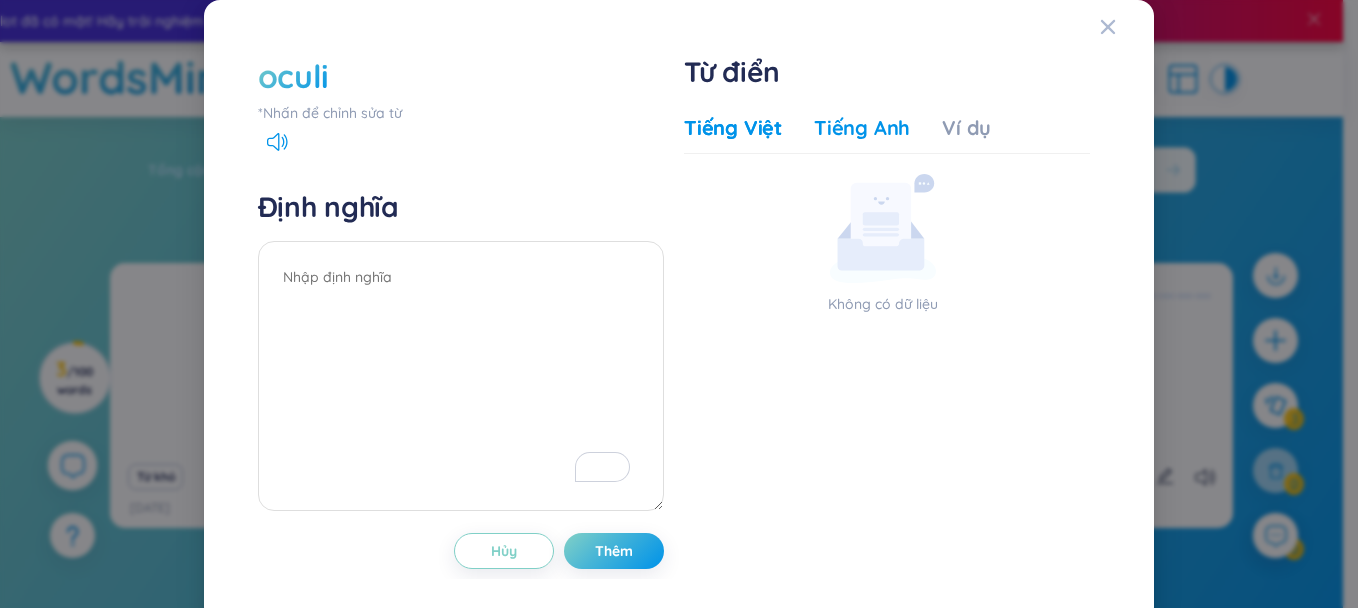 click on "Tiếng Anh" at bounding box center [862, 128] 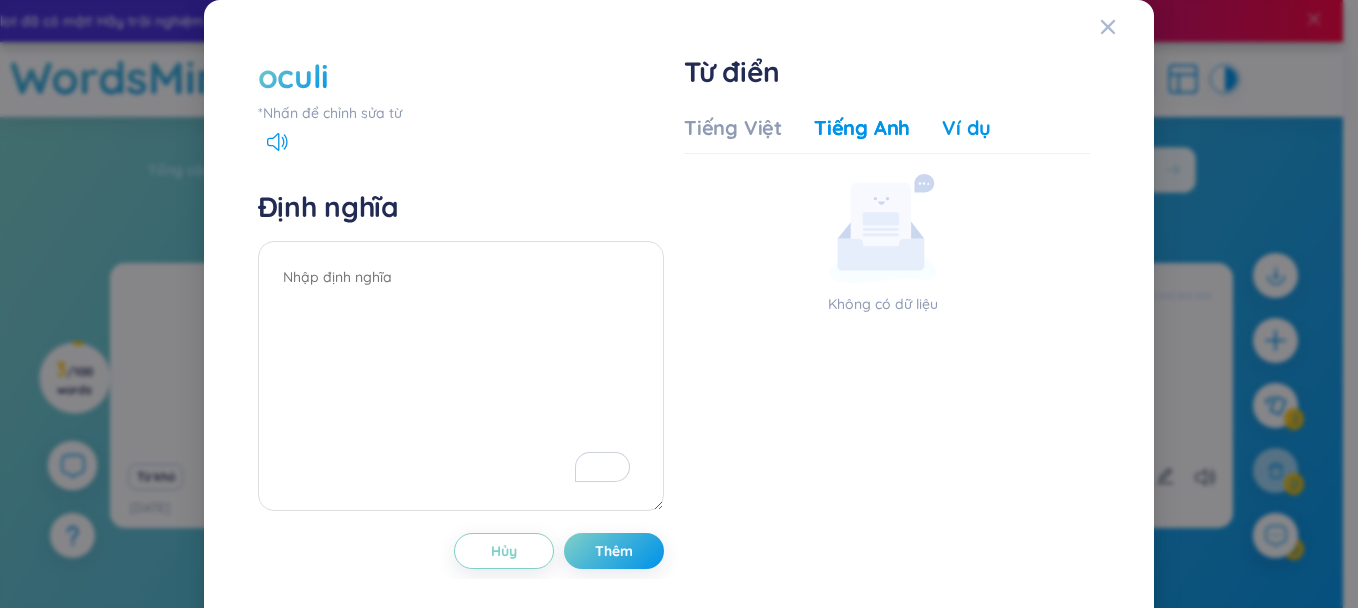 click on "Ví dụ" at bounding box center [966, 128] 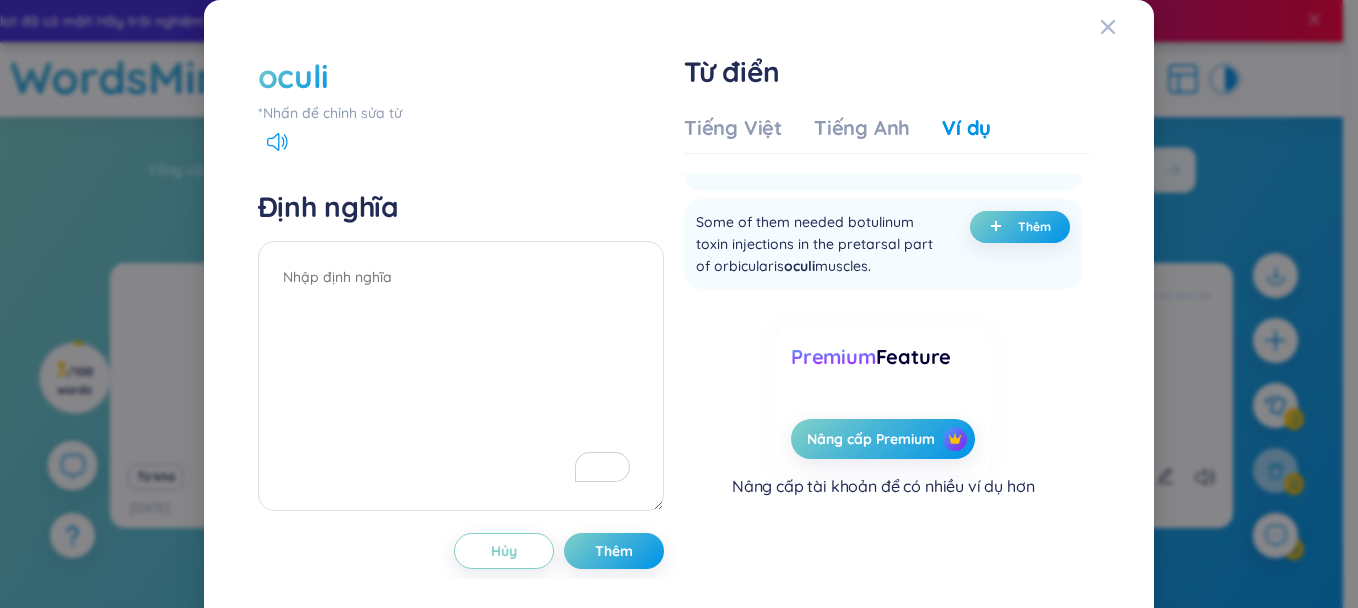 scroll, scrollTop: 310, scrollLeft: 0, axis: vertical 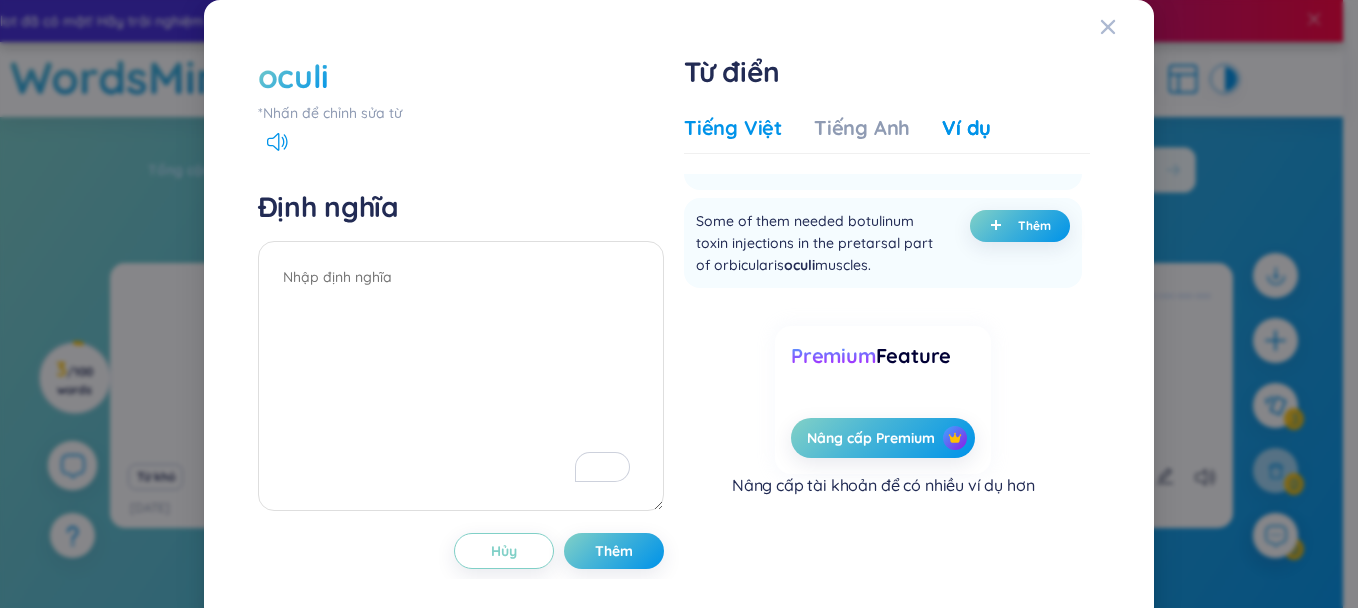 click on "Tiếng Việt" at bounding box center (733, 128) 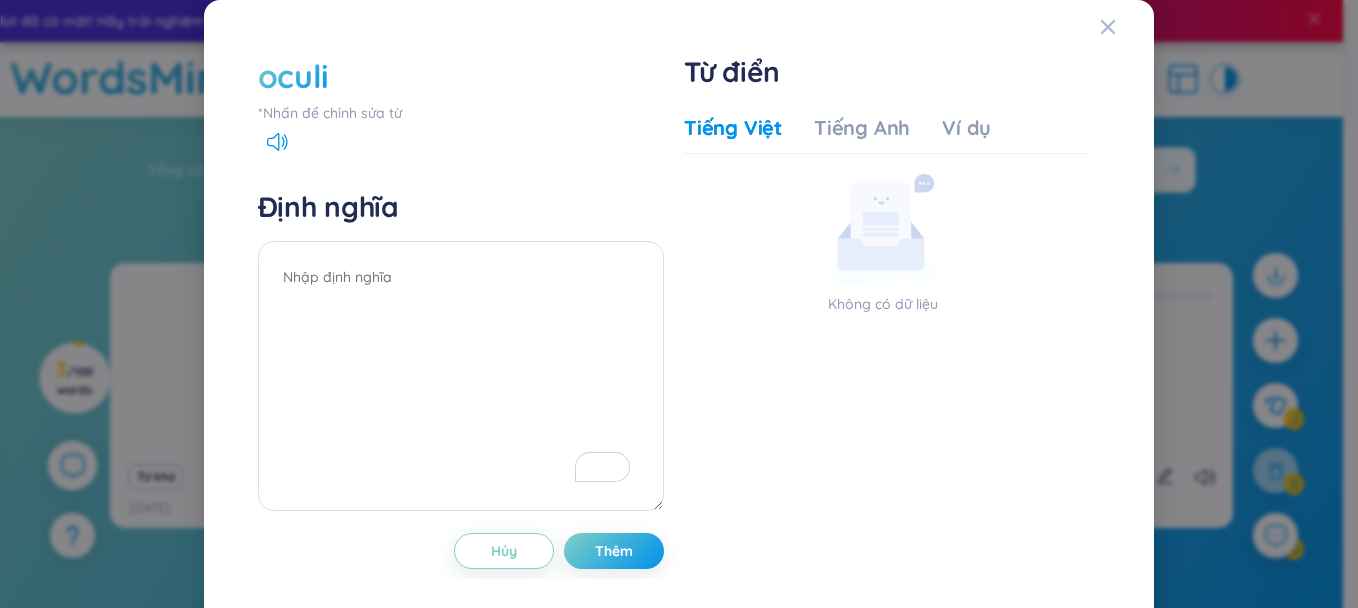 click on "oculi" at bounding box center [461, 76] 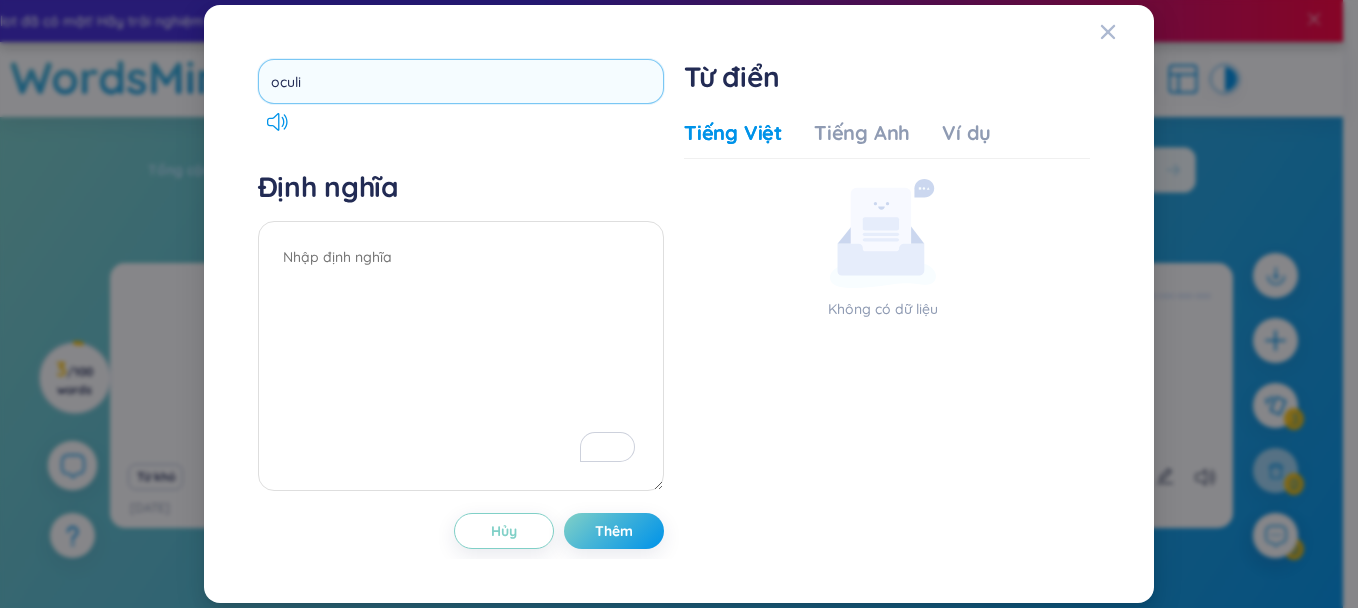 click on "oculi" at bounding box center (461, 81) 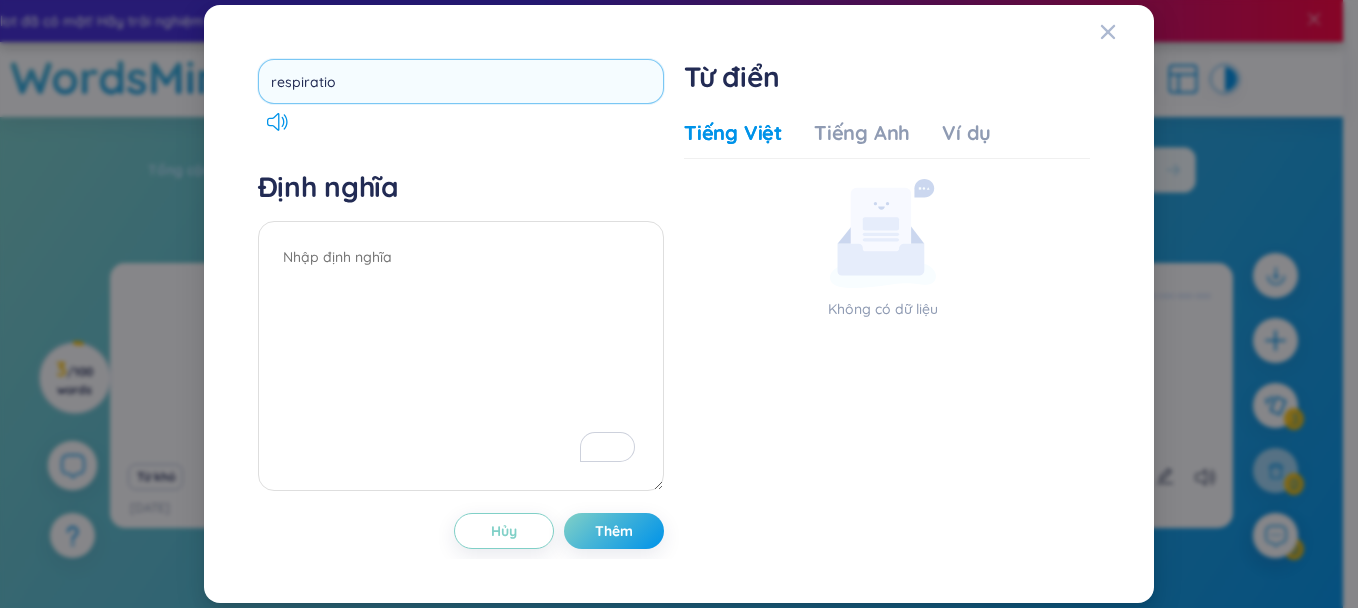 type on "respiration" 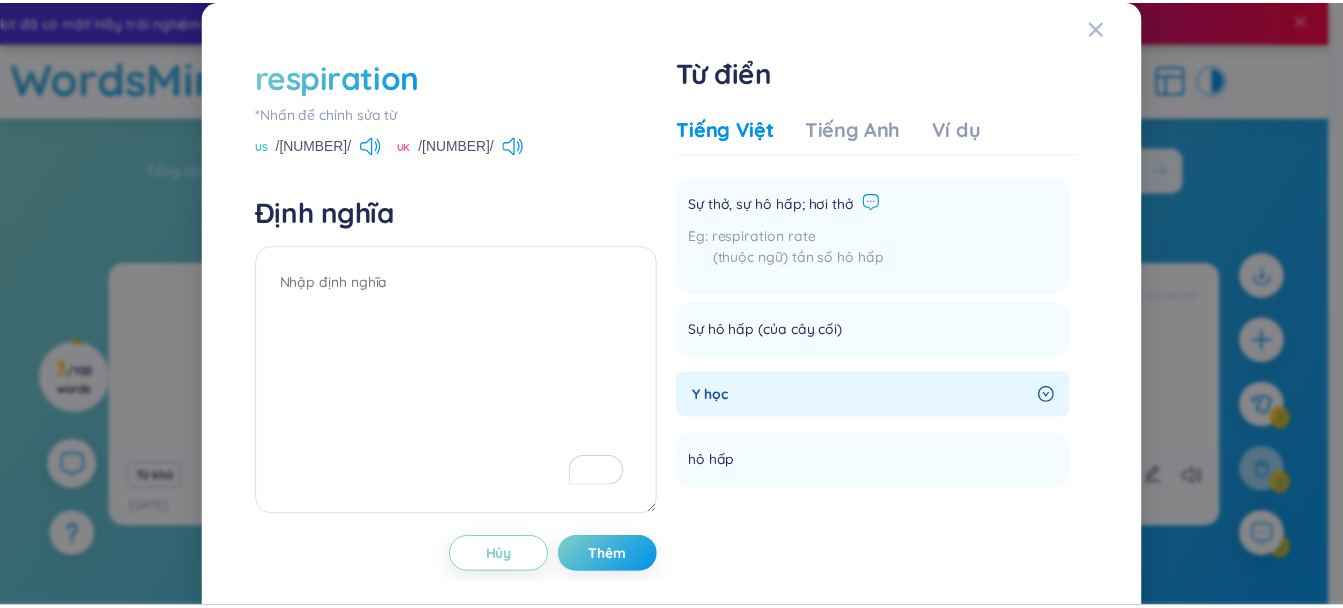scroll, scrollTop: 0, scrollLeft: 0, axis: both 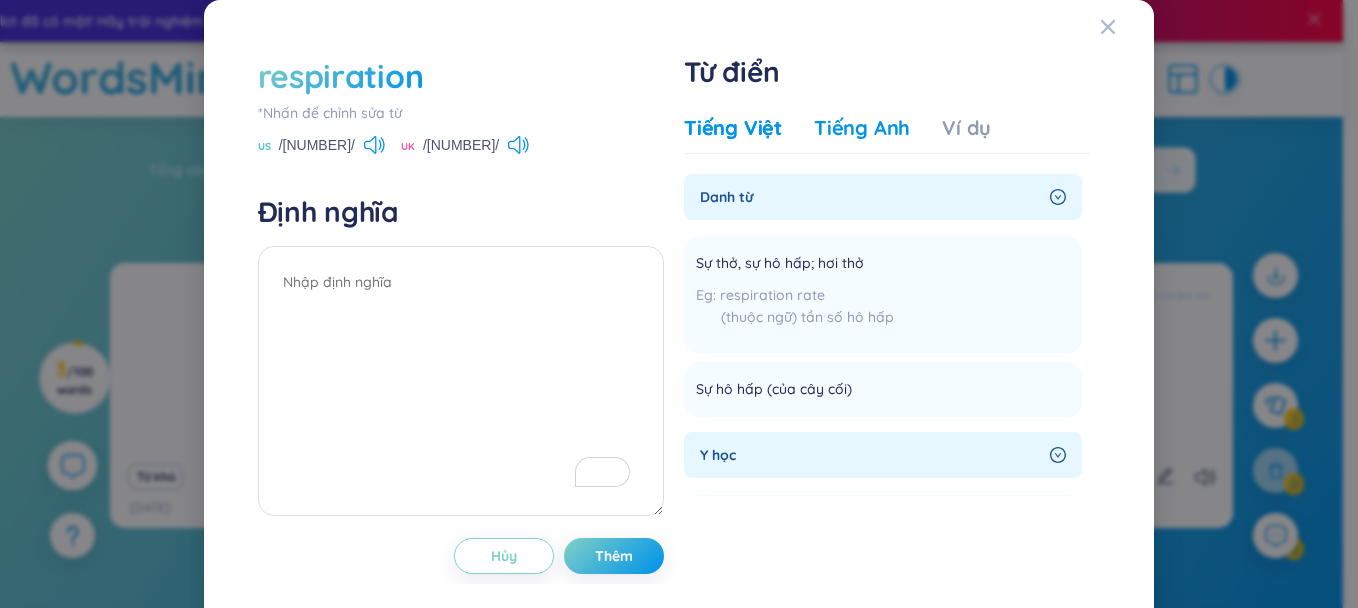click on "Tiếng Anh" at bounding box center [862, 128] 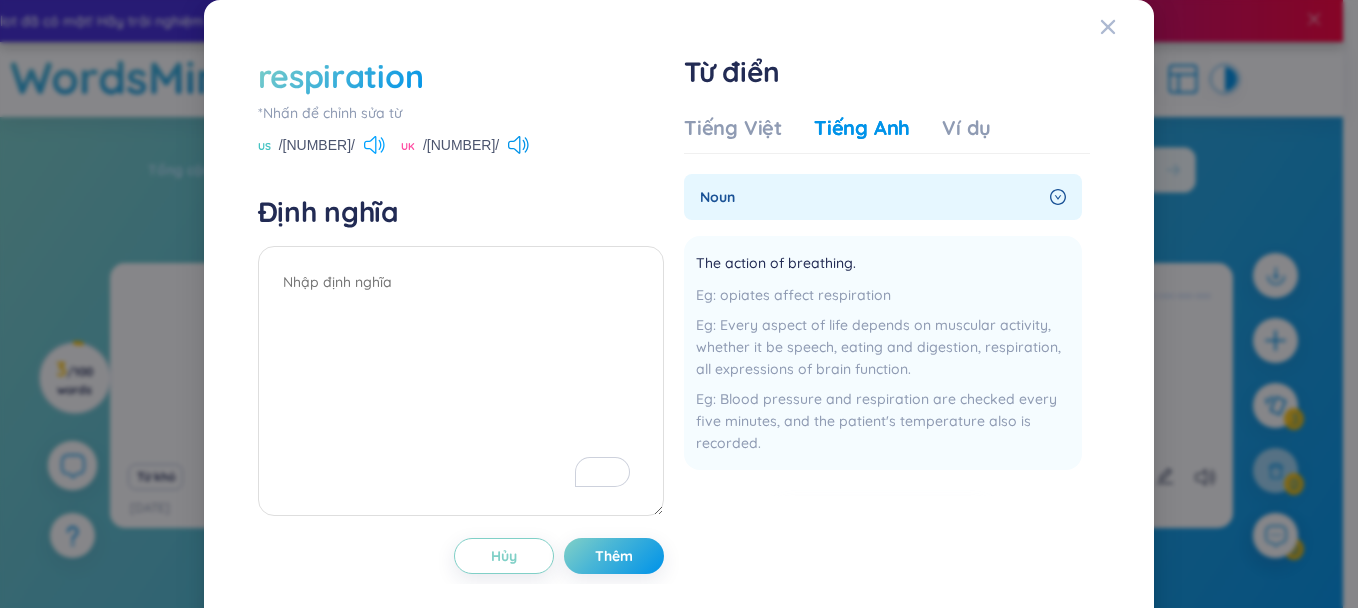 click 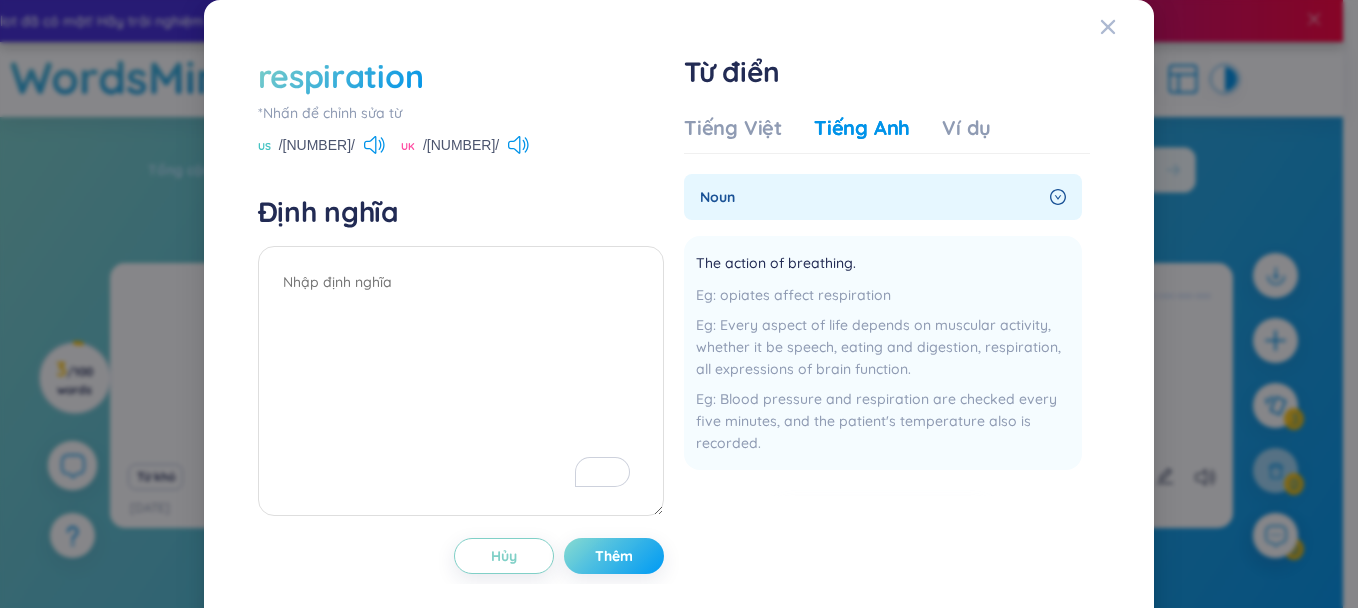 click on "Thêm" at bounding box center (614, 556) 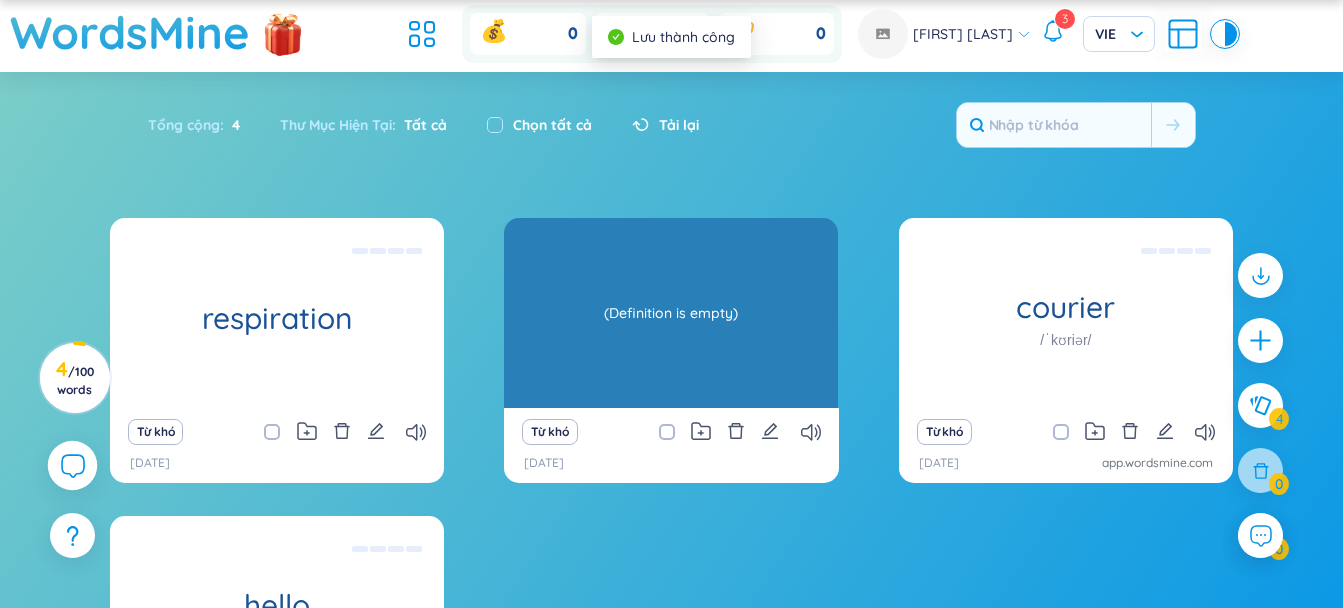 scroll, scrollTop: 0, scrollLeft: 0, axis: both 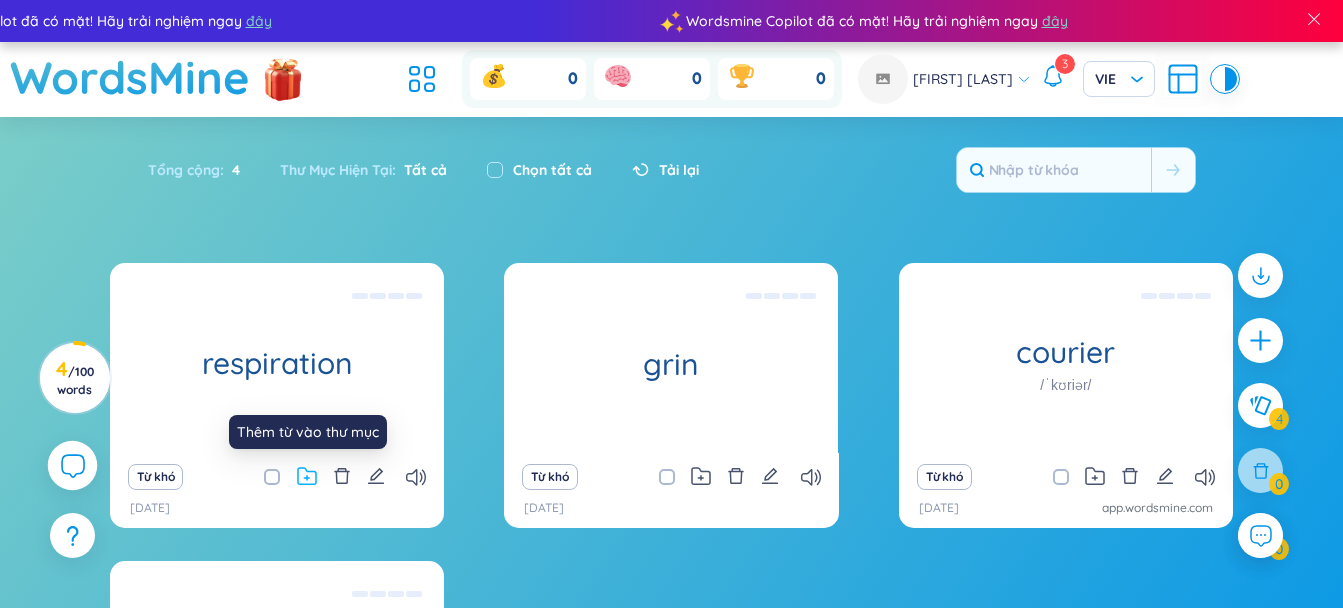 click 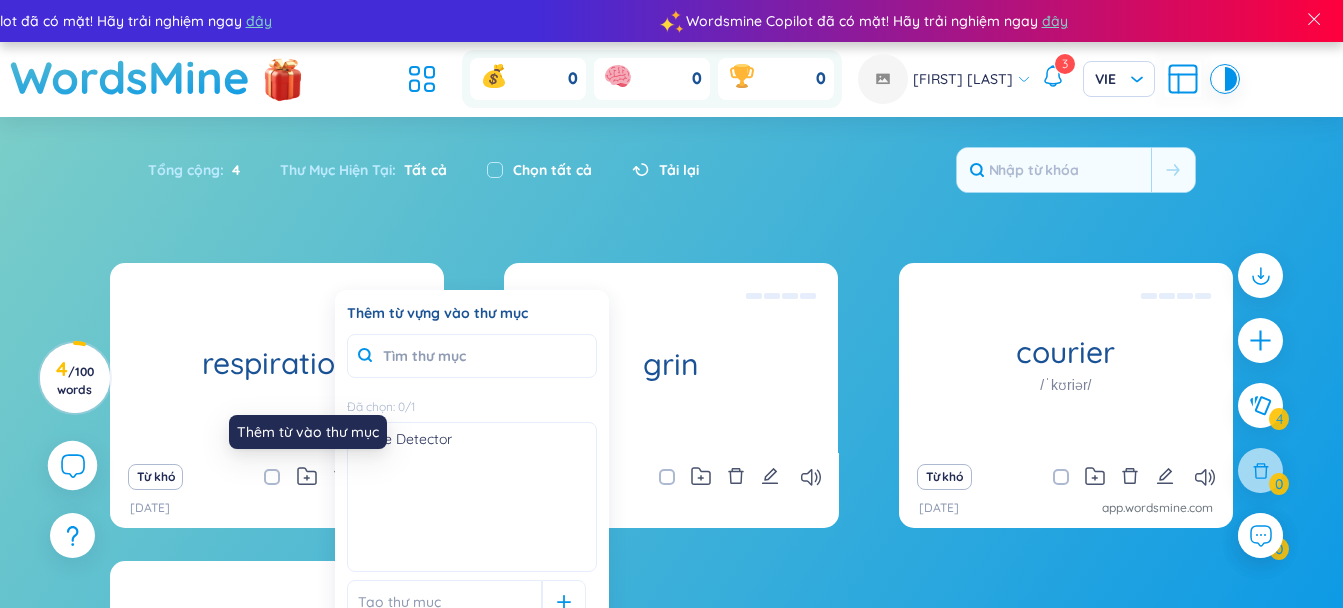 click on "Thêm từ vào thư mục" at bounding box center [308, 432] 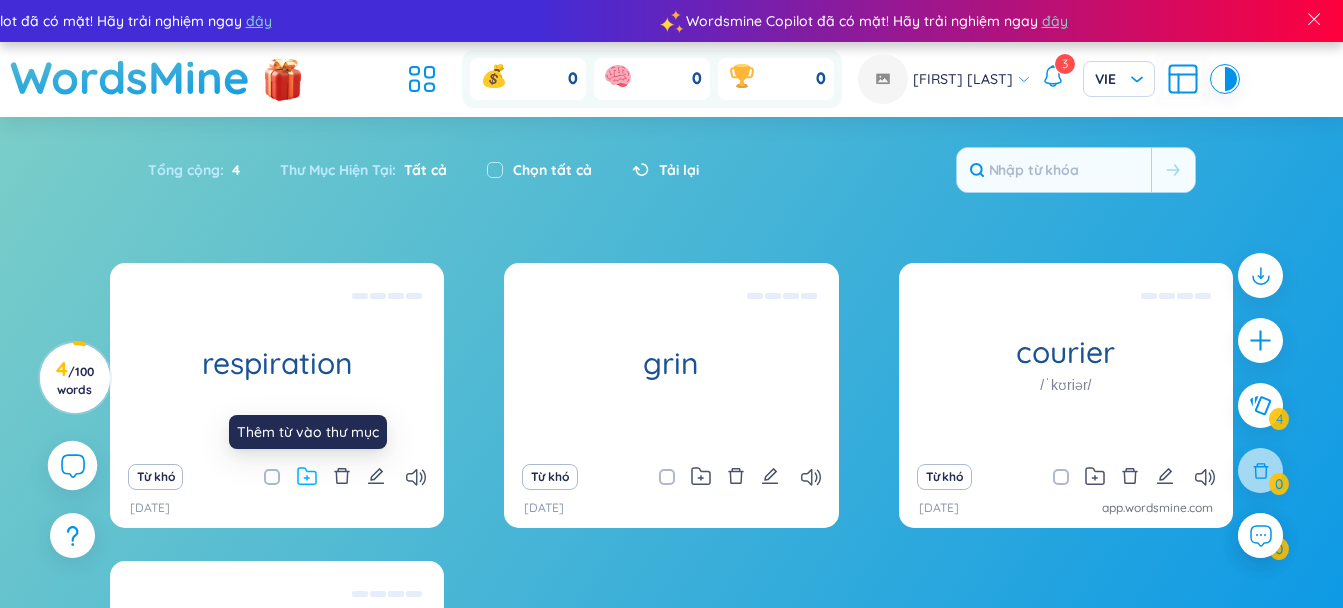 click 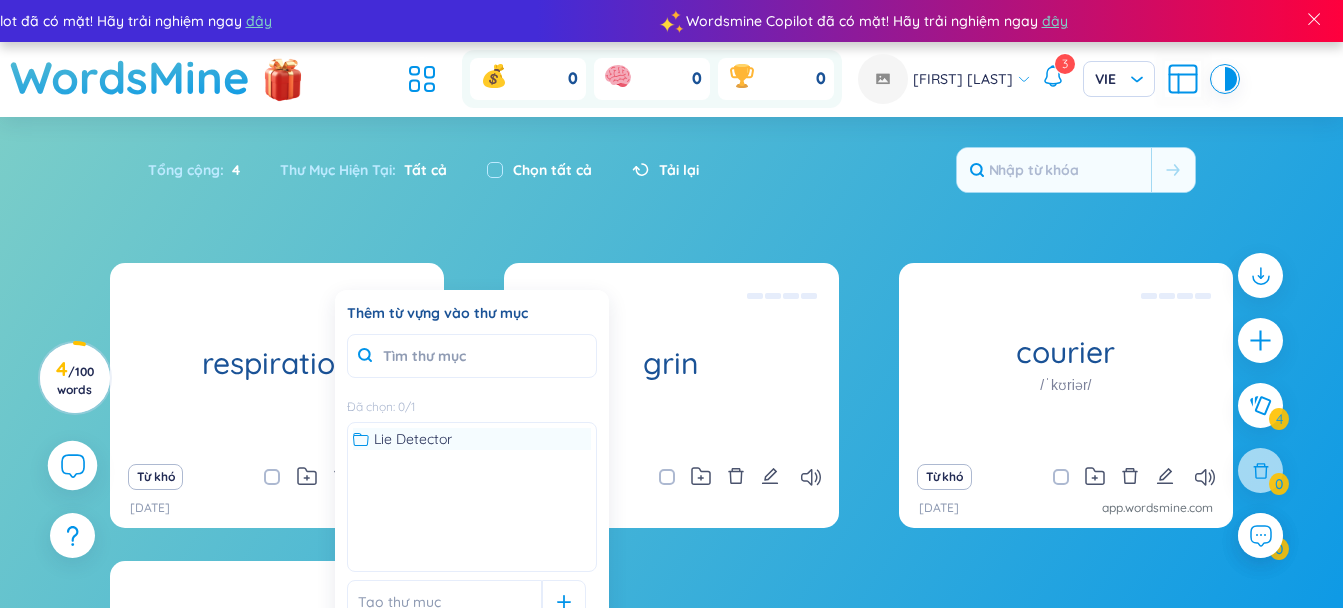 click on "Lie Detector" at bounding box center [413, 439] 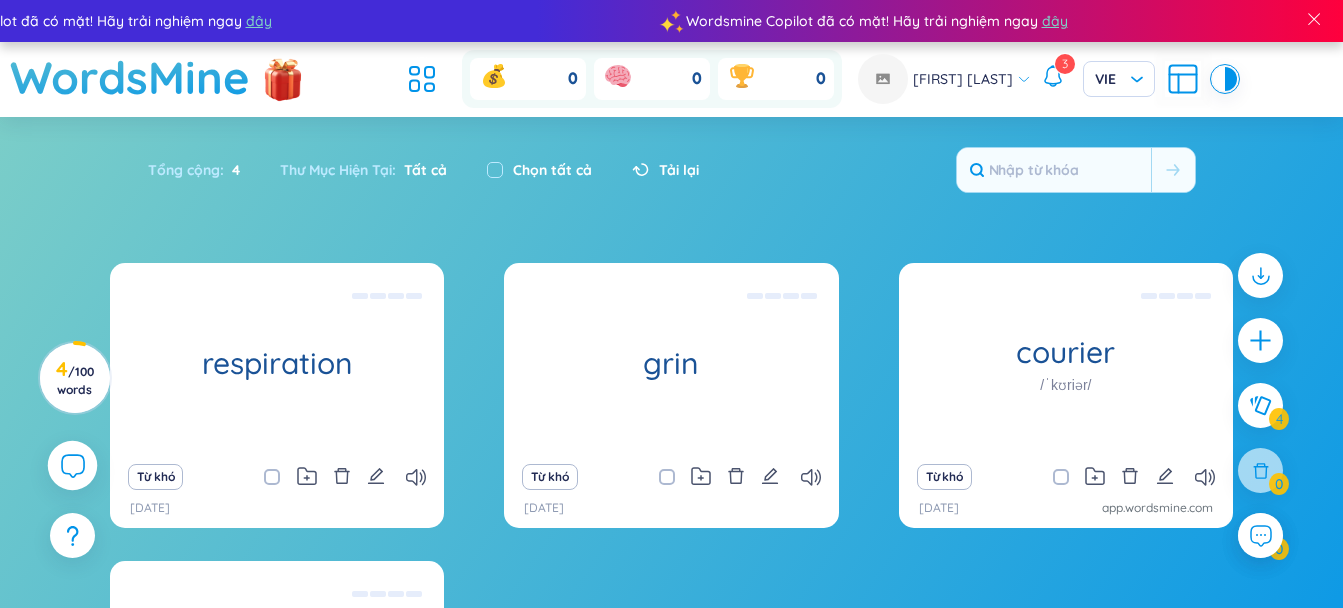 click on "respiration (Definition is empty) Từ khó 4/8/2025 grin (Definition is empty) Từ khó 4/8/2025 courier /ˈkʊriər/ (Definition is empty) Từ khó 8/4/2022 app.wordsmine.com   hello /həˈləʊ/ Xin chào
Eg: Hello how are you? (Xin chào, bạn có khỏe không?)
Used as a greeting or to begin a phone conversation.
Eg: hello there, Katie! Từ khó 8/4/2022" at bounding box center (671, 557) 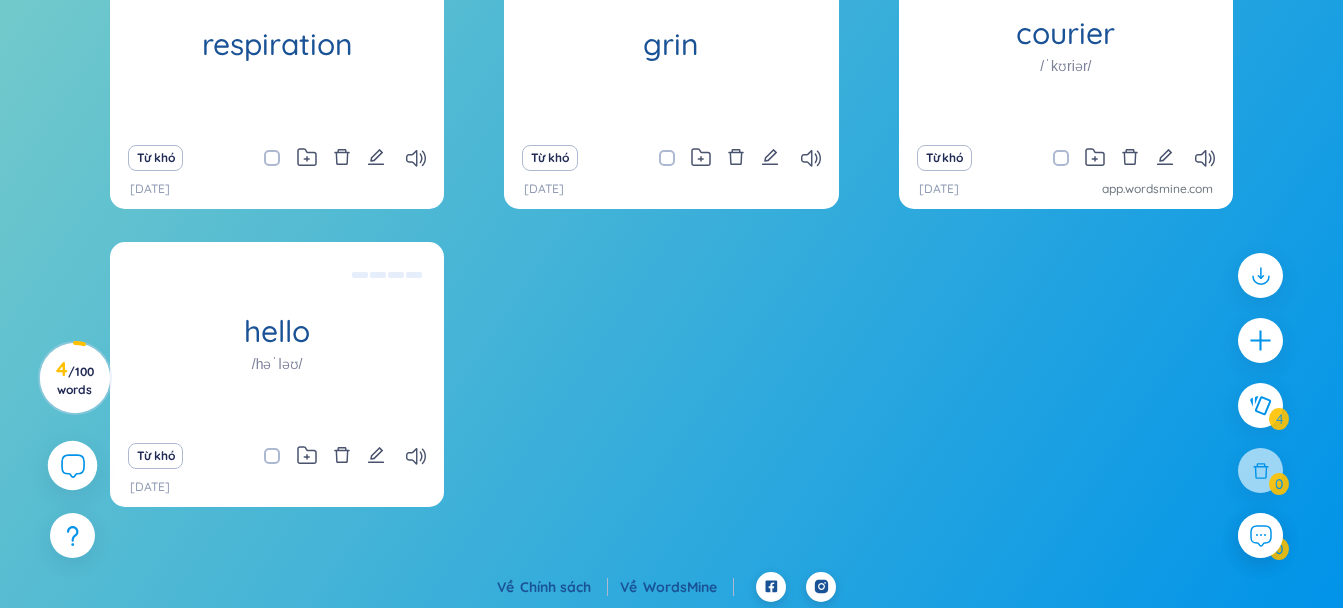 scroll, scrollTop: 323, scrollLeft: 0, axis: vertical 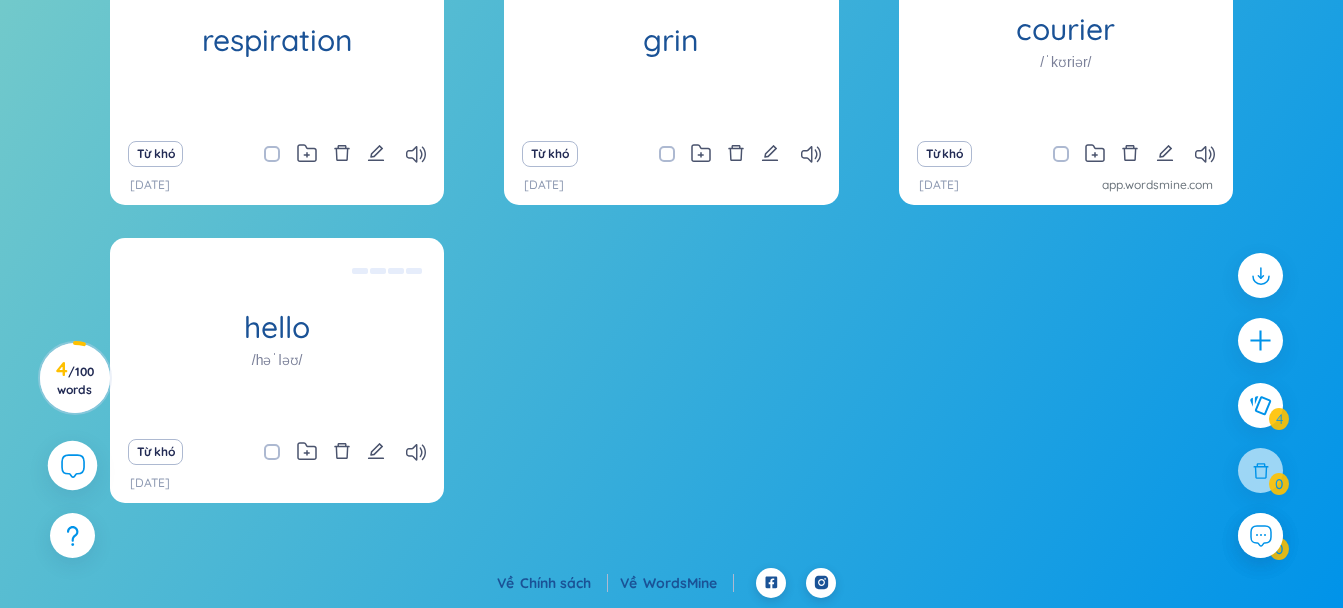 click at bounding box center (282, 154) 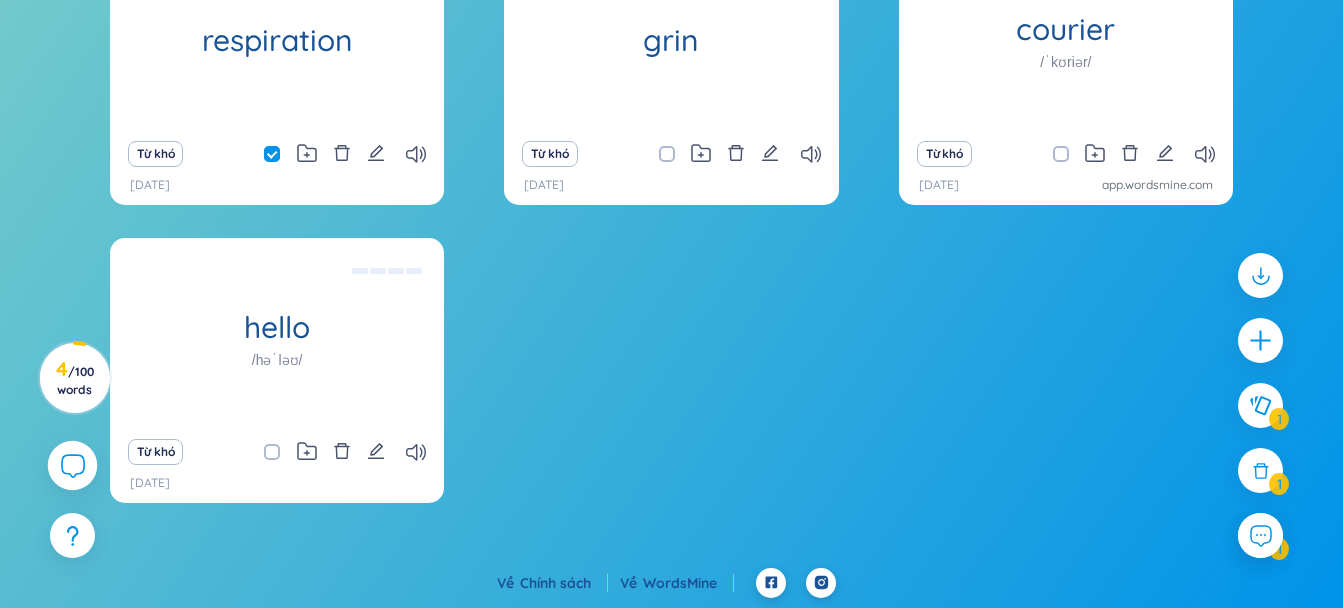 click at bounding box center [282, 154] 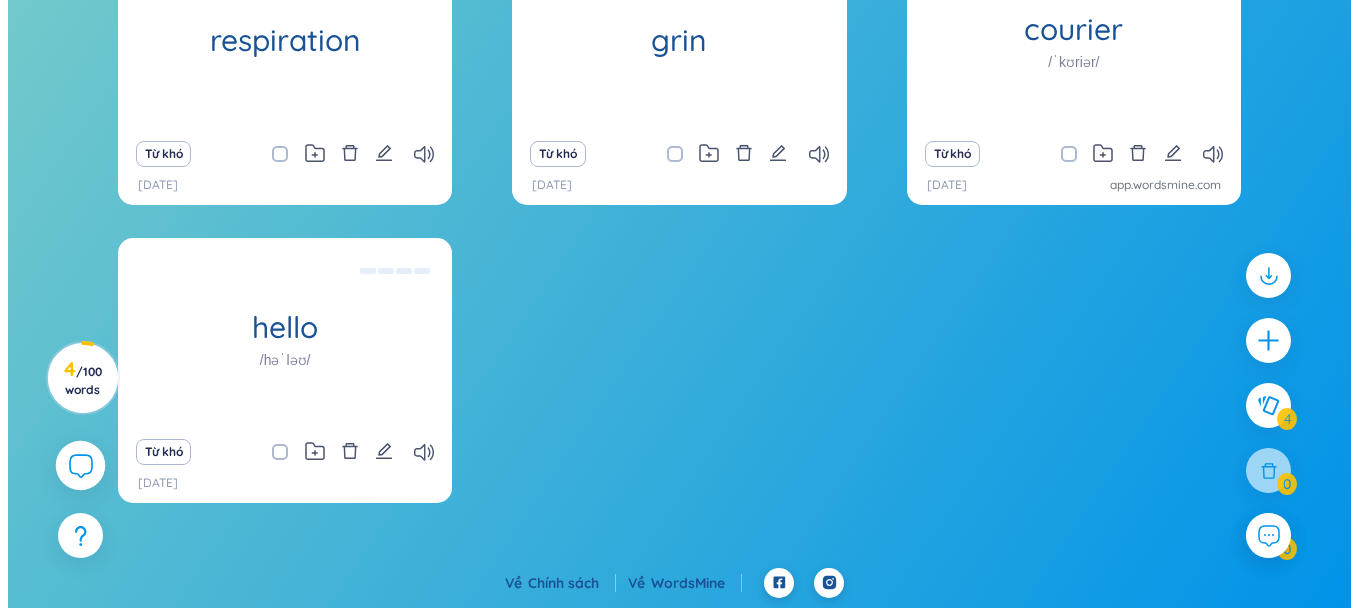 scroll, scrollTop: 56, scrollLeft: 0, axis: vertical 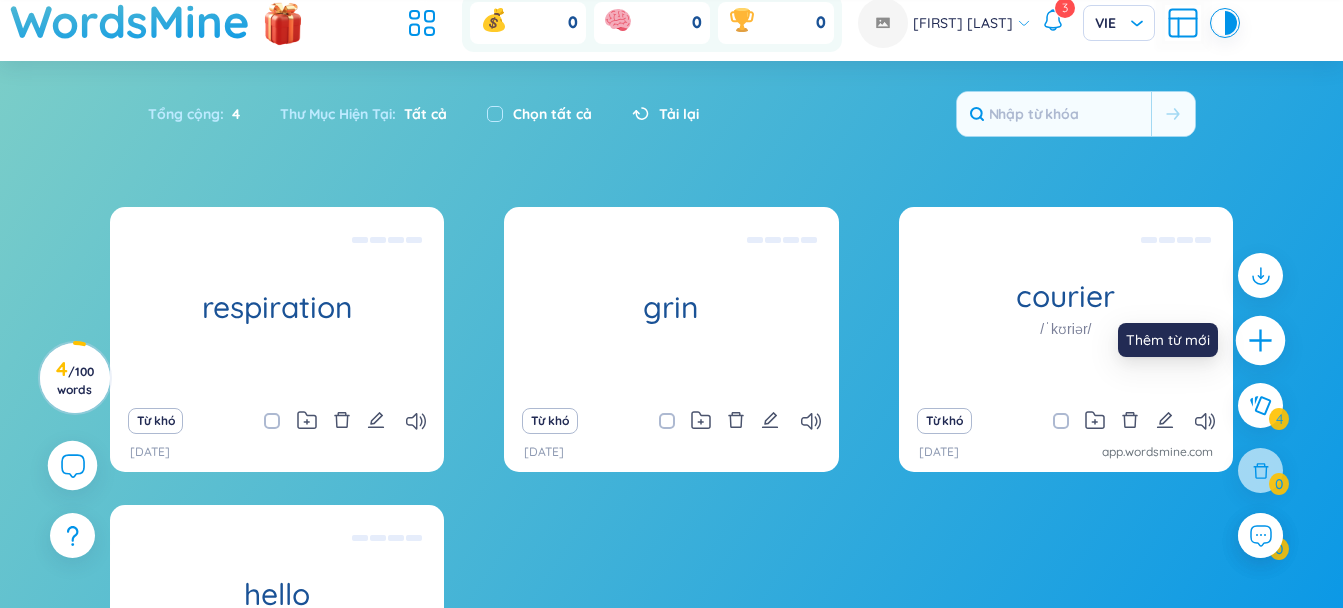 click at bounding box center (1261, 341) 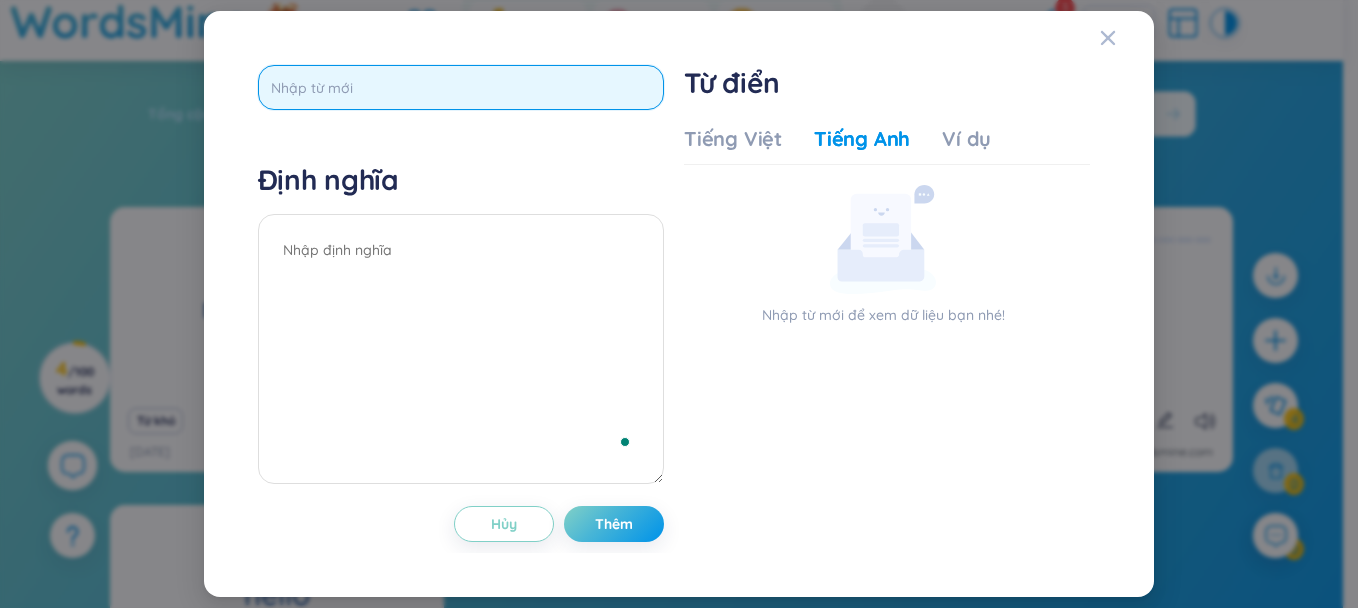 click at bounding box center (461, 87) 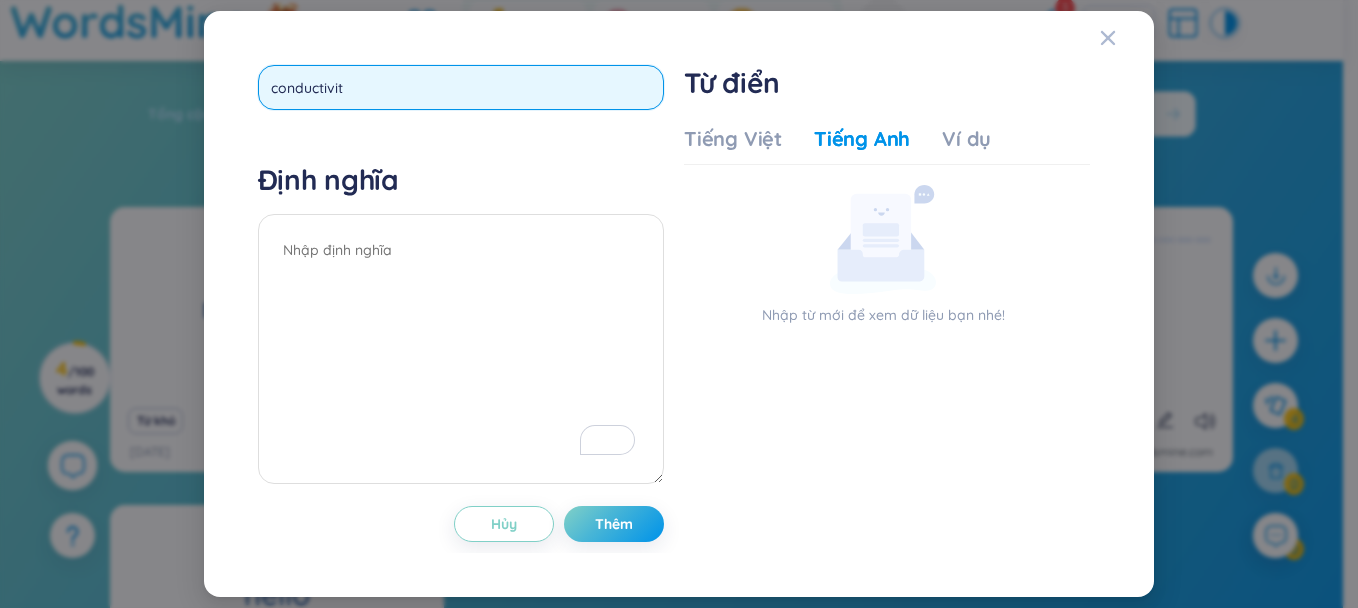 type on "conductivity" 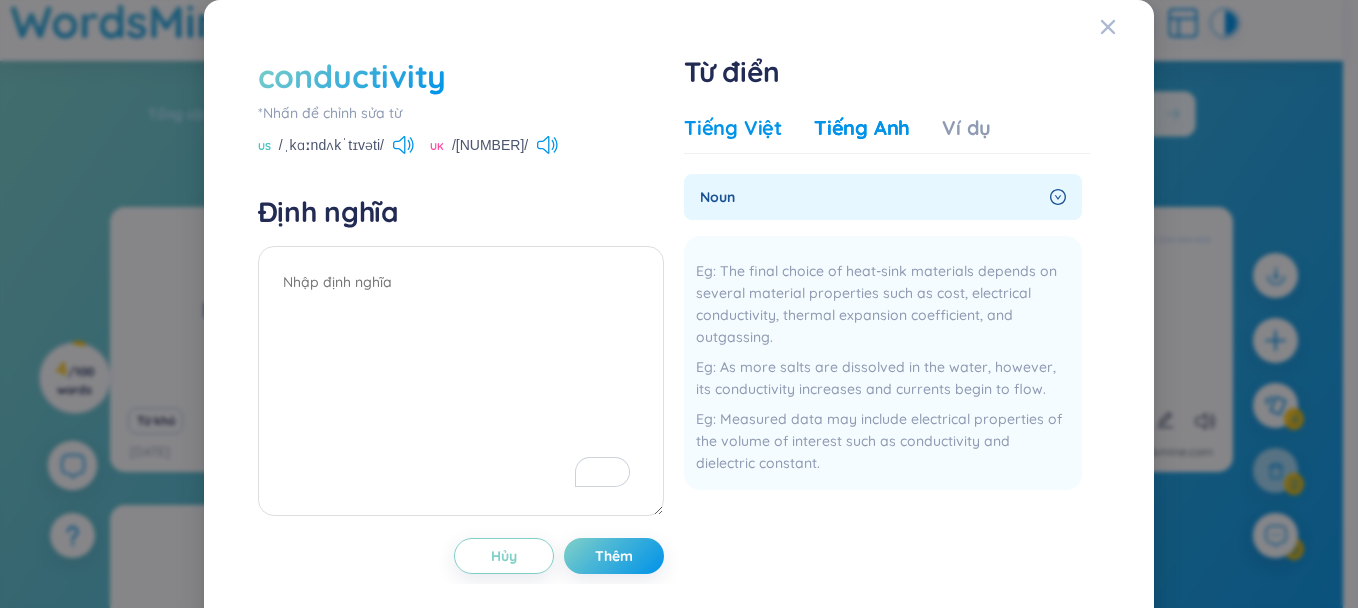 click on "Tiếng Việt" at bounding box center (733, 128) 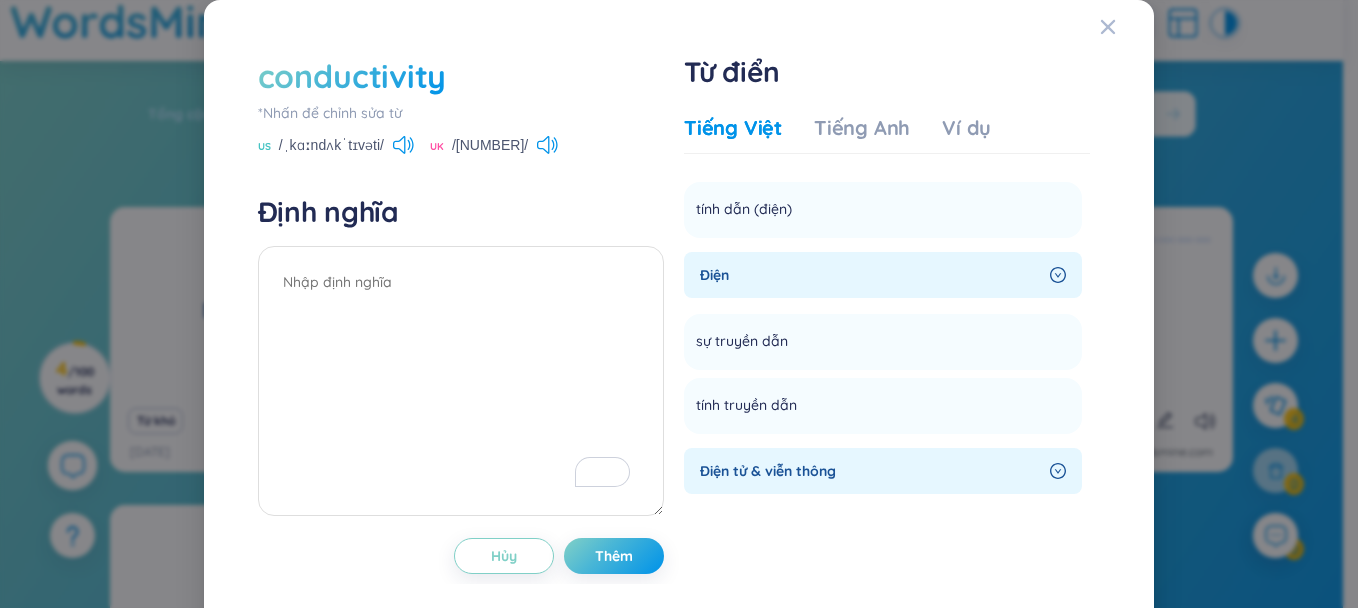 scroll, scrollTop: 400, scrollLeft: 0, axis: vertical 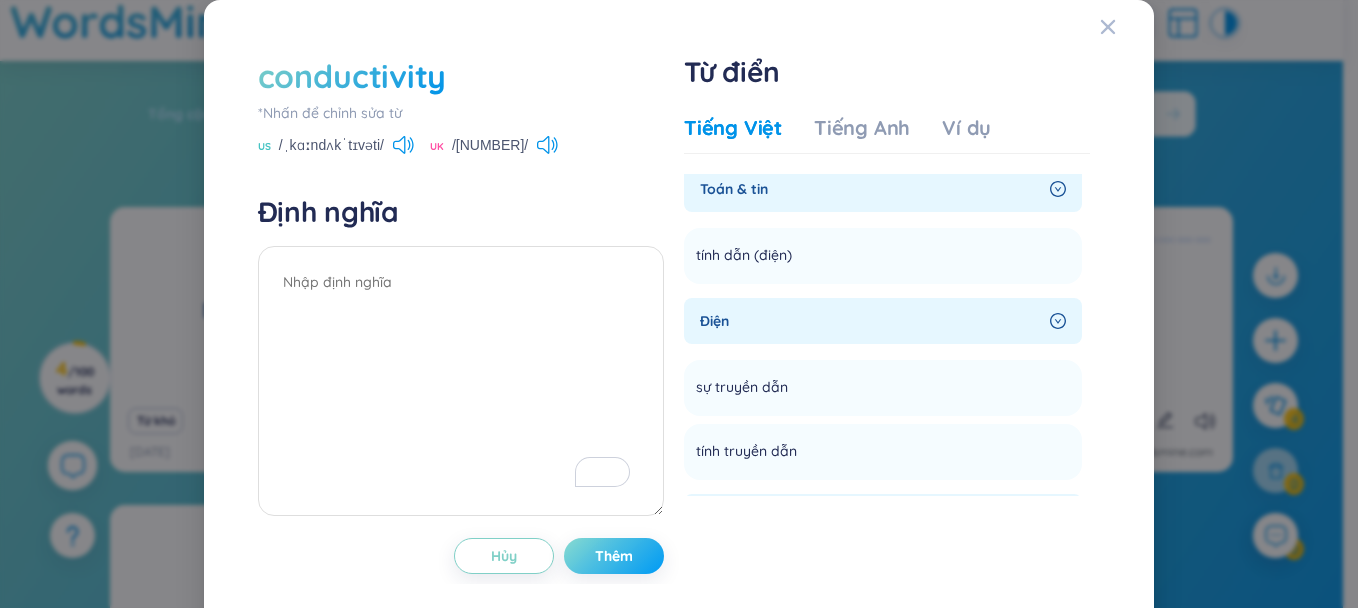 click on "Thêm" at bounding box center [614, 556] 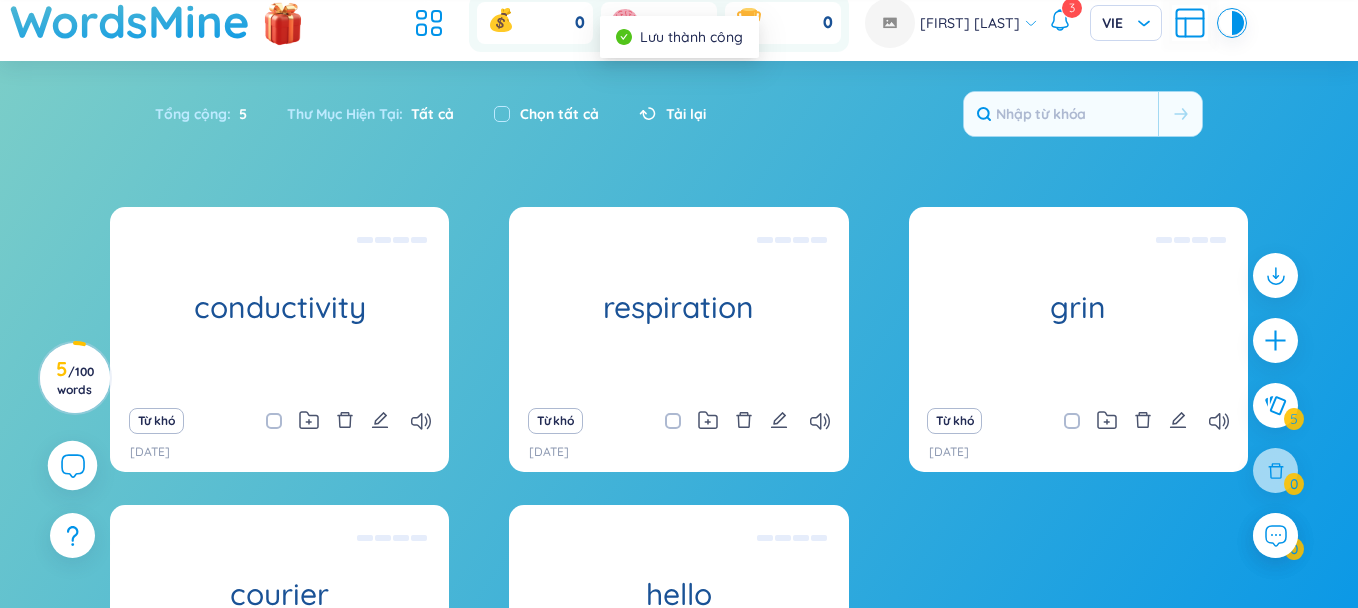 scroll, scrollTop: 0, scrollLeft: 0, axis: both 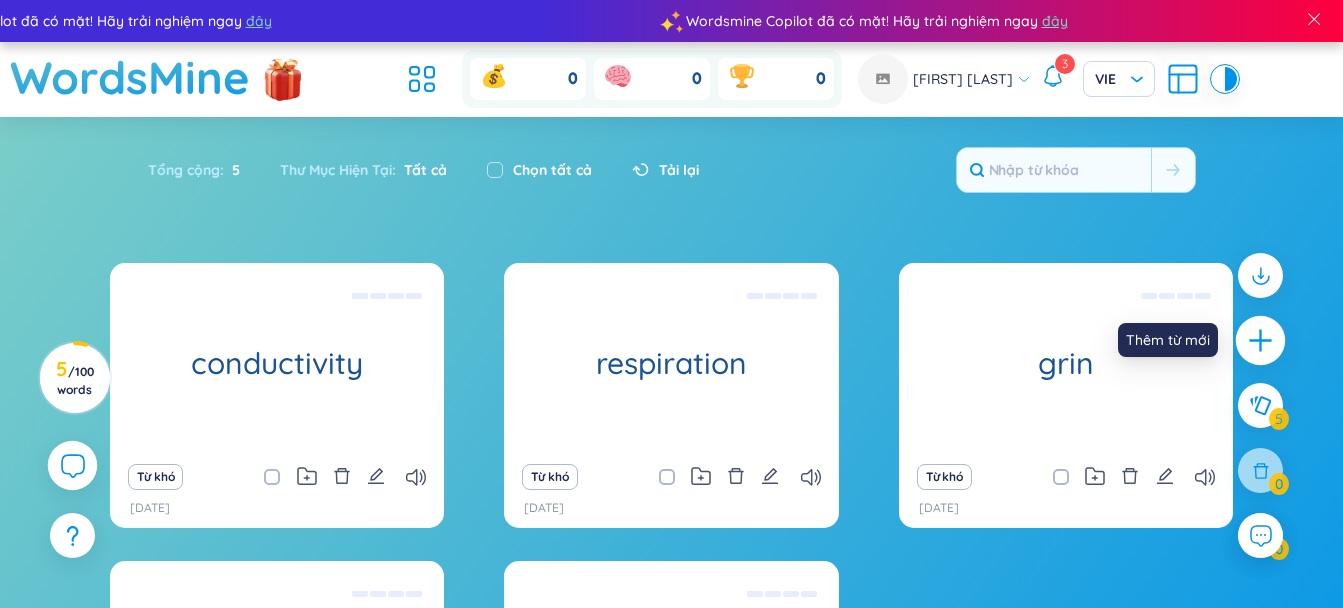 click 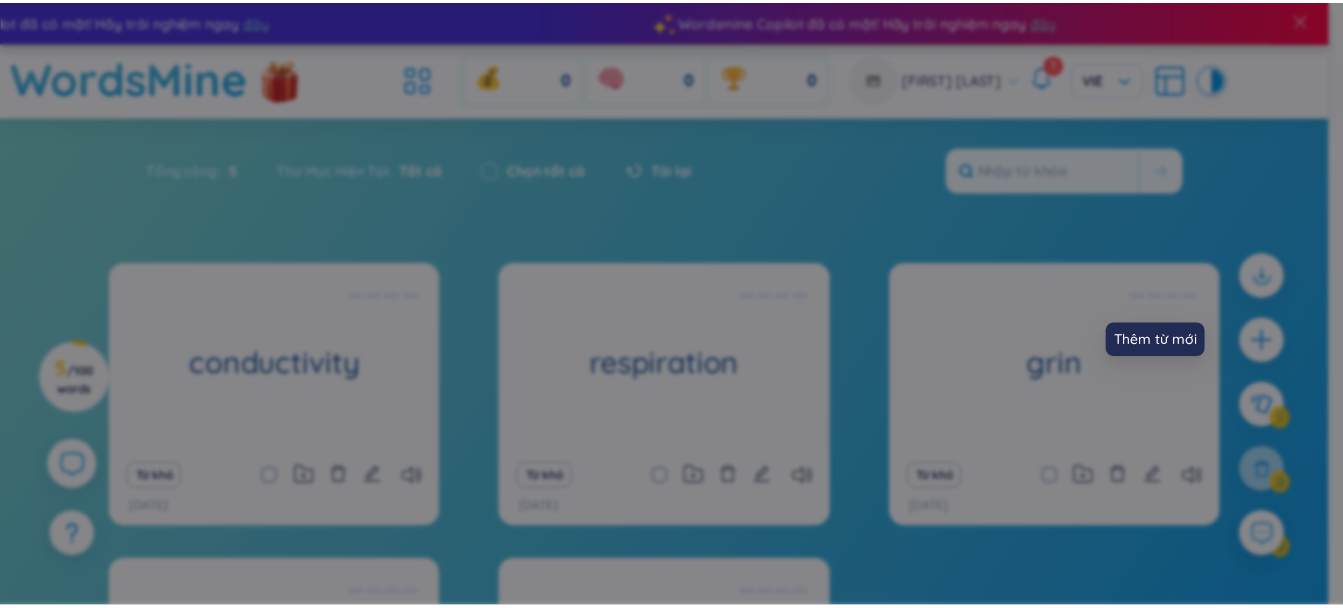scroll, scrollTop: 0, scrollLeft: 0, axis: both 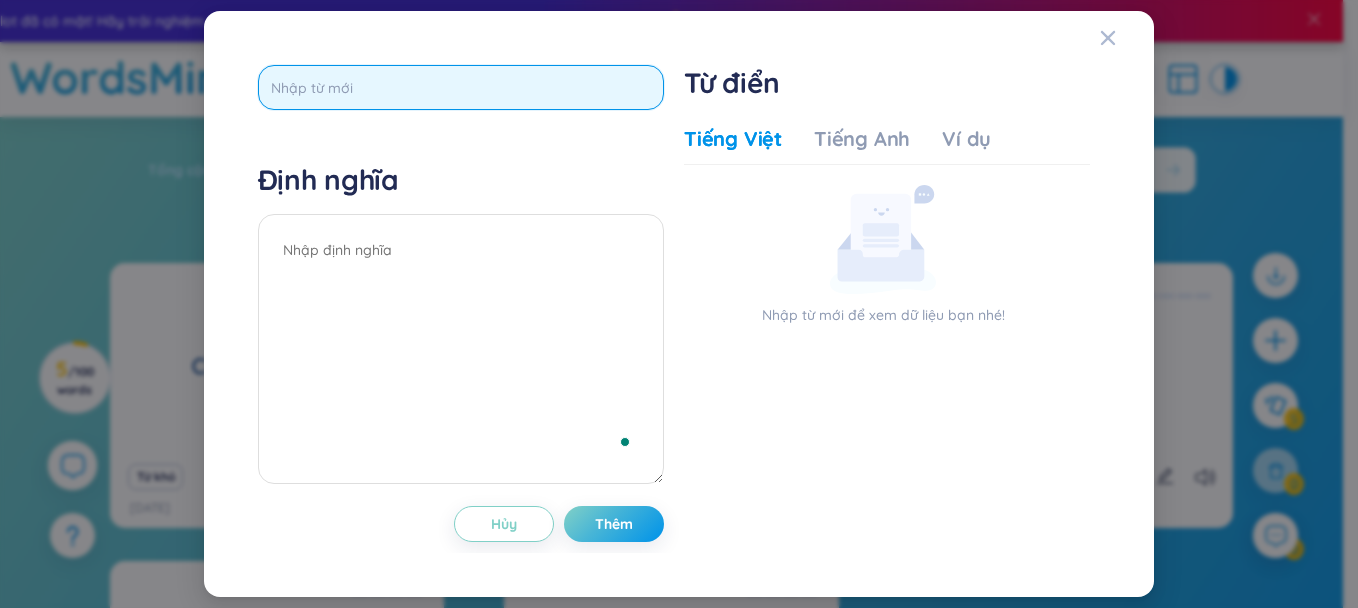 click at bounding box center [461, 87] 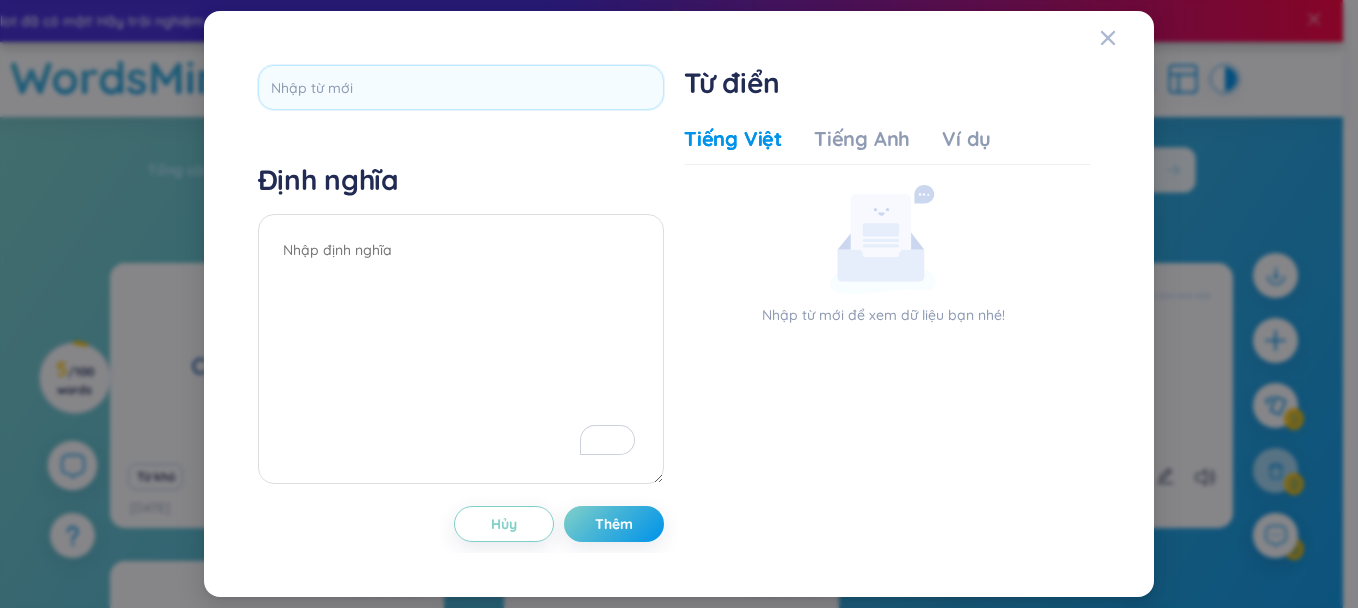 click on "Định nghĩa Hủy Thêm Từ điển Tiếng Việt Tiếng Anh Ví dụ Nhập từ mới để xem dữ liệu bạn nhé! Nhập từ mới để xem dữ liệu bạn nhé! Hủy Thêm" at bounding box center [679, 304] 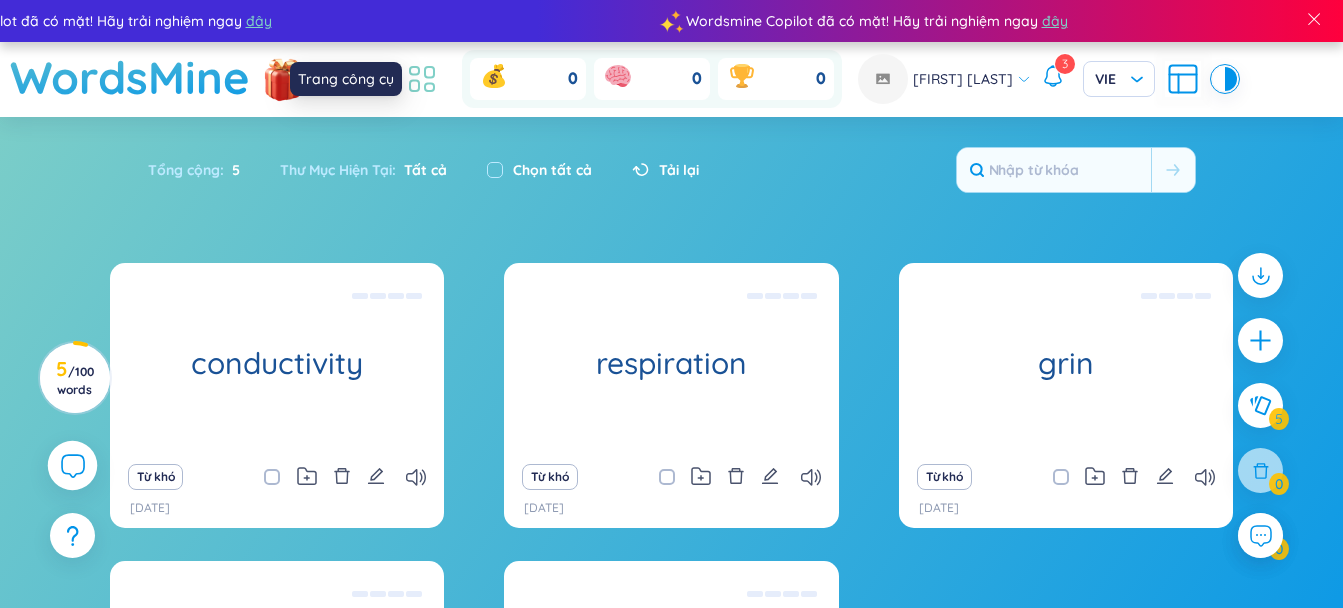 click 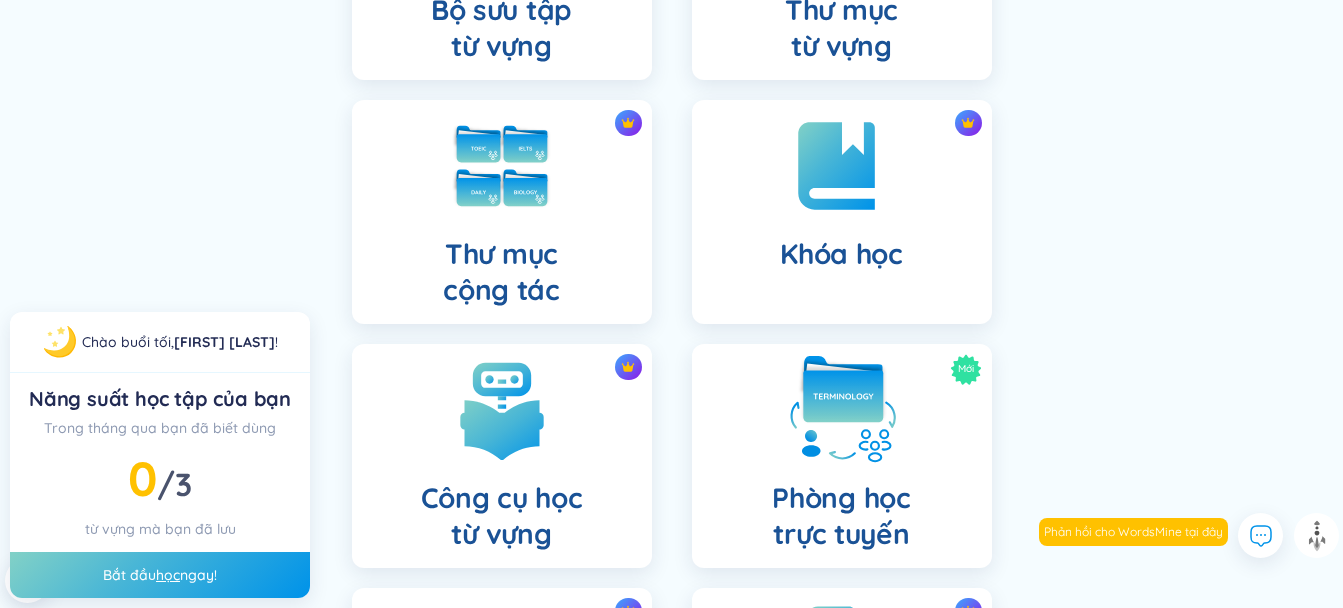 scroll, scrollTop: 267, scrollLeft: 0, axis: vertical 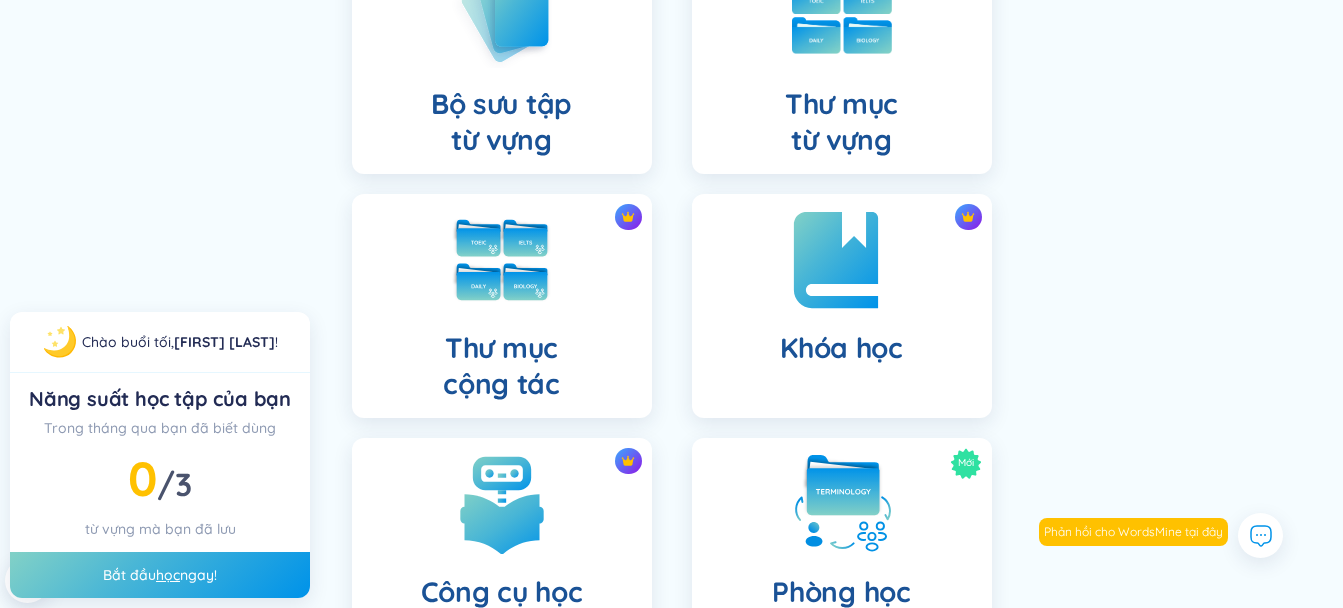 click at bounding box center (842, 260) 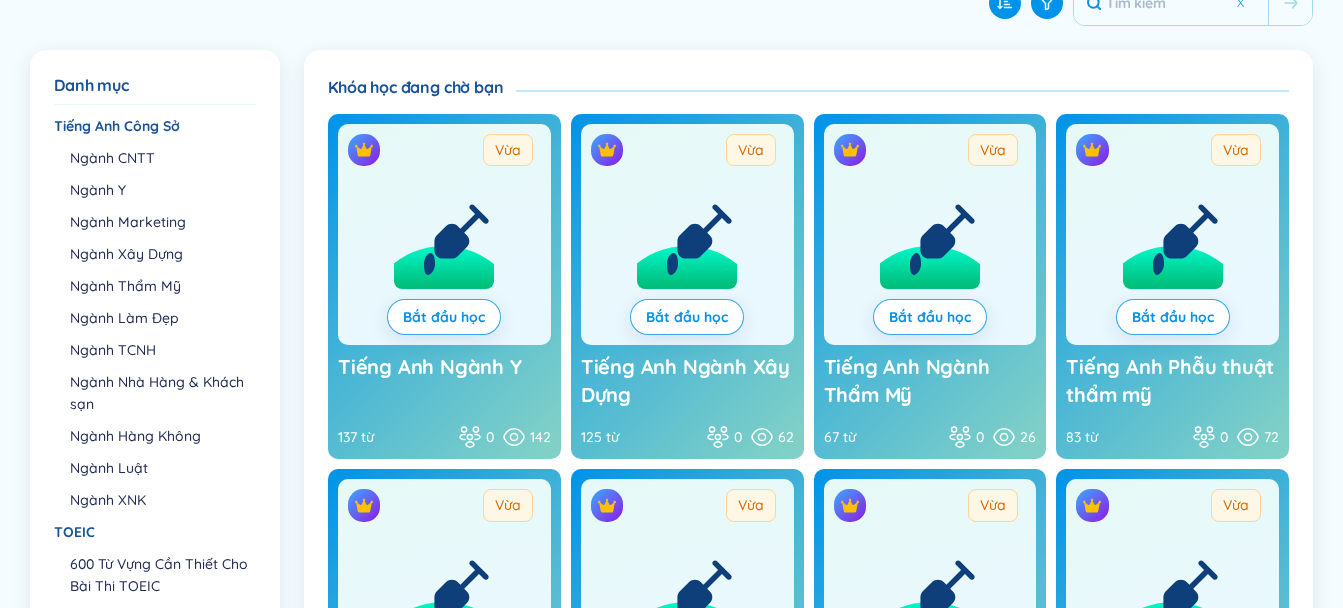 scroll, scrollTop: 267, scrollLeft: 0, axis: vertical 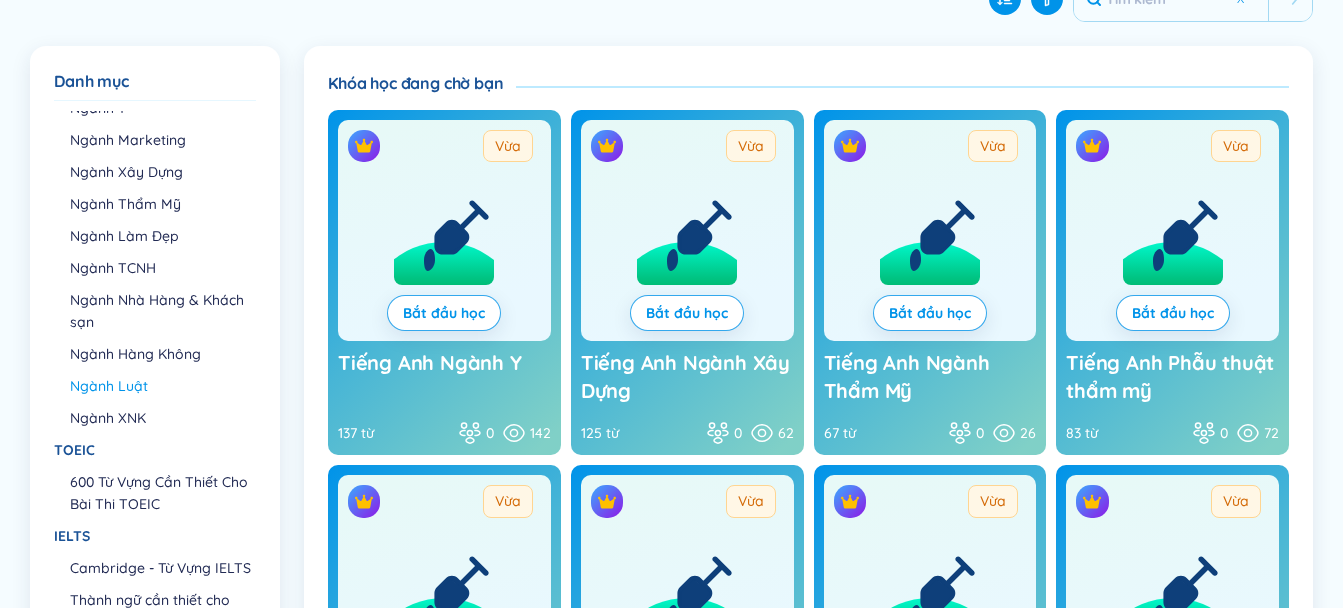 click on "Ngành Luật" at bounding box center (162, 386) 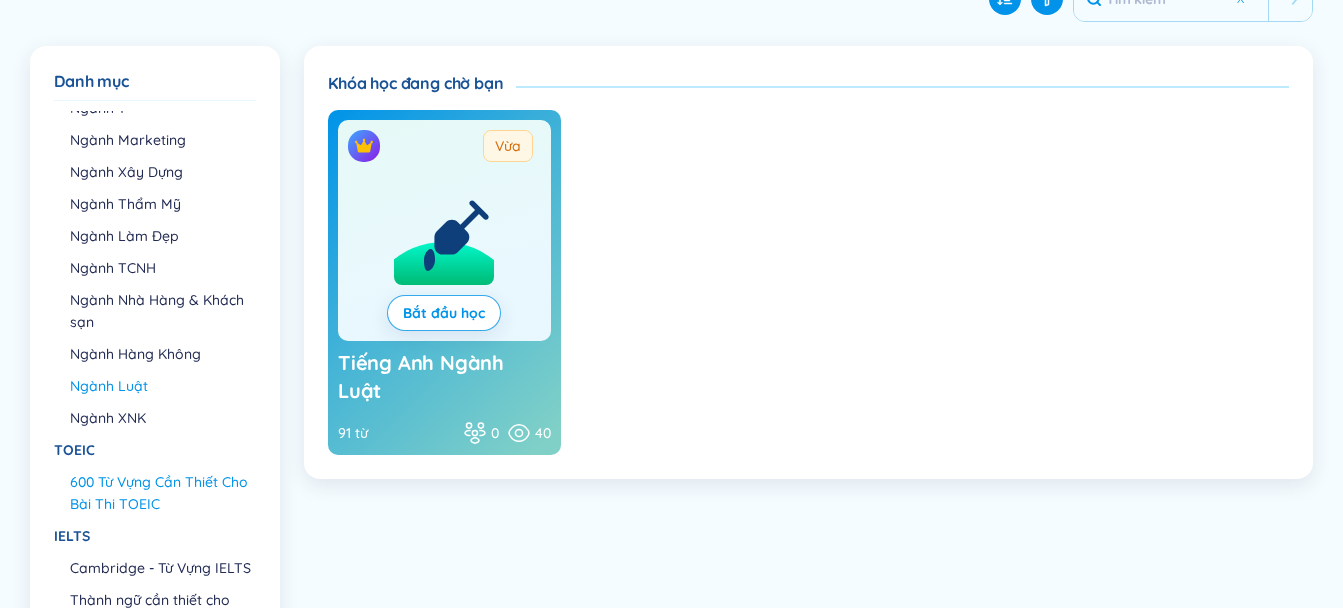 click on "600 Từ Vựng Cần Thiết Cho Bài Thi TOEIC" at bounding box center [162, 493] 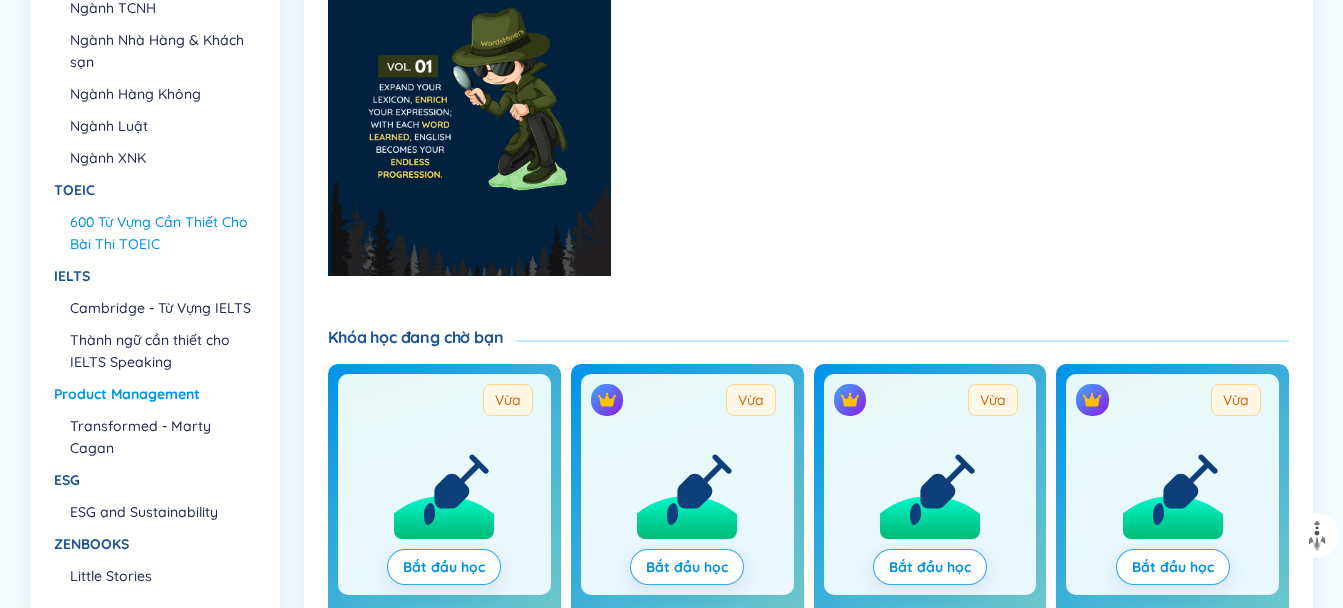 scroll, scrollTop: 533, scrollLeft: 0, axis: vertical 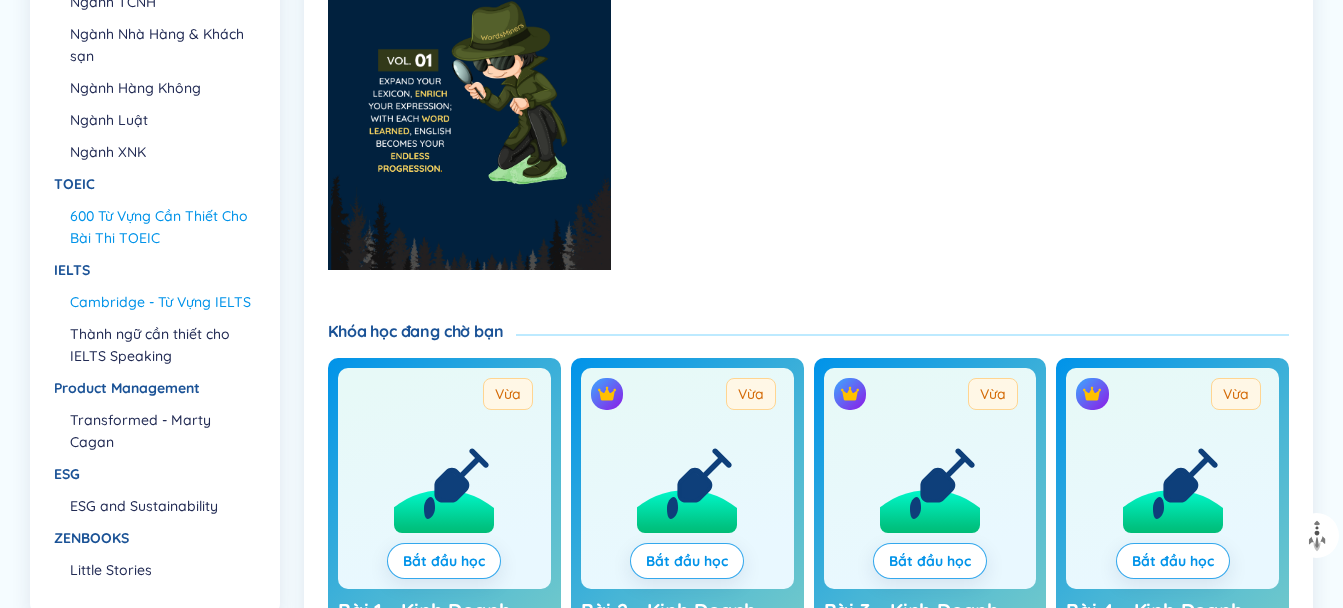 click on "Cambridge - Từ Vựng IELTS" at bounding box center (162, 302) 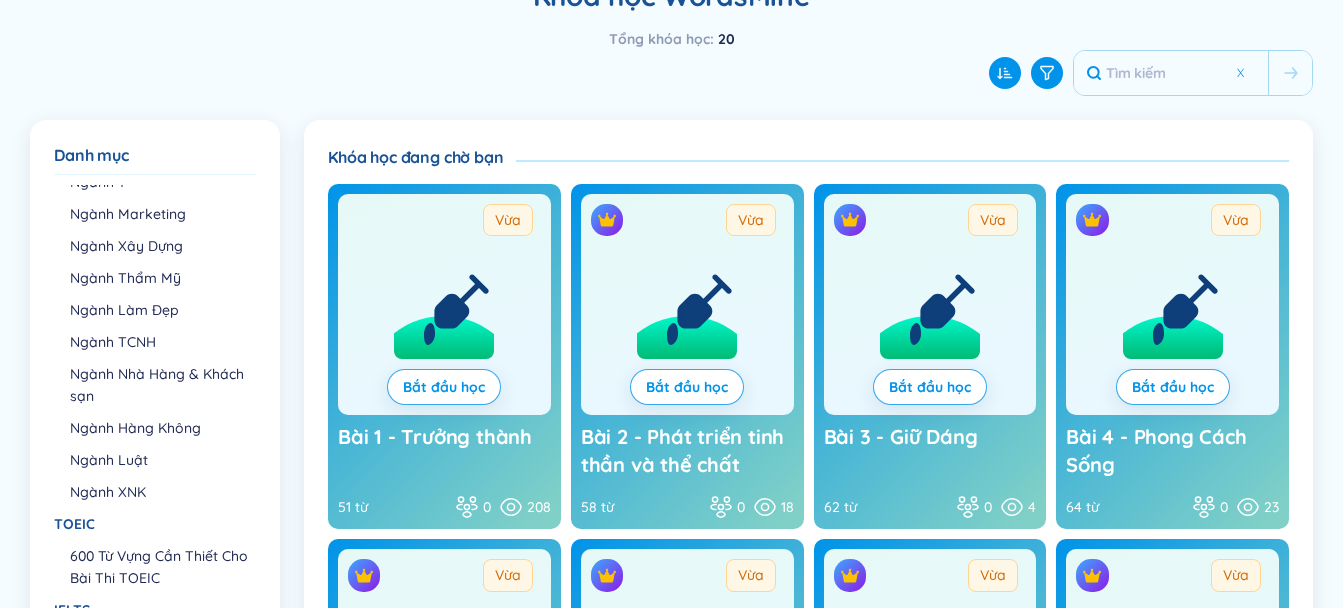 scroll, scrollTop: 0, scrollLeft: 0, axis: both 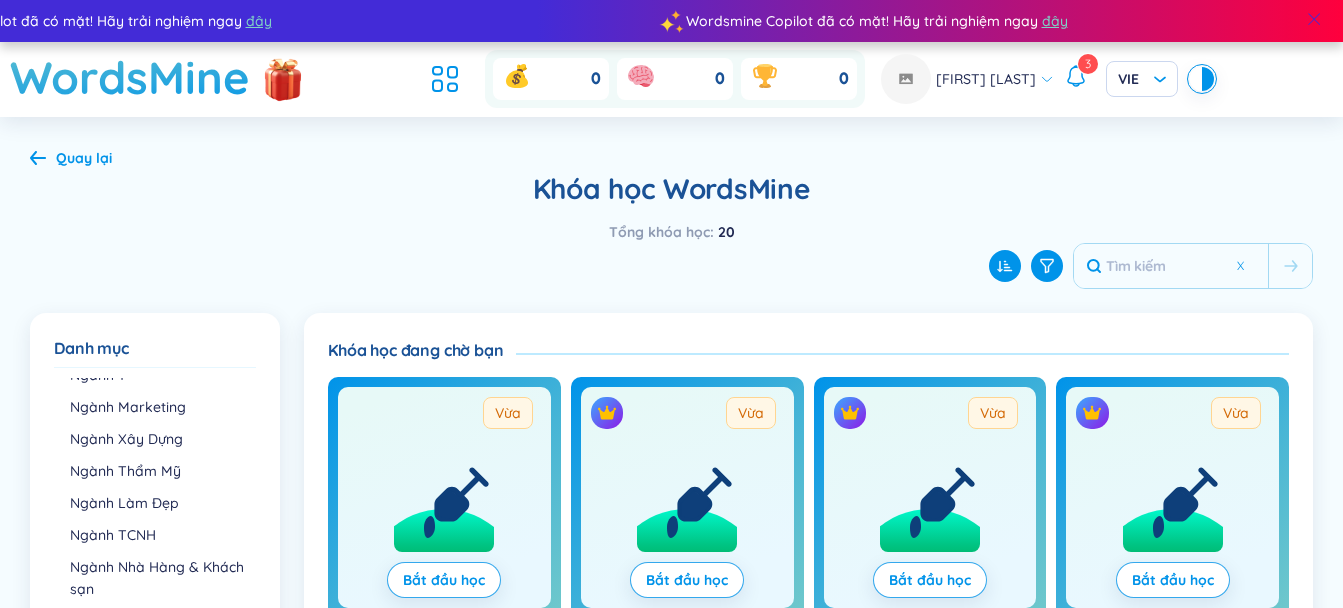 click at bounding box center (1314, 19) 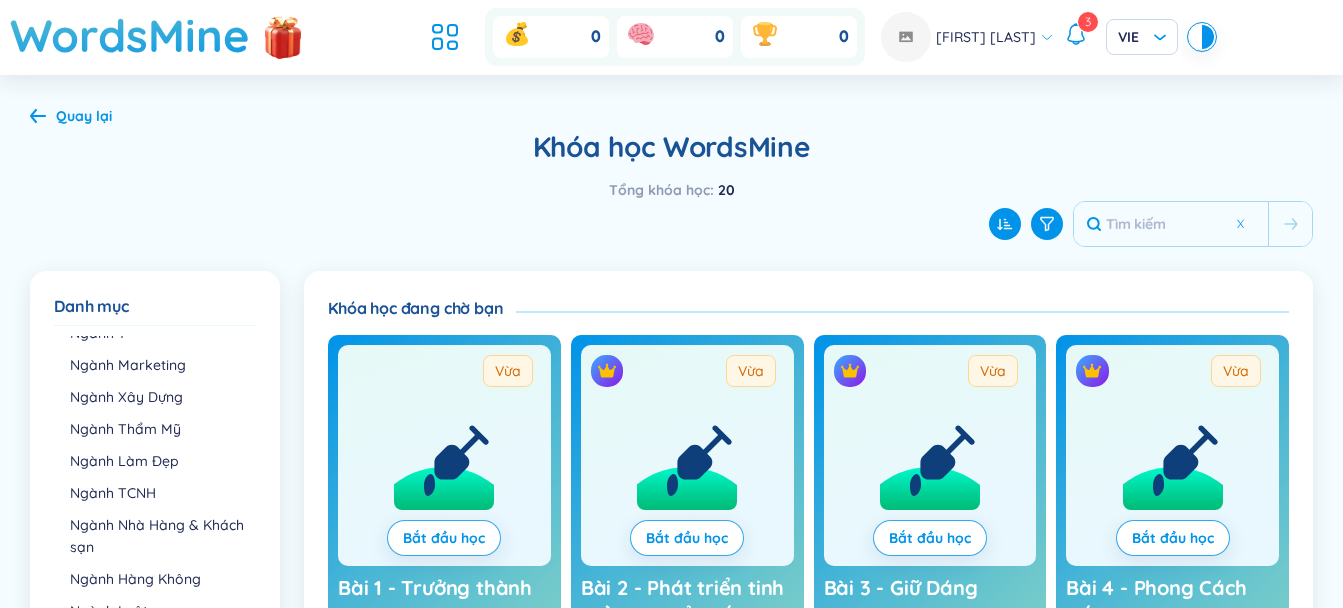 click on "Quay lại Khóa học WordsMine Tổng khóa học :   20 Danh mục Danh mục Tiếng Anh Công Sở Ngành CNTT Ngành Y Ngành Marketing Ngành Xây Dựng Ngành Thẩm Mỹ Ngành Làm Đẹp Ngành TCNH Ngành Nhà Hàng & Khách sạn Ngành Hàng Không Ngành Luật Ngành XNK TOEIC 600 Từ Vựng Cần Thiết Cho Bài Thi TOEIC IELTS Cambridge - Từ Vựng IELTS Thành ngữ cần thiết cho IELTS Speaking Product Management Transformed - Marty Cagan ESG ESG and Sustainability ZENBOOKS Little Stories Không có dữ liệu Khóa học đang chờ bạn Vừa Bắt đầu học Bài 1 - Trưởng thành 0% 51 từ 0 208 Vừa Bắt đầu học Bài 2 - Phát triển tinh thần và thể chất 0% 58 từ 0 18 Vừa Bắt đầu học Bài 3 - Giữ Dáng 0% 62 từ 0 4 Vừa Bắt đầu học Bài 4 - Phong Cách Sống 0% 64 từ 0 23 Vừa Bắt đầu học Bài 5 - Thời Học Sinh 0% 62 từ 0 3 Vừa Bắt đầu học Bài 6 - Giao Tiếp Hiệu Quả 0% 50 từ 0 2 Vừa 0% 46 từ" at bounding box center [671, 791] 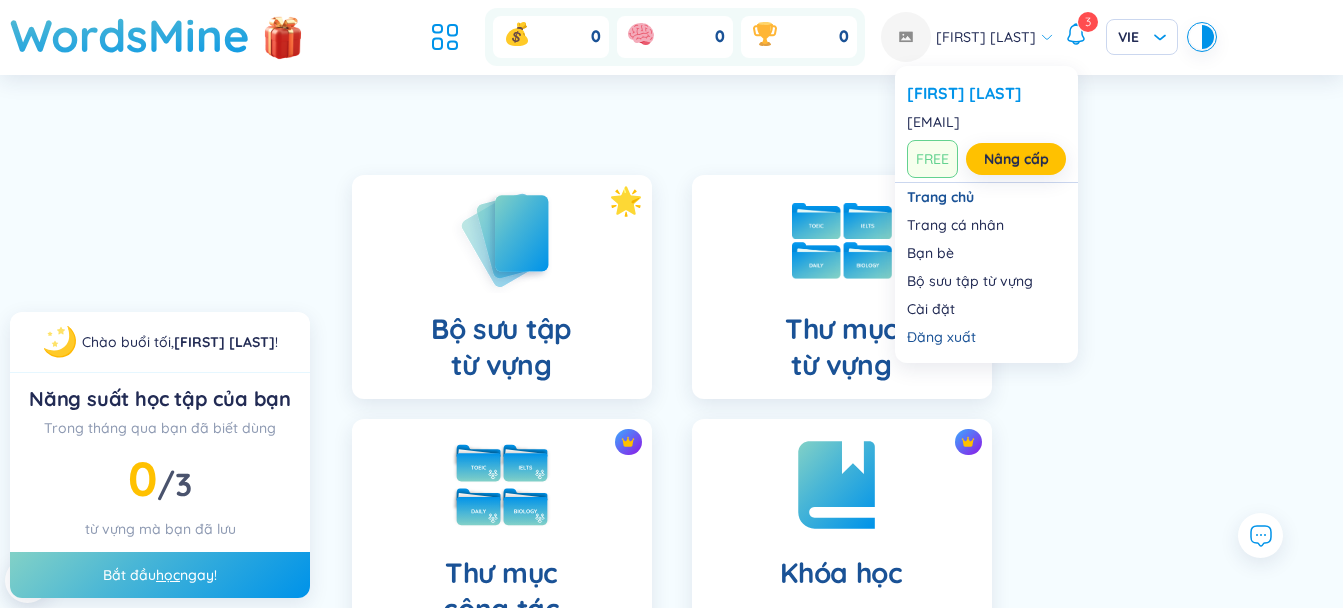 click on "[FIRST] [LAST]" at bounding box center [967, 37] 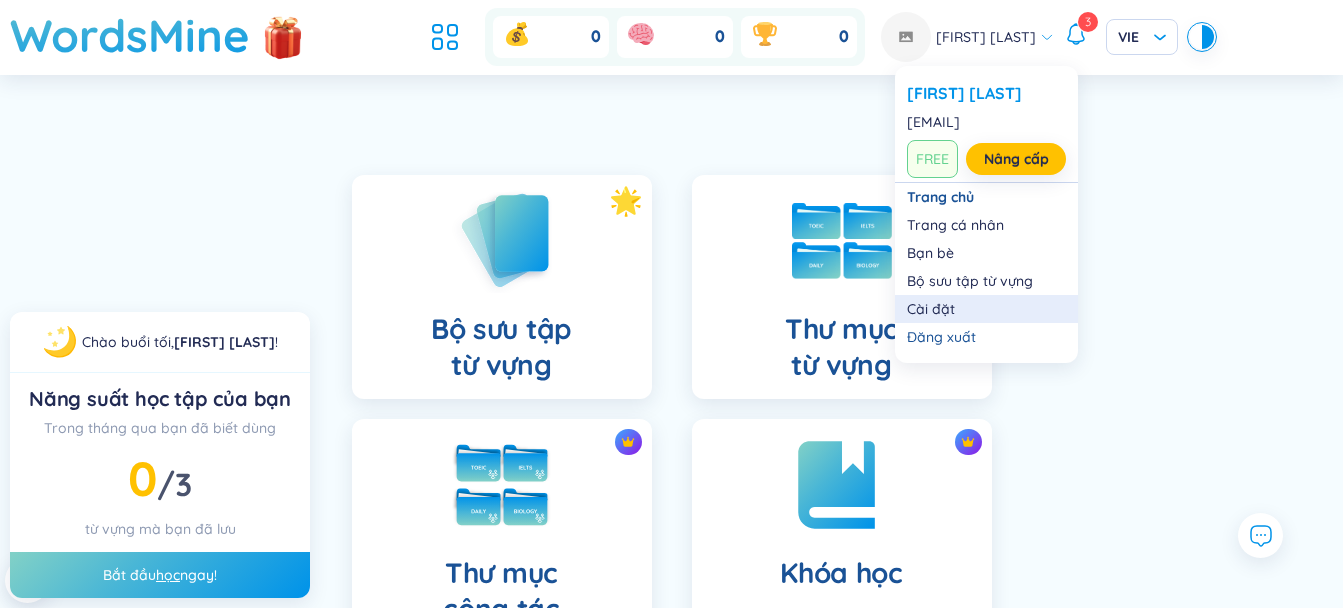click on "Cài đặt" at bounding box center [986, 309] 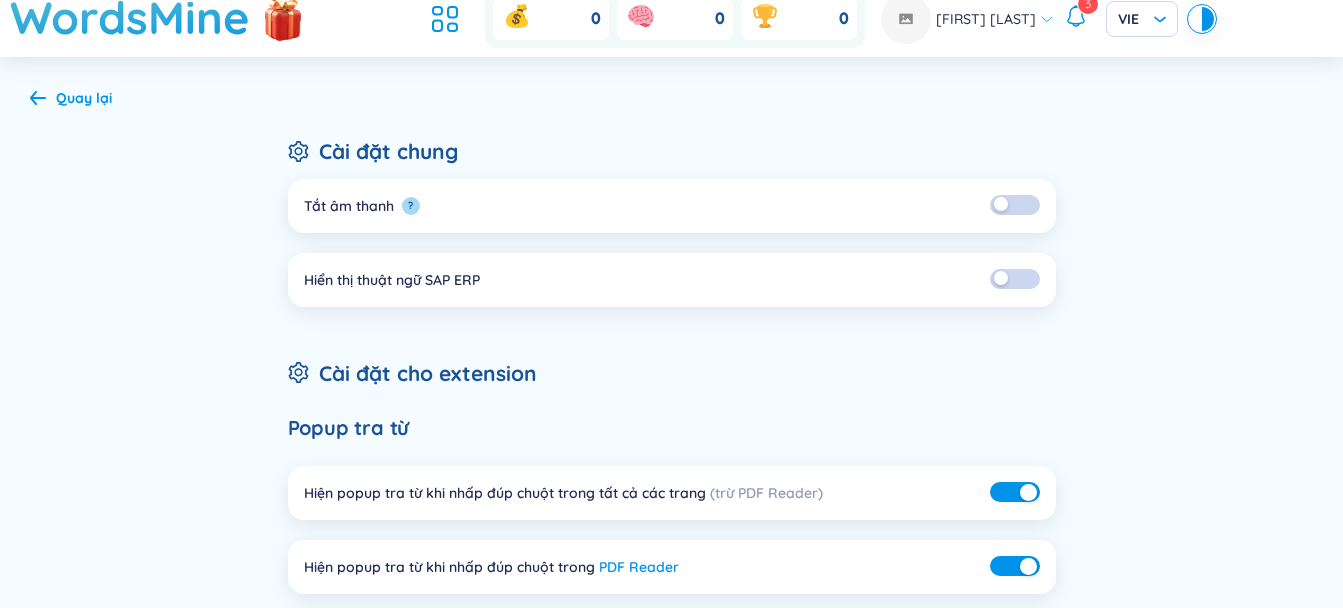 scroll, scrollTop: 0, scrollLeft: 0, axis: both 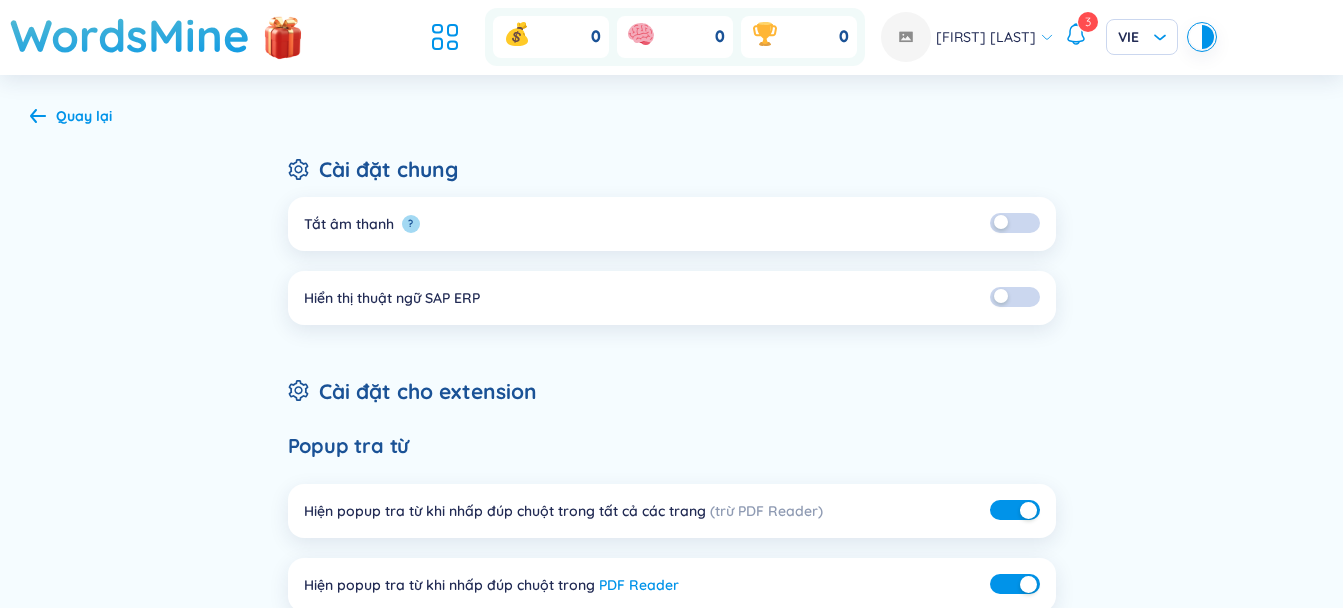 click on "[FIRST] [LAST]" at bounding box center [967, 37] 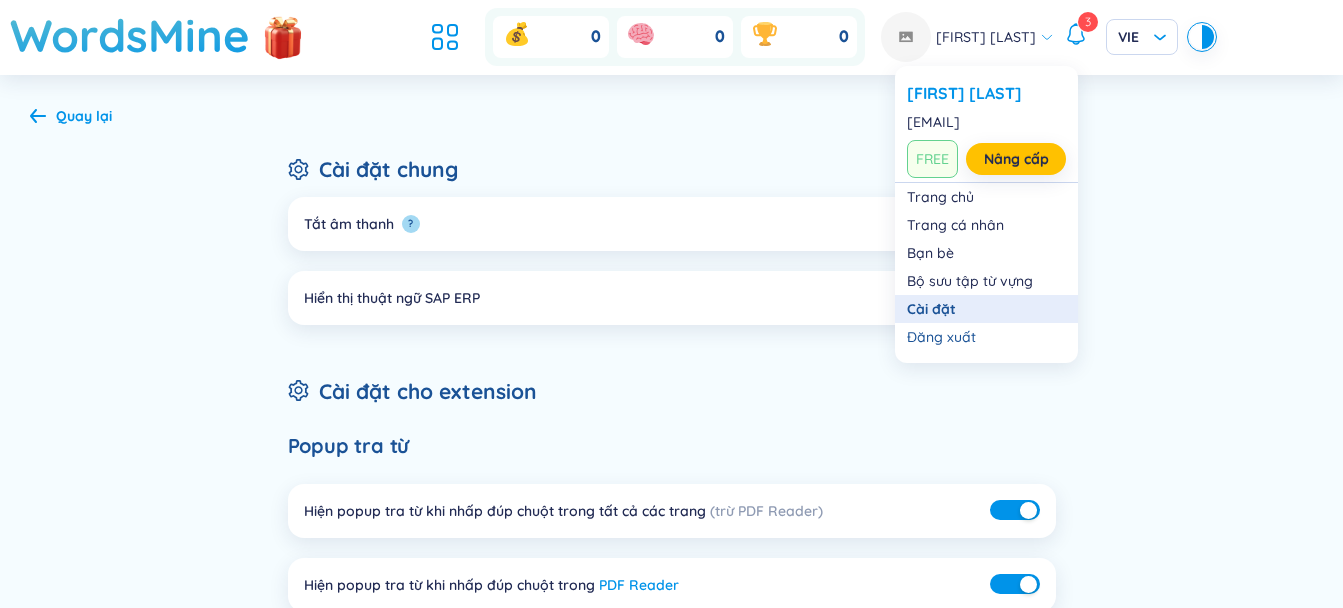 click on "Cài đặt" at bounding box center (986, 309) 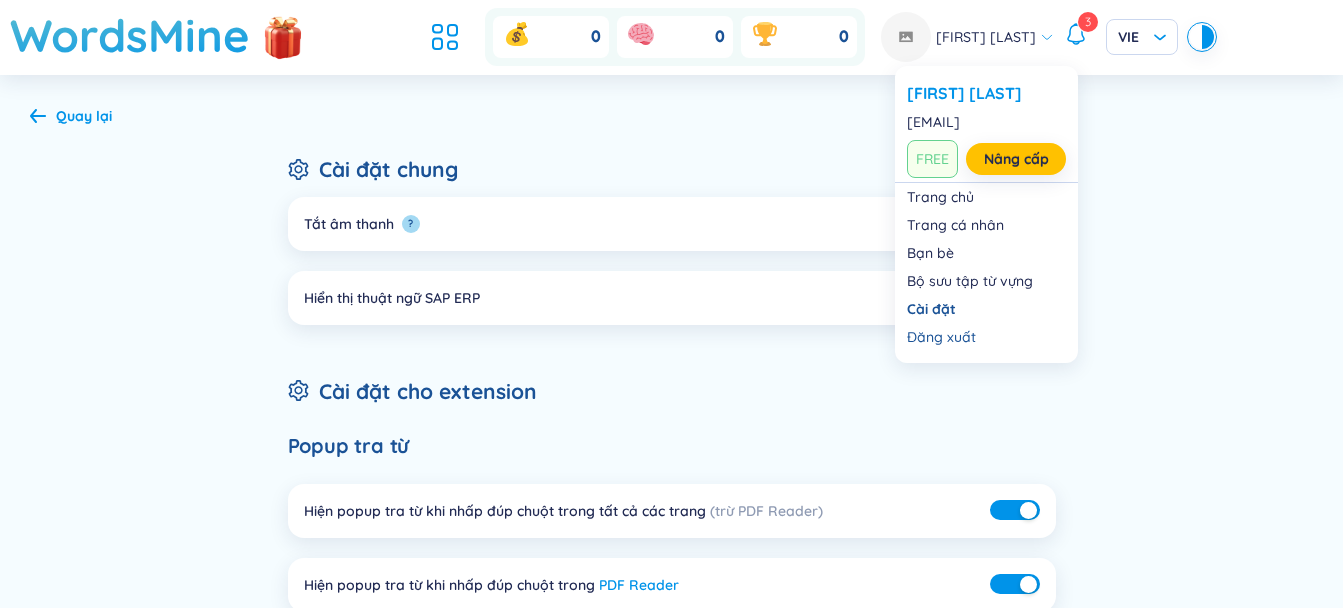 click on "[FIRST] [LAST]" at bounding box center [967, 37] 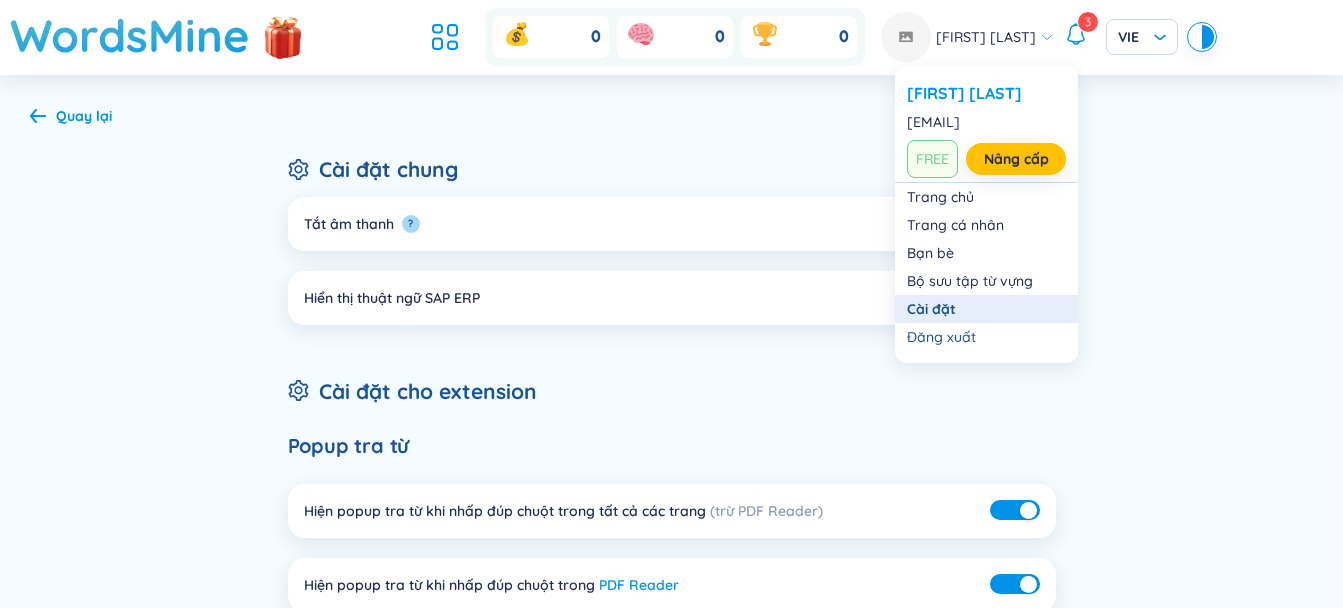 click on "Cài đặt" at bounding box center (986, 309) 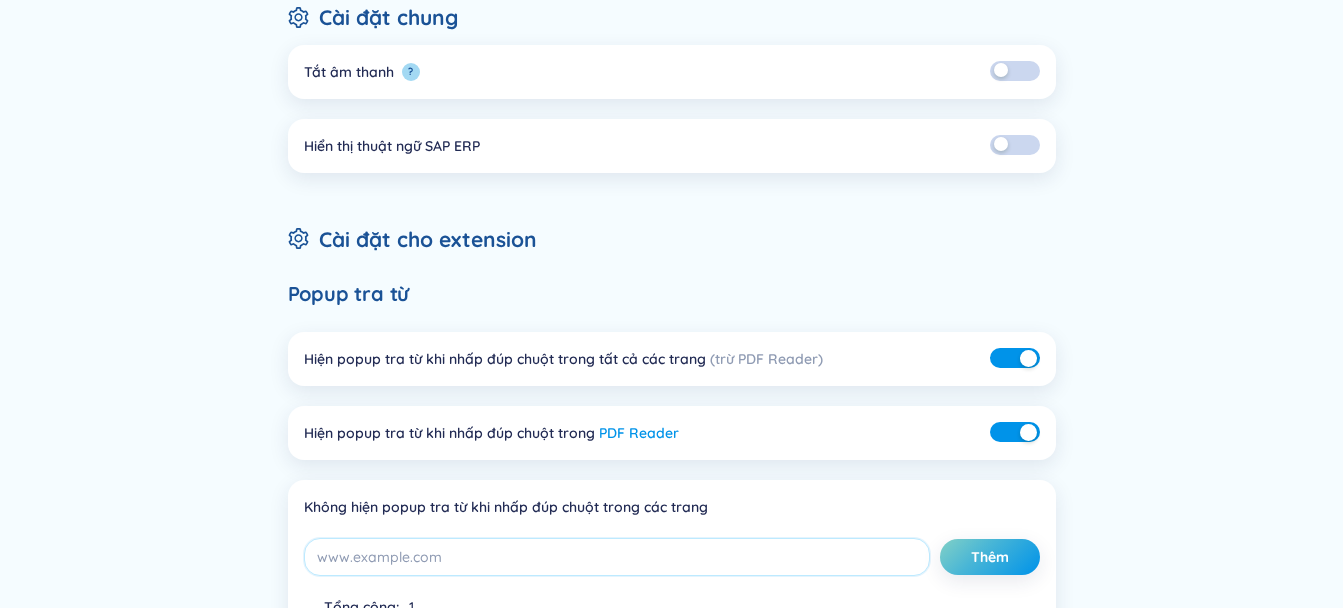 scroll, scrollTop: 0, scrollLeft: 0, axis: both 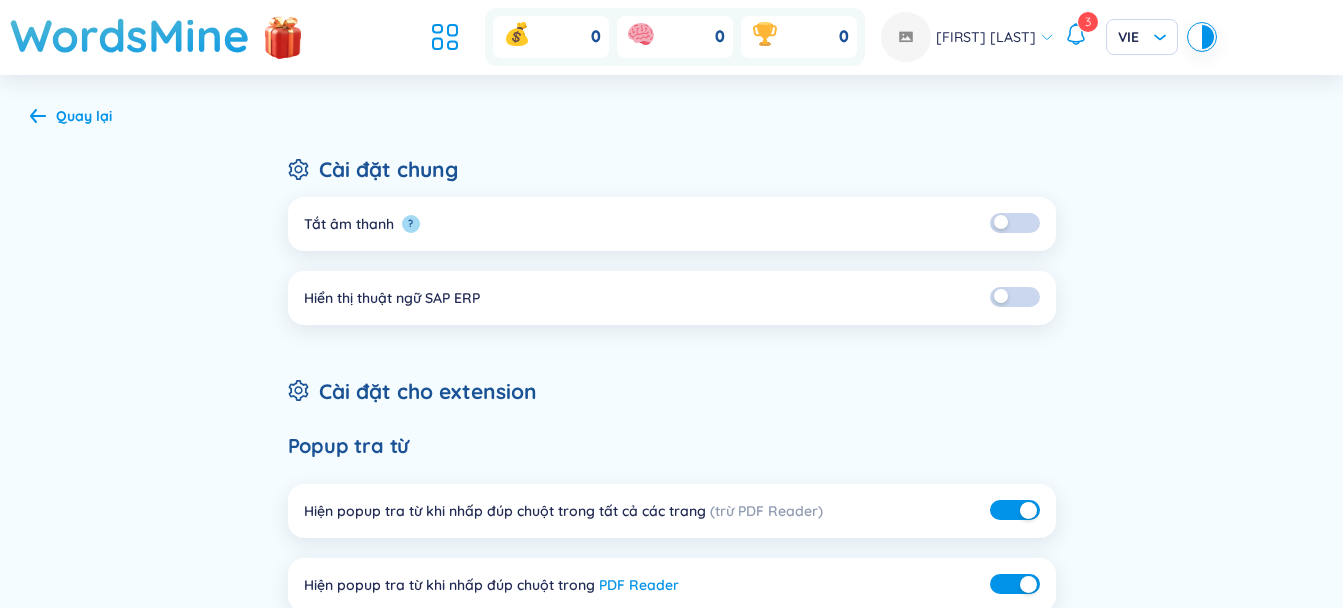click on "[FIRST] [LAST]" at bounding box center (986, 37) 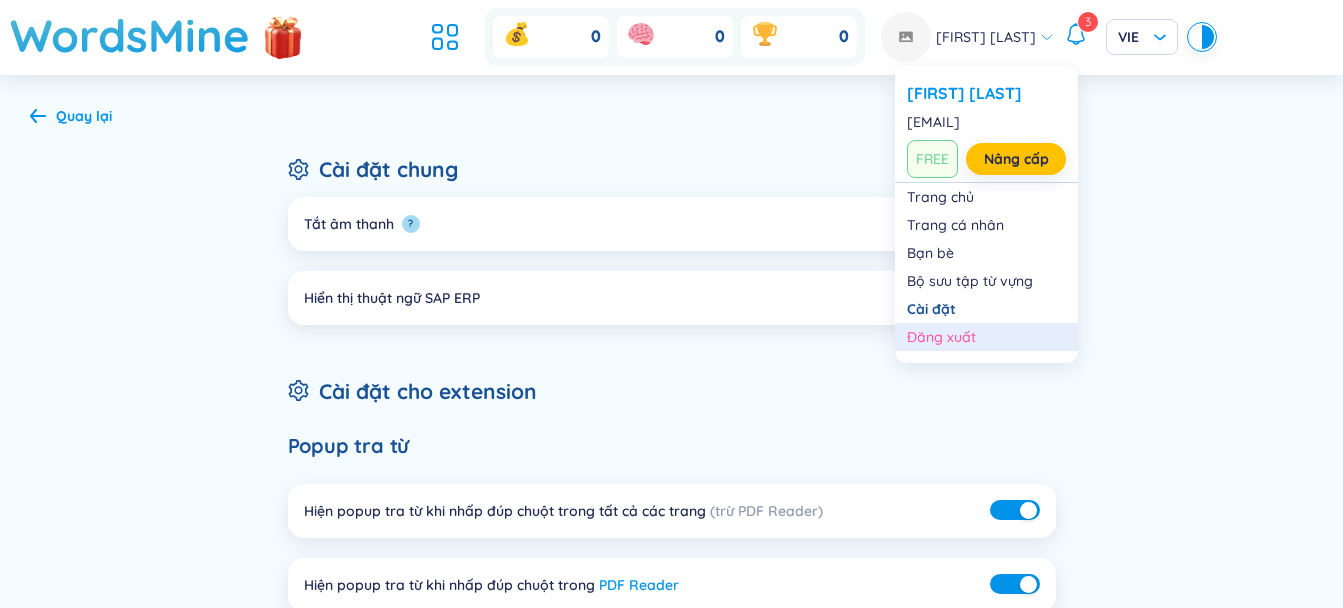 click on "Đăng xuất" at bounding box center (986, 337) 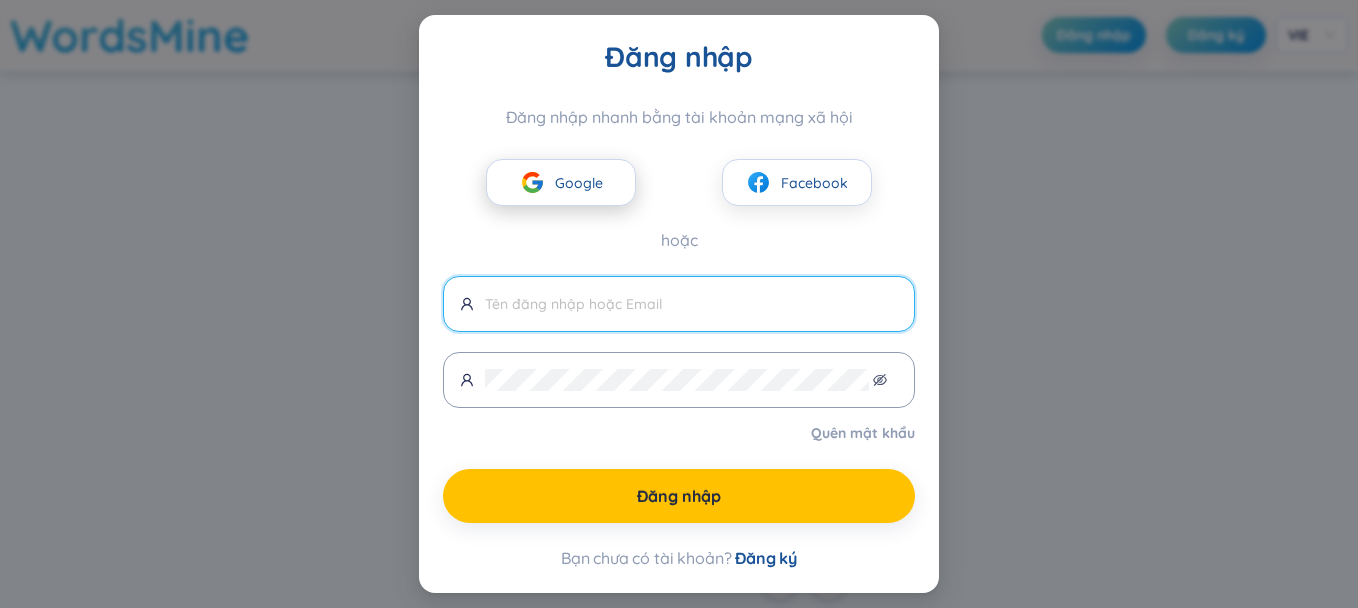 click on "Google" at bounding box center [561, 182] 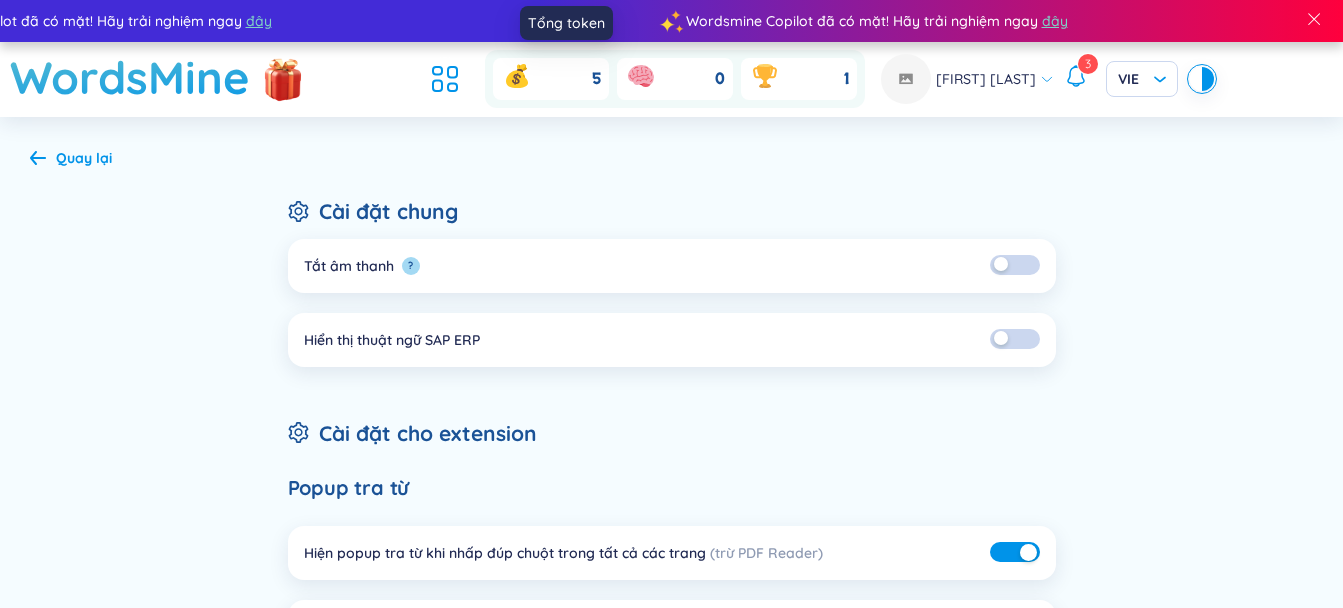 click on "5" at bounding box center [551, 79] 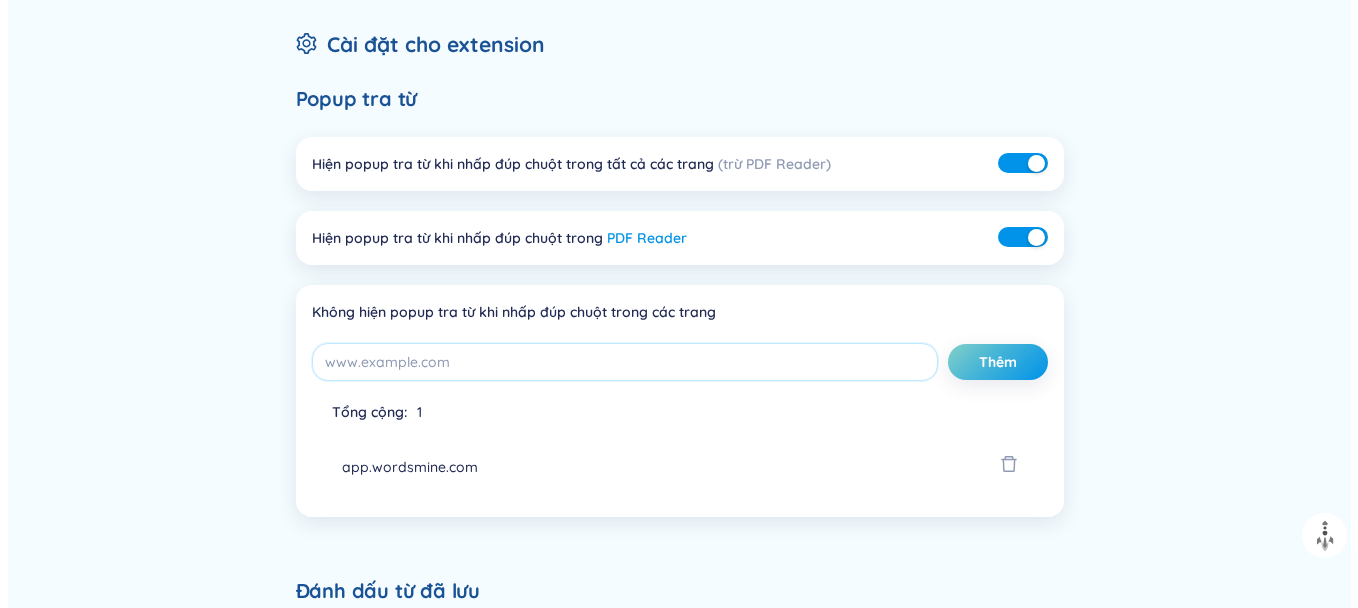 scroll, scrollTop: 0, scrollLeft: 0, axis: both 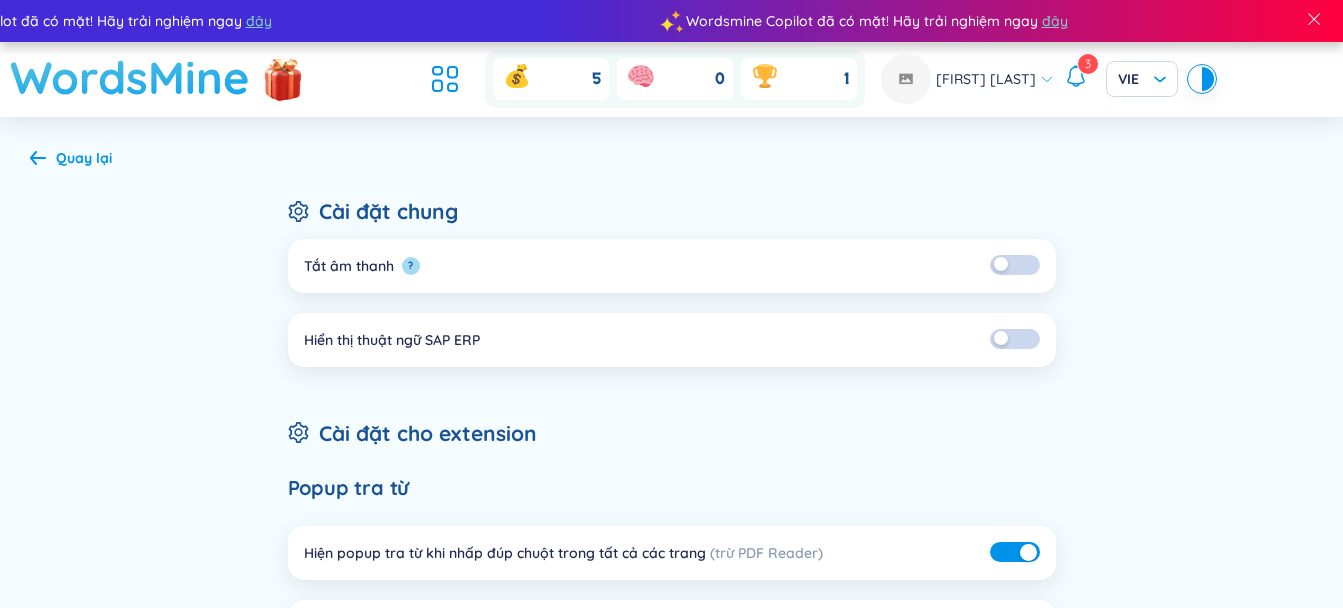 click on "WordsMine" at bounding box center [130, 77] 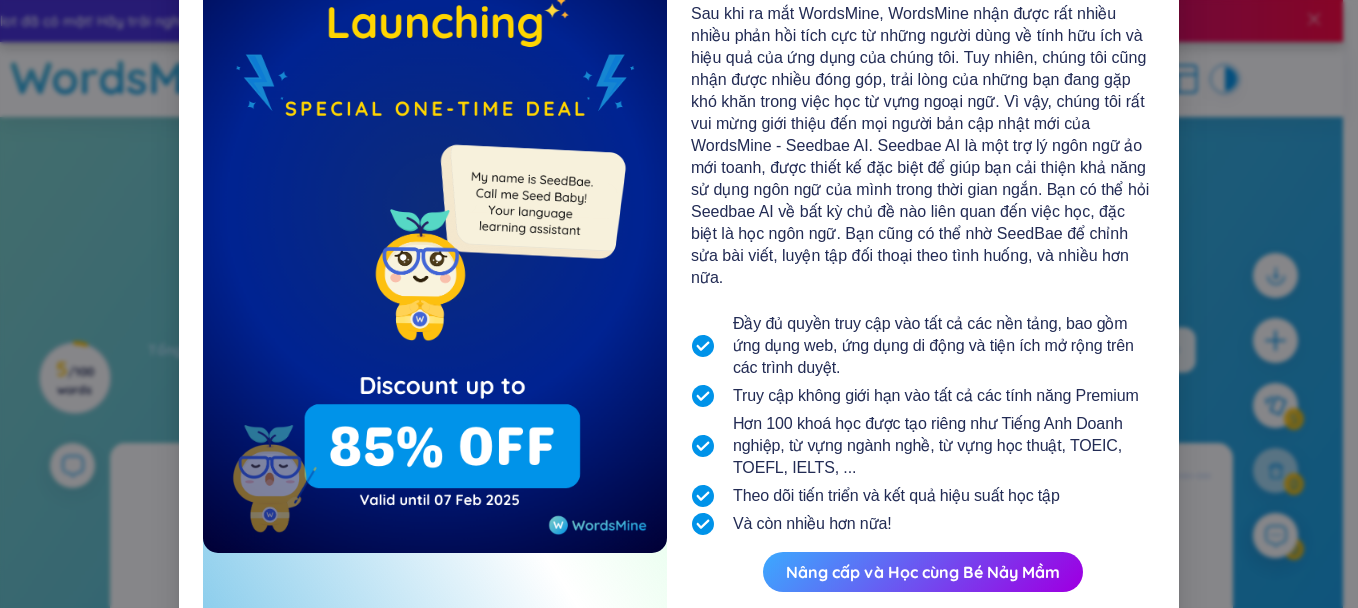scroll, scrollTop: 253, scrollLeft: 0, axis: vertical 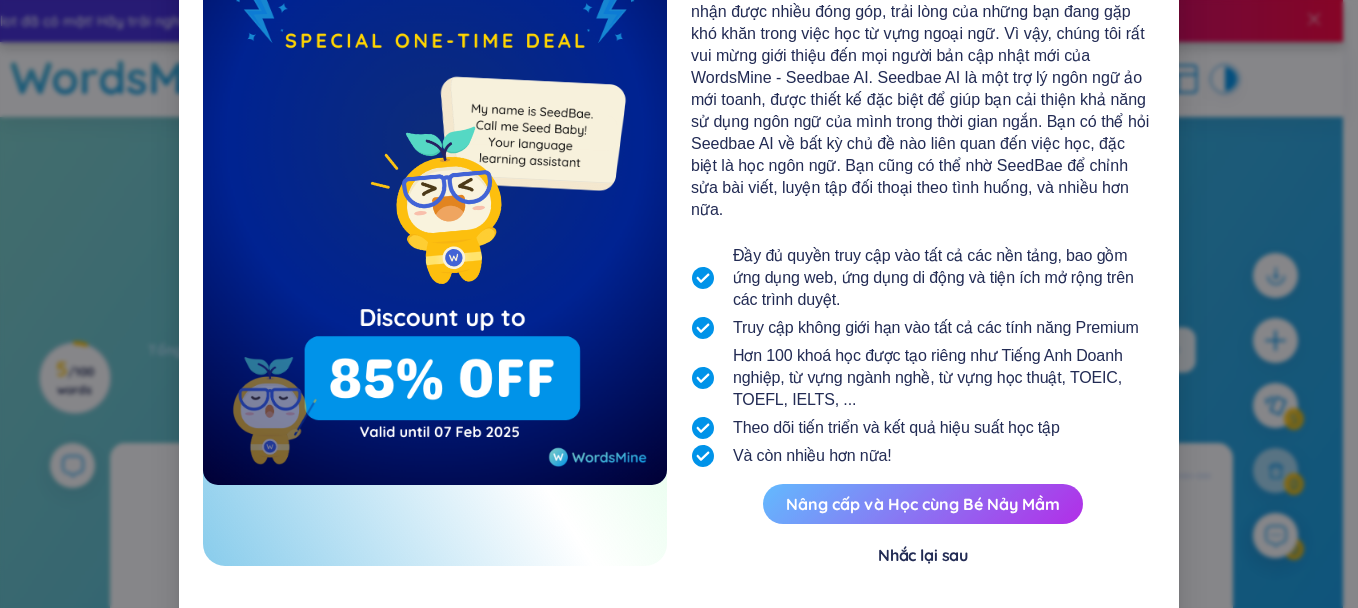 click on "Nâng cấp và Học cùng Bé Nảy Mầm" at bounding box center (923, 504) 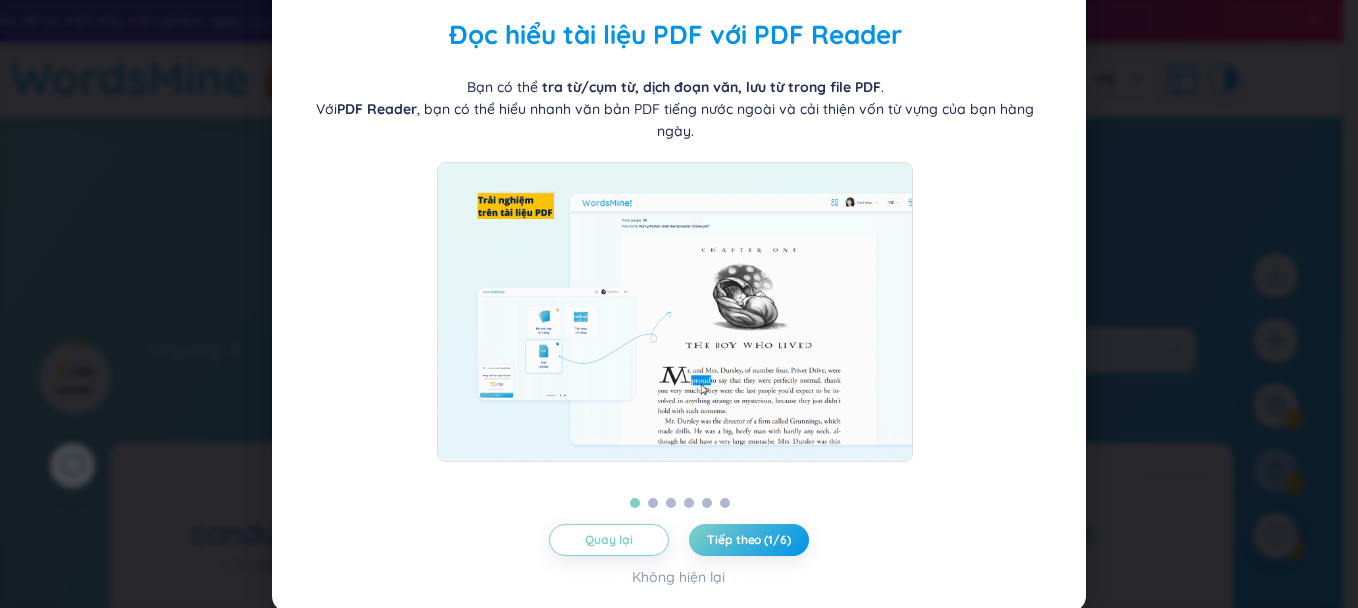 scroll, scrollTop: 68, scrollLeft: 0, axis: vertical 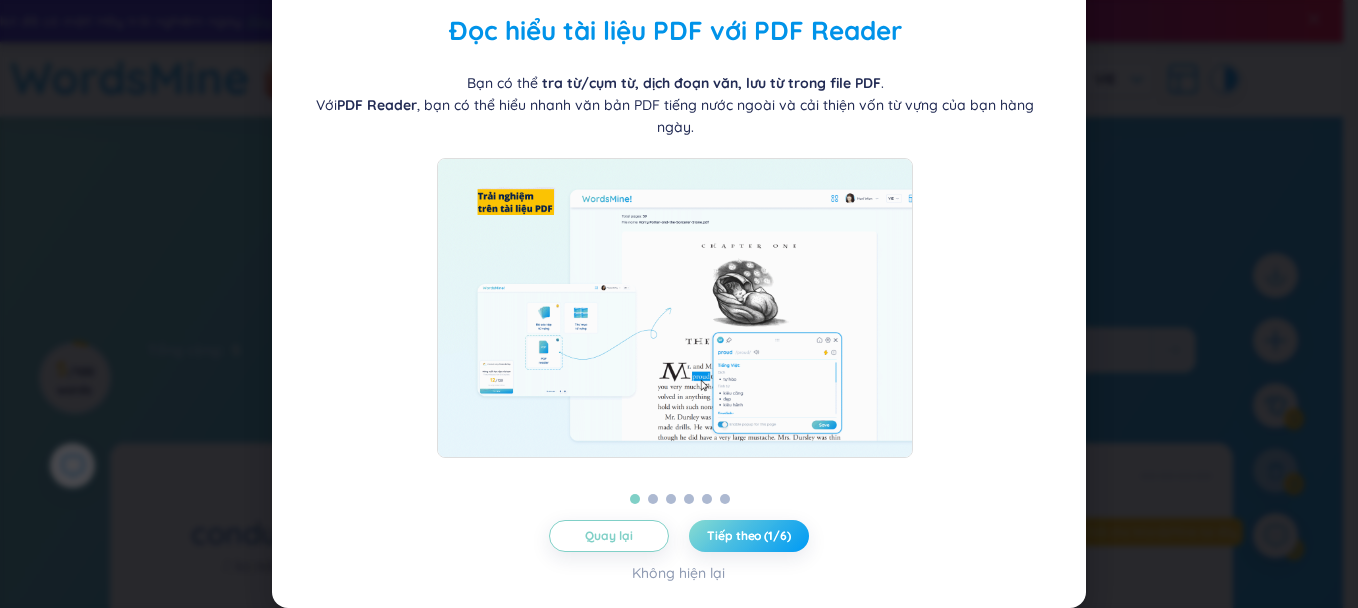 click on "Tiếp theo (1/6)" at bounding box center (748, 536) 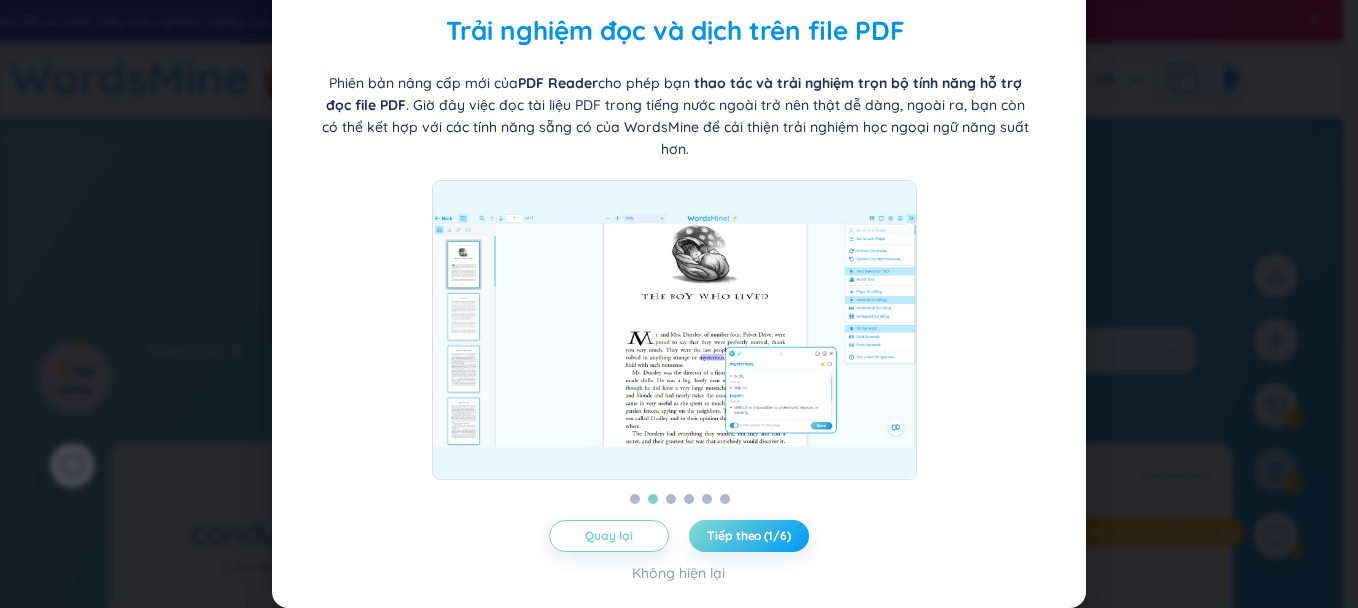 click on "Tiếp theo (1/6)" at bounding box center [748, 536] 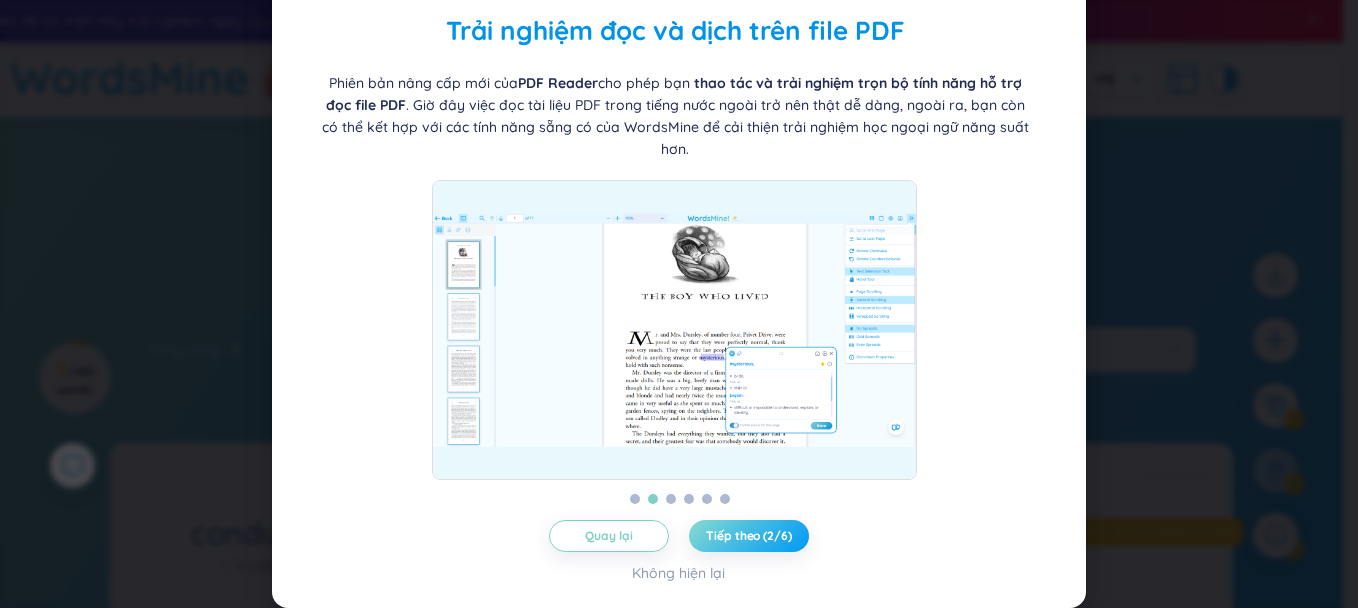 click on "Tiếp theo (2/6)" at bounding box center (748, 536) 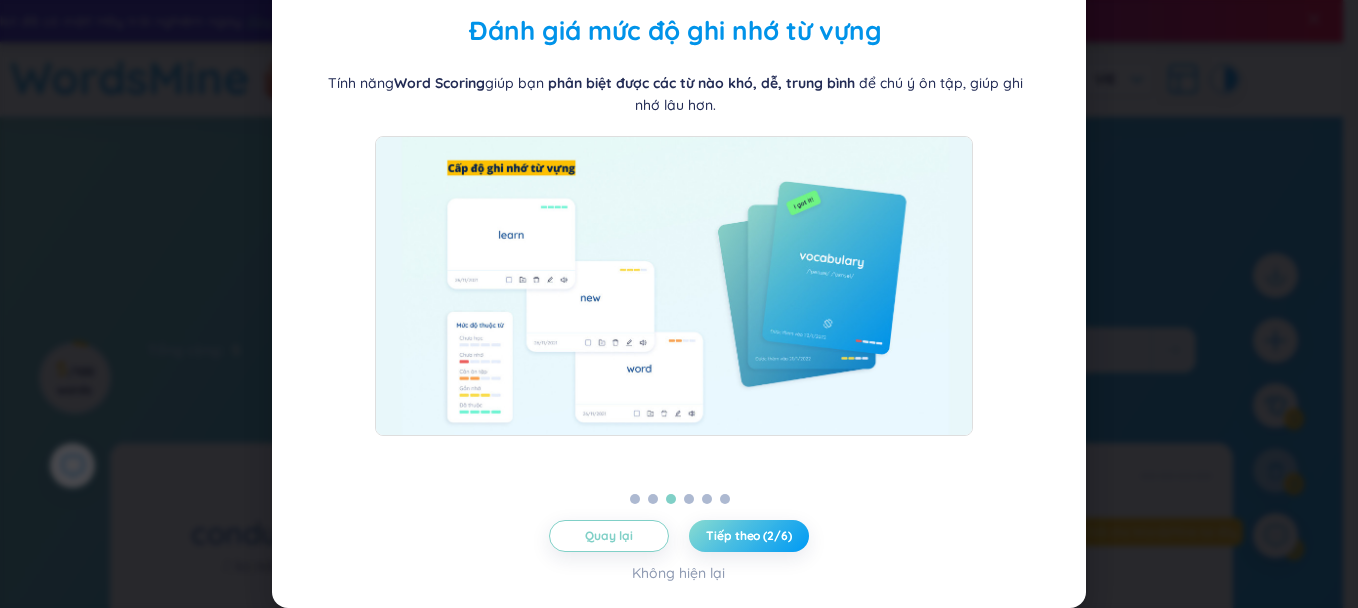click on "Tiếp theo (2/6)" at bounding box center [748, 536] 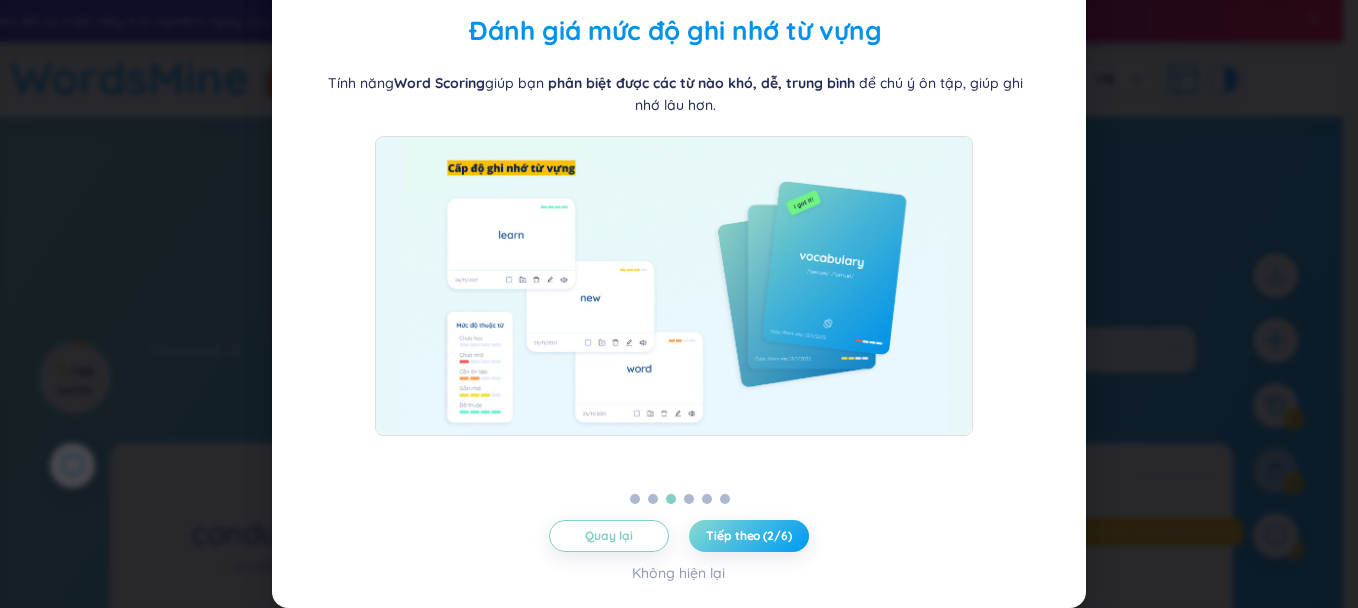 click on "Tiếp theo (2/6)" at bounding box center (748, 536) 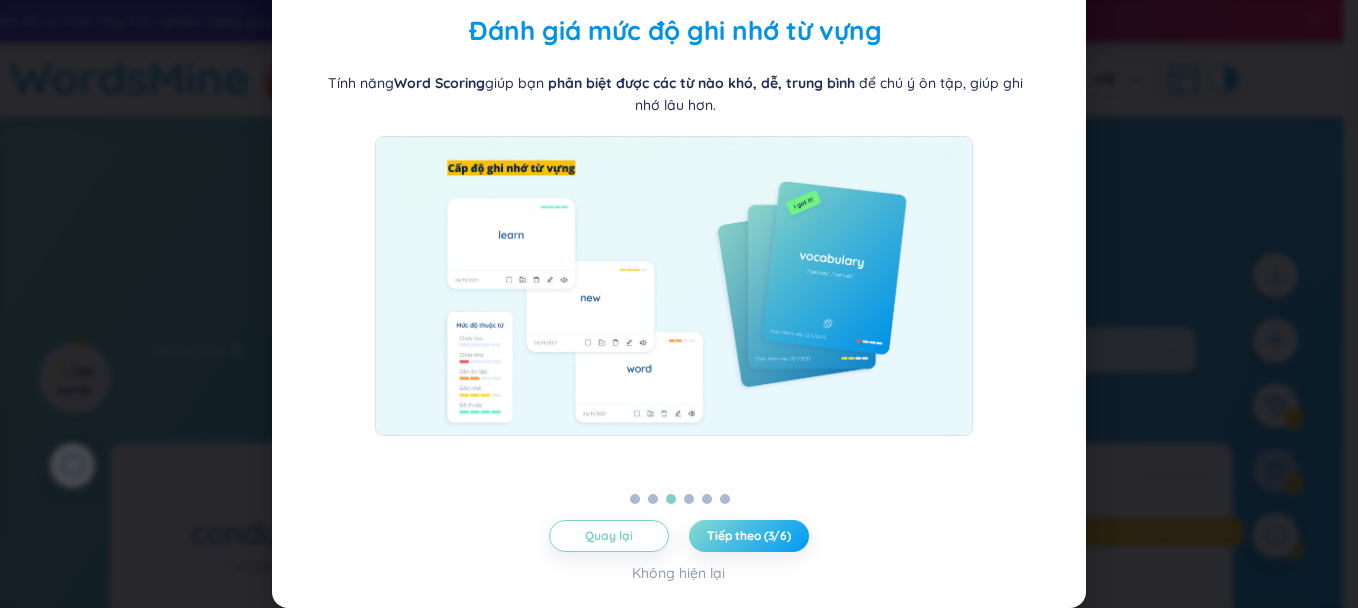 click on "Tiếp theo (3/6)" at bounding box center [749, 536] 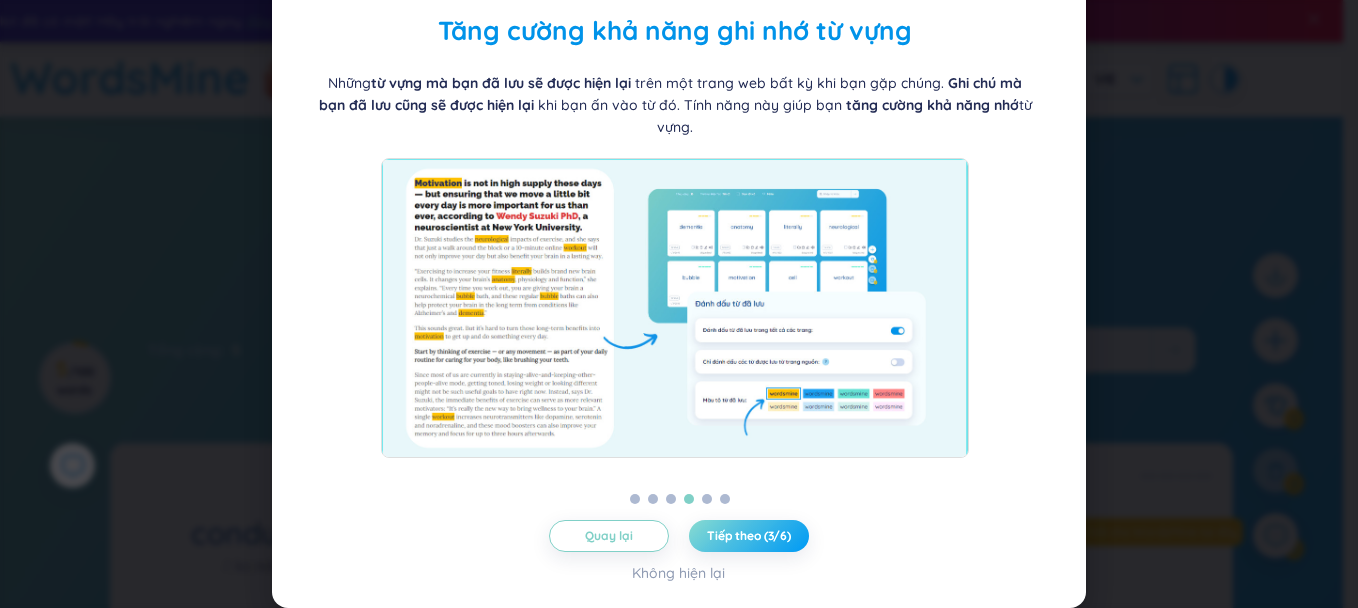 click on "Tiếp theo (3/6)" at bounding box center (749, 536) 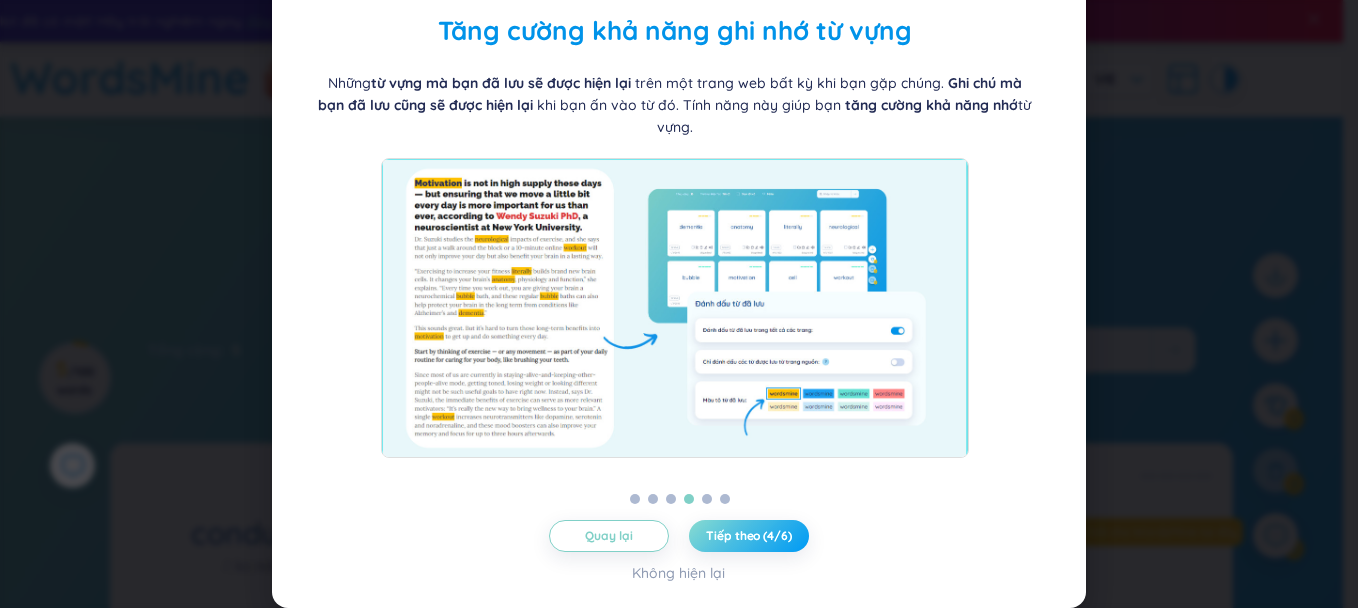 click on "Tiếp theo (4/6)" at bounding box center [748, 536] 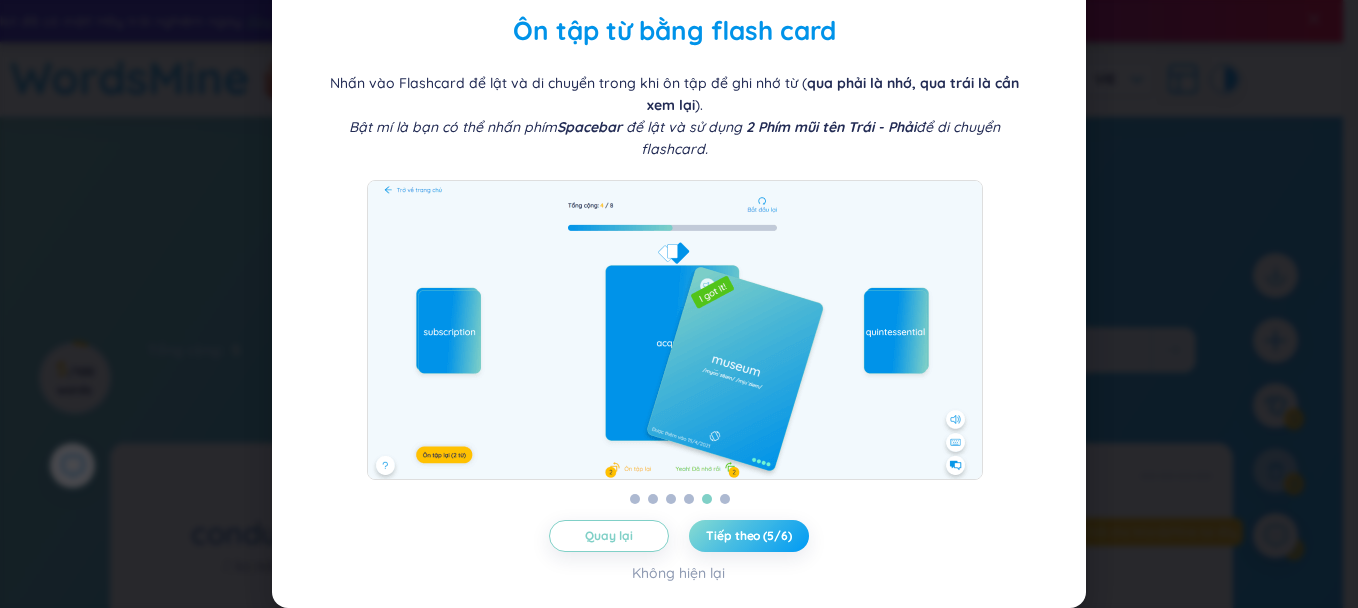 click on "Tiếp theo (5/6)" at bounding box center (748, 536) 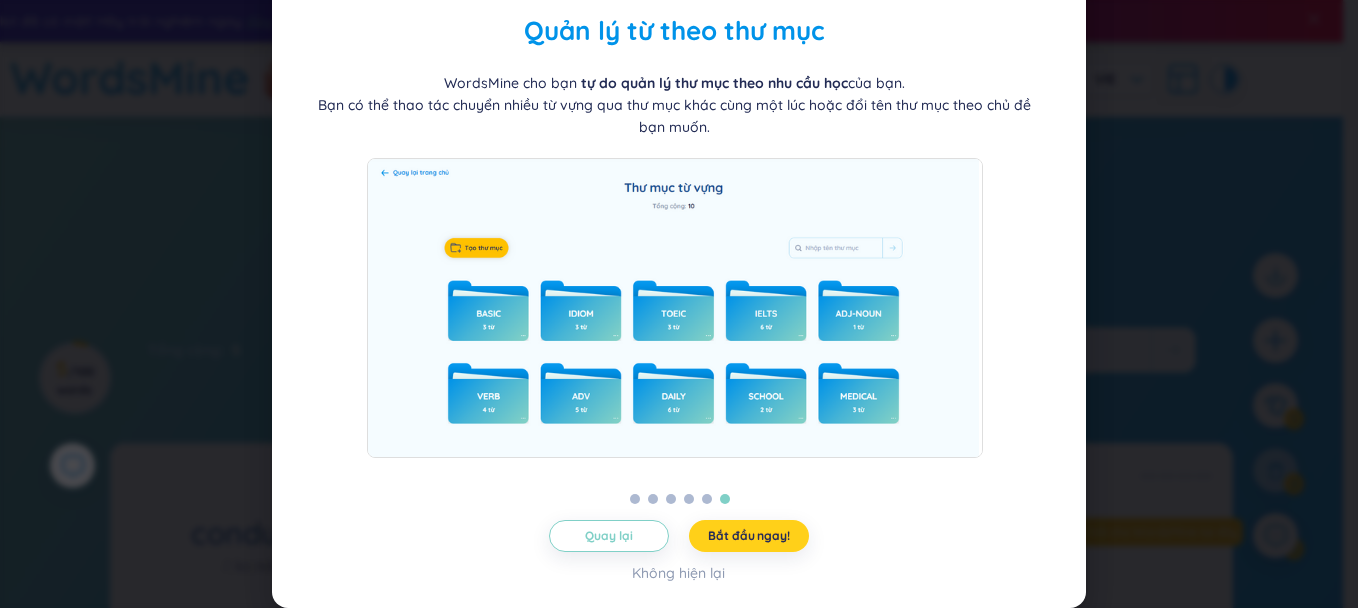 click on "Bắt đầu ngay!" at bounding box center (748, 536) 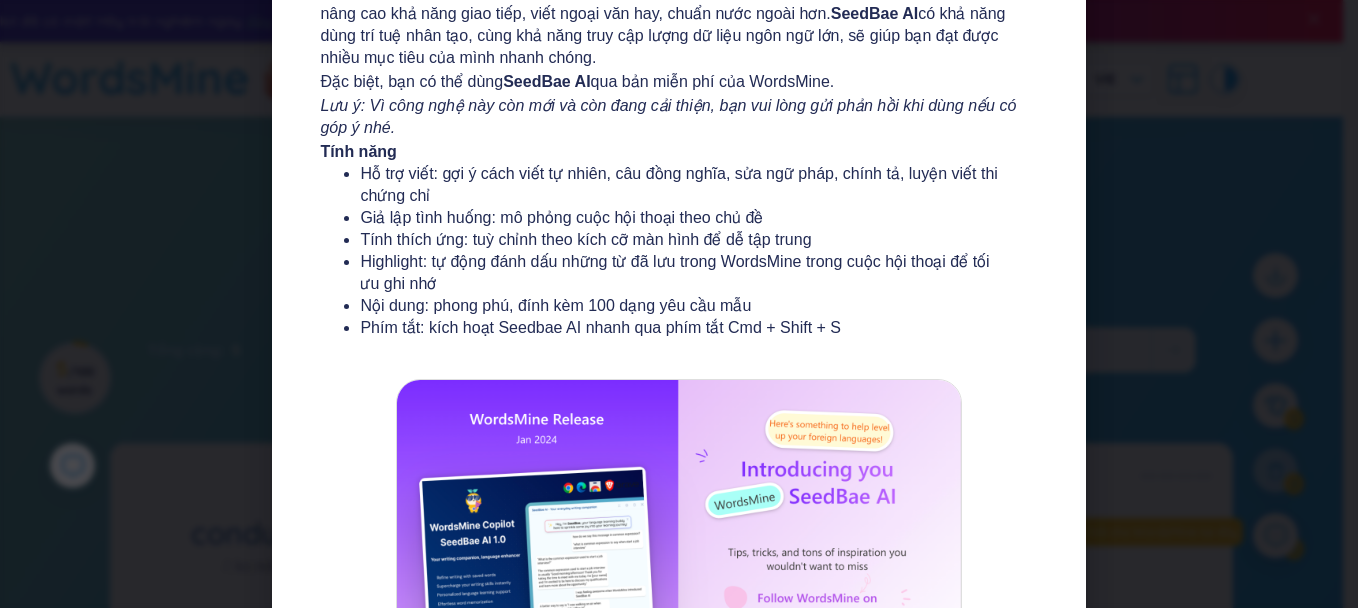 scroll, scrollTop: 402, scrollLeft: 0, axis: vertical 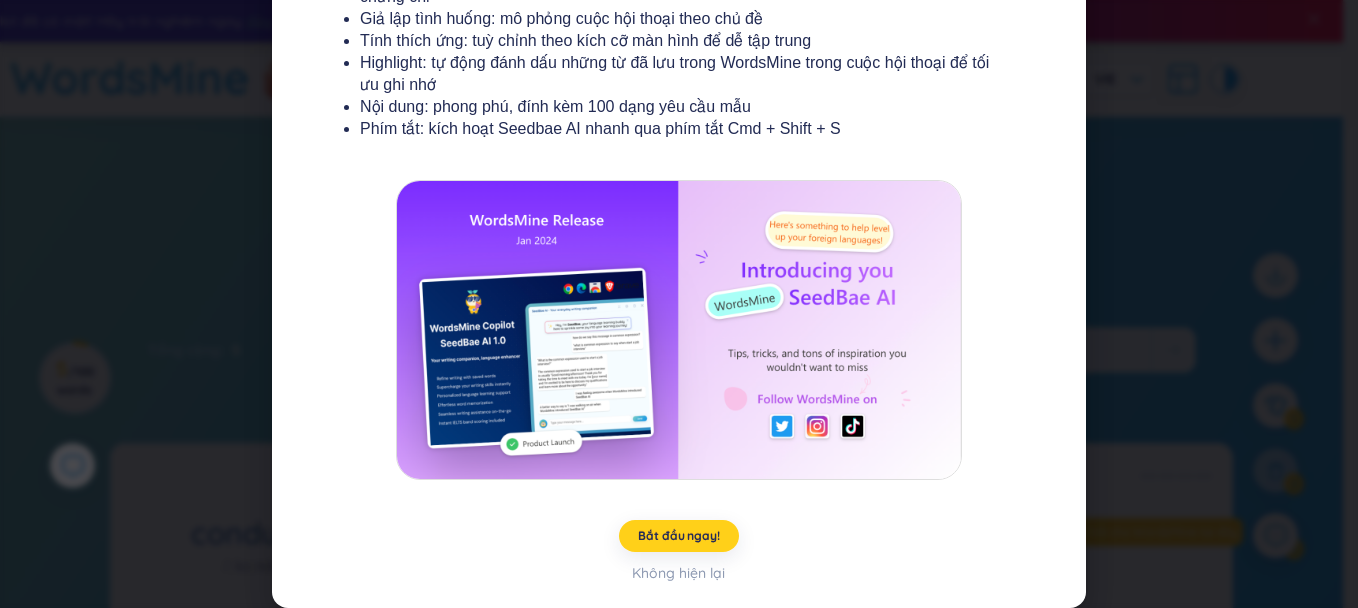 click on "Bắt đầu ngay!" at bounding box center [678, 536] 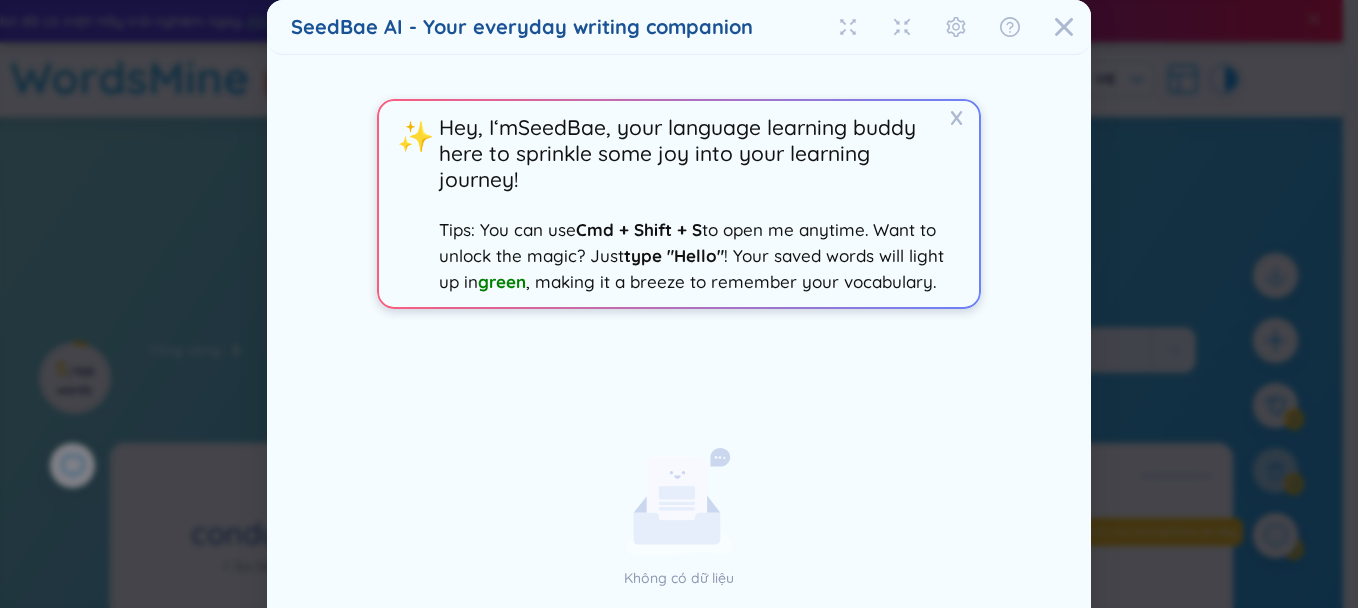 scroll, scrollTop: 216, scrollLeft: 0, axis: vertical 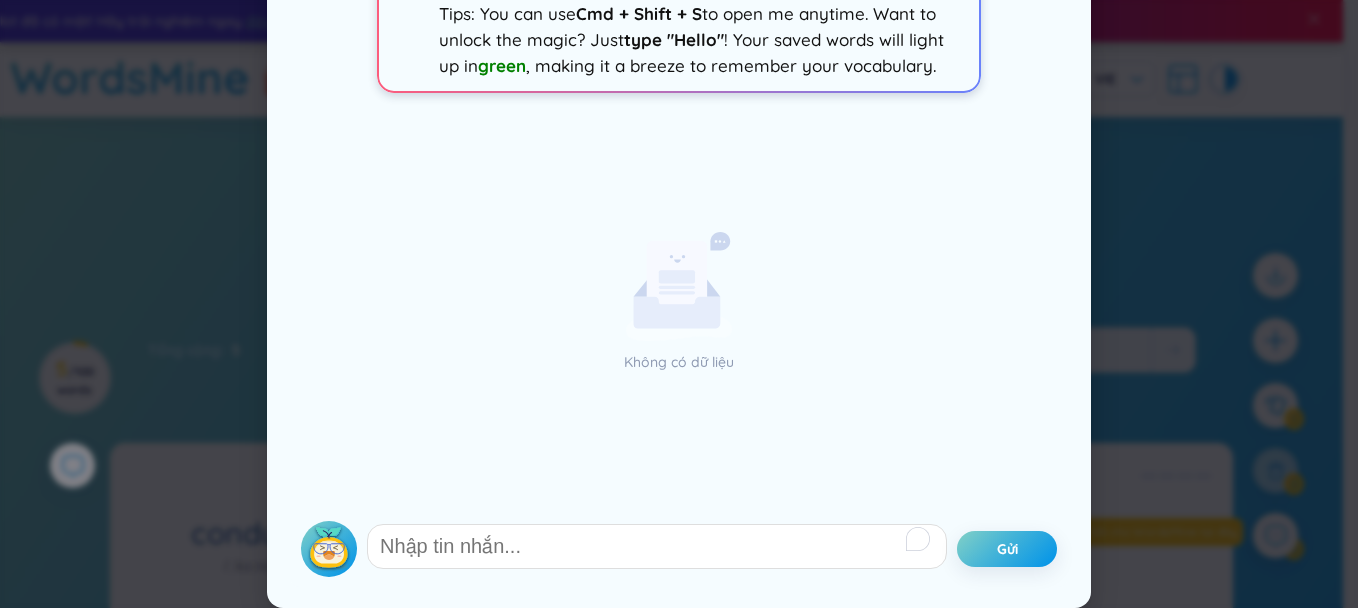 click on "SeedBae AI - Your everyday writing companion X ✨ Hey, I‘m  SeedBae , your language learning buddy here to sprinkle some joy into your learning journey! Tips: You can use  Cmd + Shift + S  to open me anytime. Want to unlock the magic? Just  type "Hello" ! Your saved words will light up in  green , making it a breeze to remember your vocabulary. Không có dữ liệu Gửi Reset chat conversation Xoá lịch sử chat Tailored tutoring Coming soon Tutor personalities Coming soon Giúp chúng tôi cải thiện trải nghiệm! WordsMine phục vụ mọi nhu cầu về học từ vựng, nếu bạn có đề xuất hoặc gặp khó khăn, hãy cho team WordsMine biết nhé! Trải nghiệm của bạn như thế nào? Hài lòng Bình thường Không hài lòng # Ý tưởng mới # Giao diện người dùng # Tính năng # Khác Xóa Gửi phản hồi" at bounding box center (679, 304) 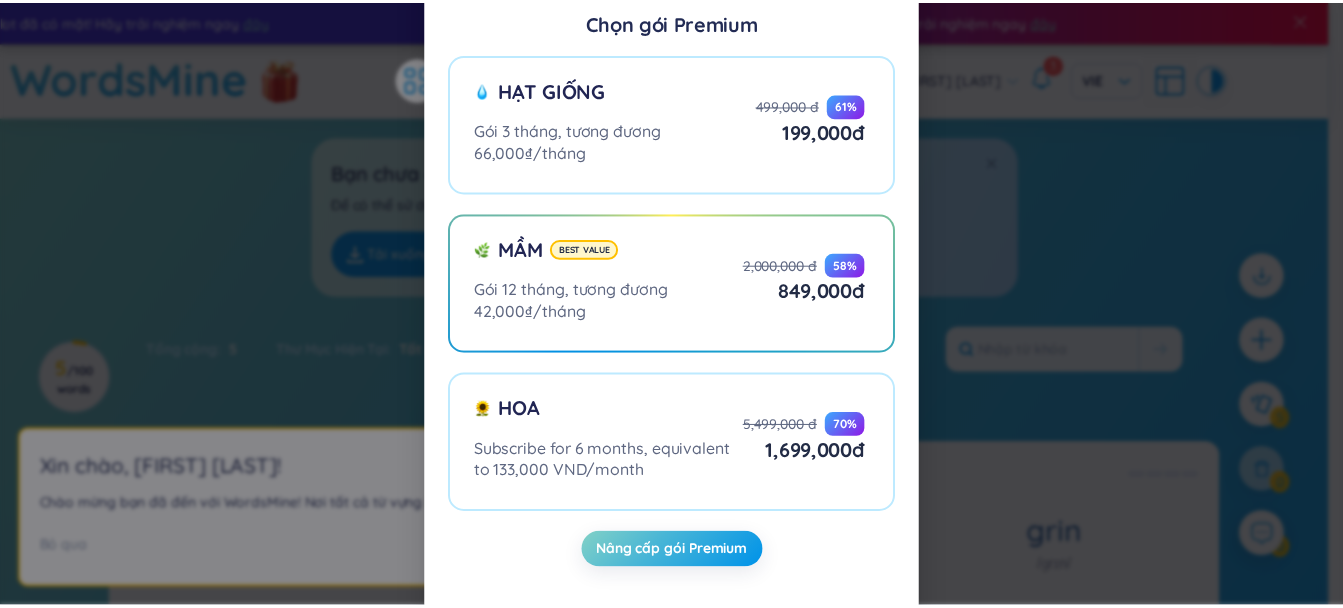 scroll, scrollTop: 48, scrollLeft: 0, axis: vertical 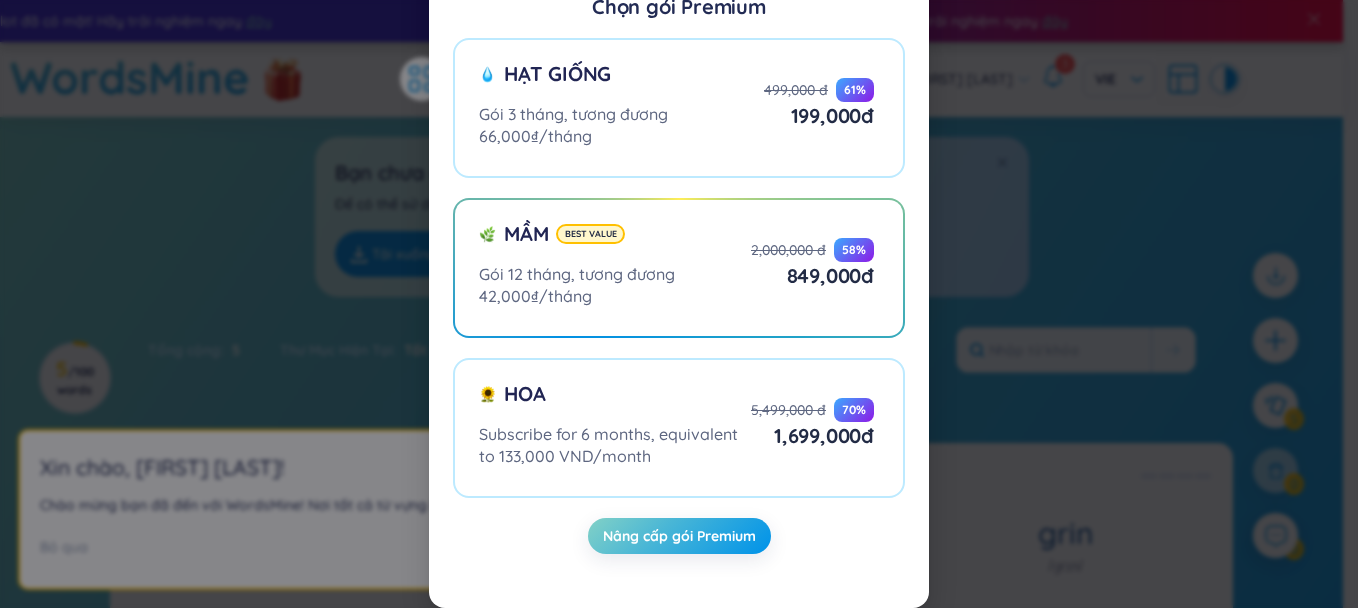 click on "Chọn gói Premium Hạt giống Gói 3 tháng, tương đương 66,000₫/tháng 499,000 đ 61 % 199,000 đ Mầm Best value Gói 12 tháng, tương đương 42,000₫/tháng 2,000,000 đ 58 % 849,000  đ Hoa Subscribe for 6 months, equivalent to 133,000 VND/month 5,499,000 đ 70 % 1,699,000  đ Nâng cấp gói Premium" at bounding box center (679, 304) 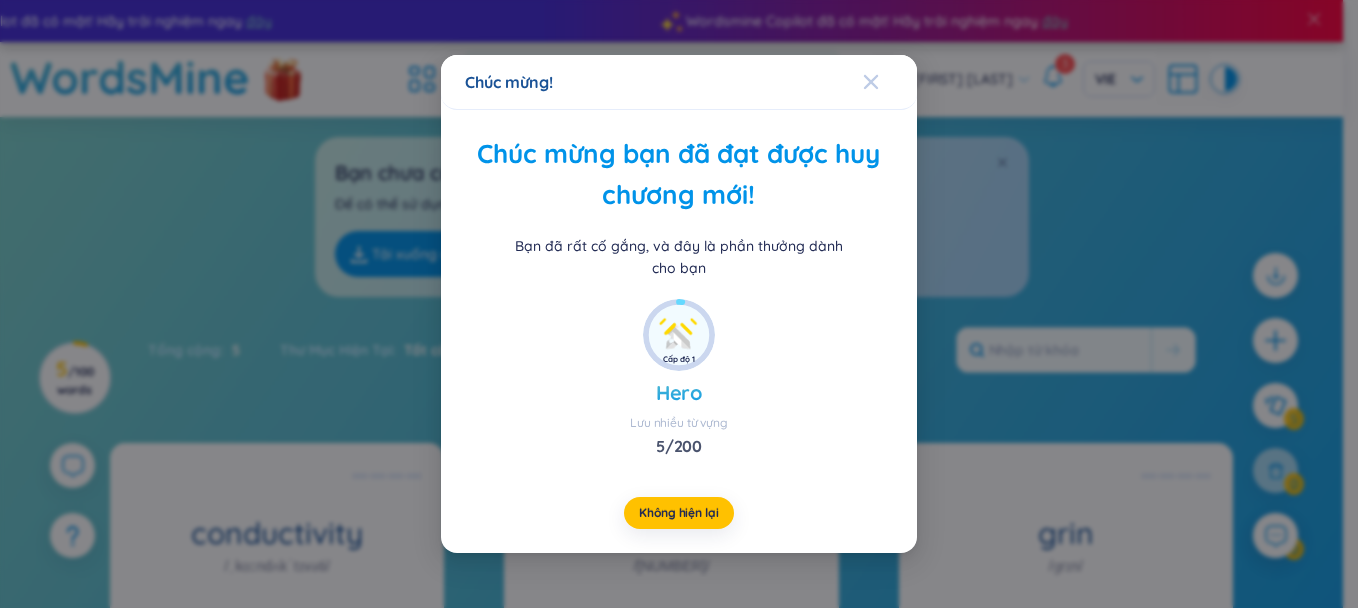 click 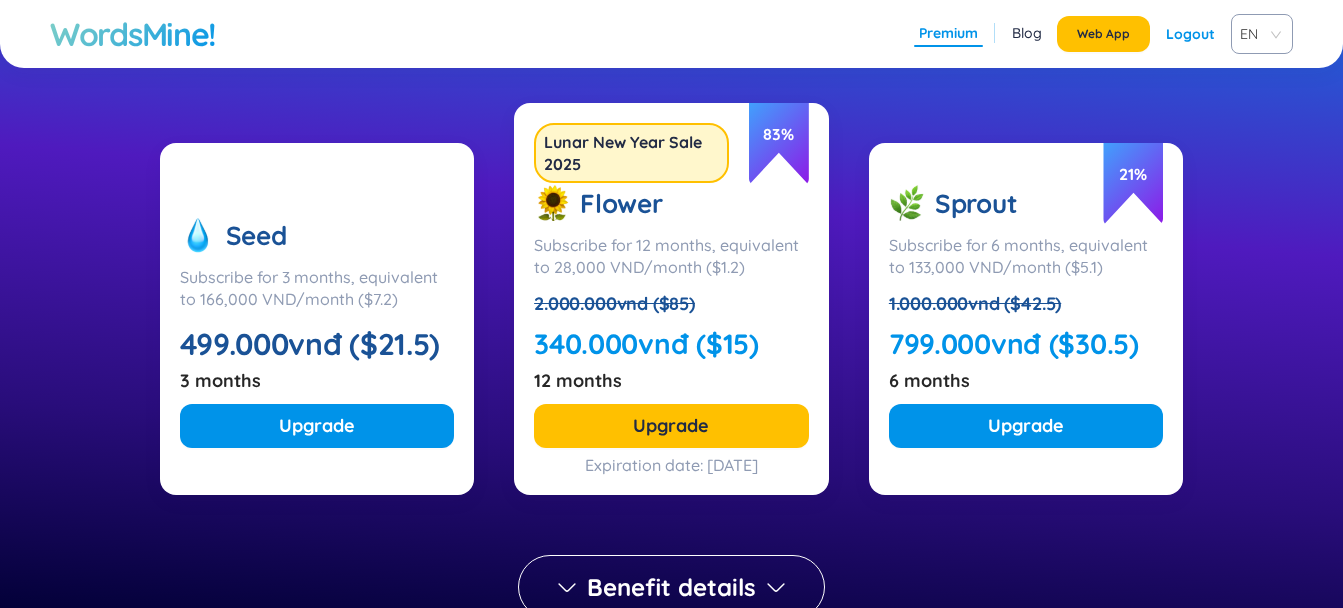 scroll, scrollTop: 267, scrollLeft: 0, axis: vertical 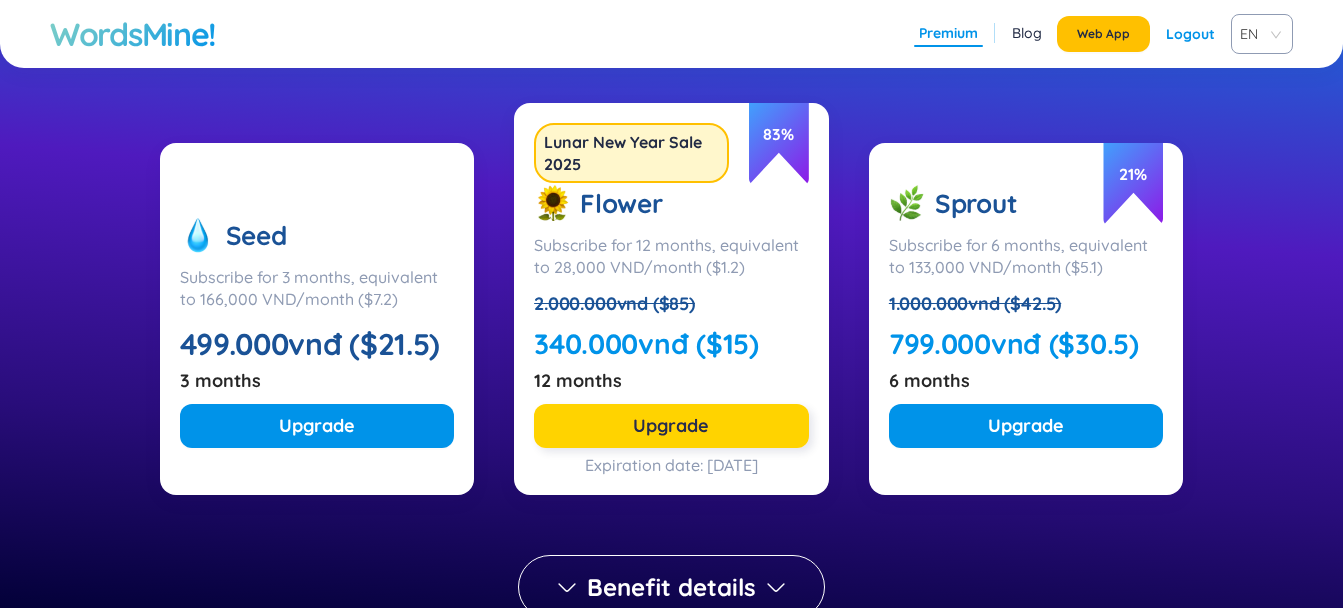 click on "Upgrade" at bounding box center [671, 426] 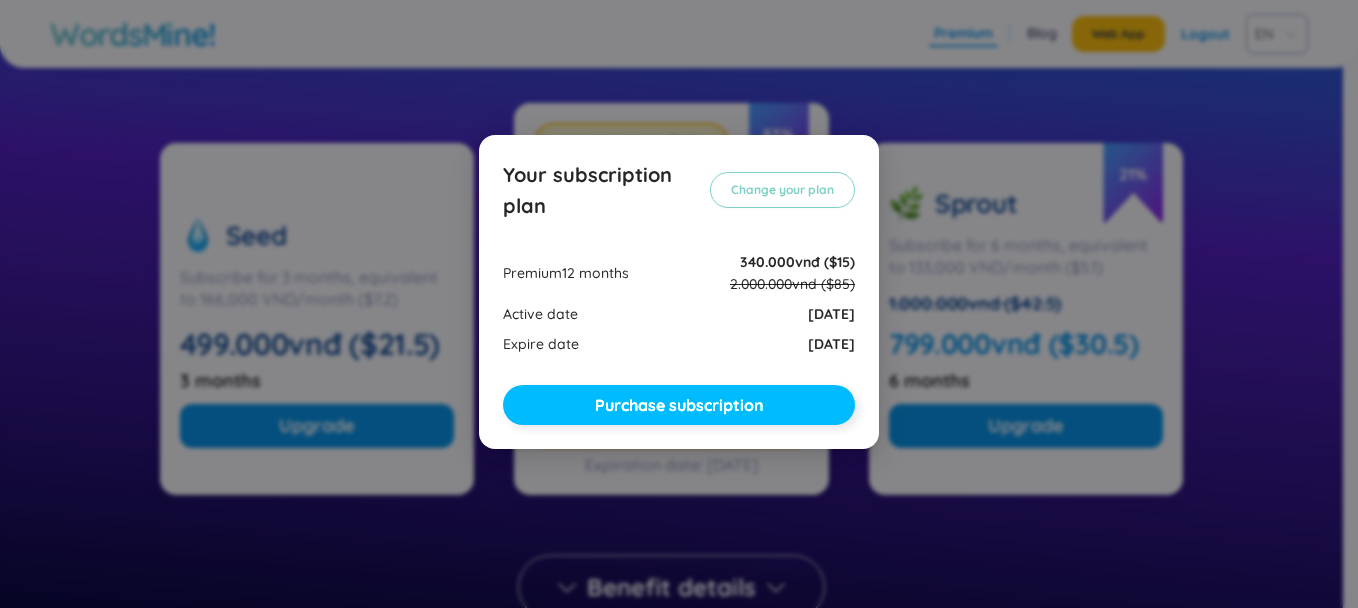 click on "Purchase subscription" at bounding box center [679, 405] 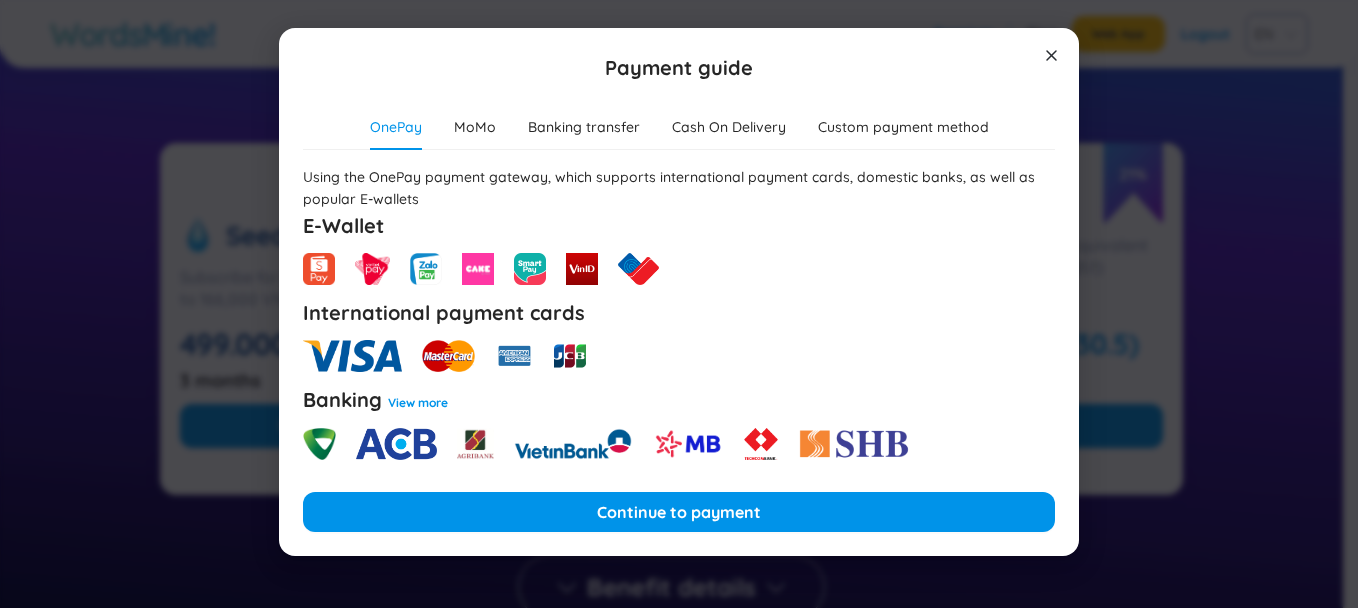 click at bounding box center [1051, 56] 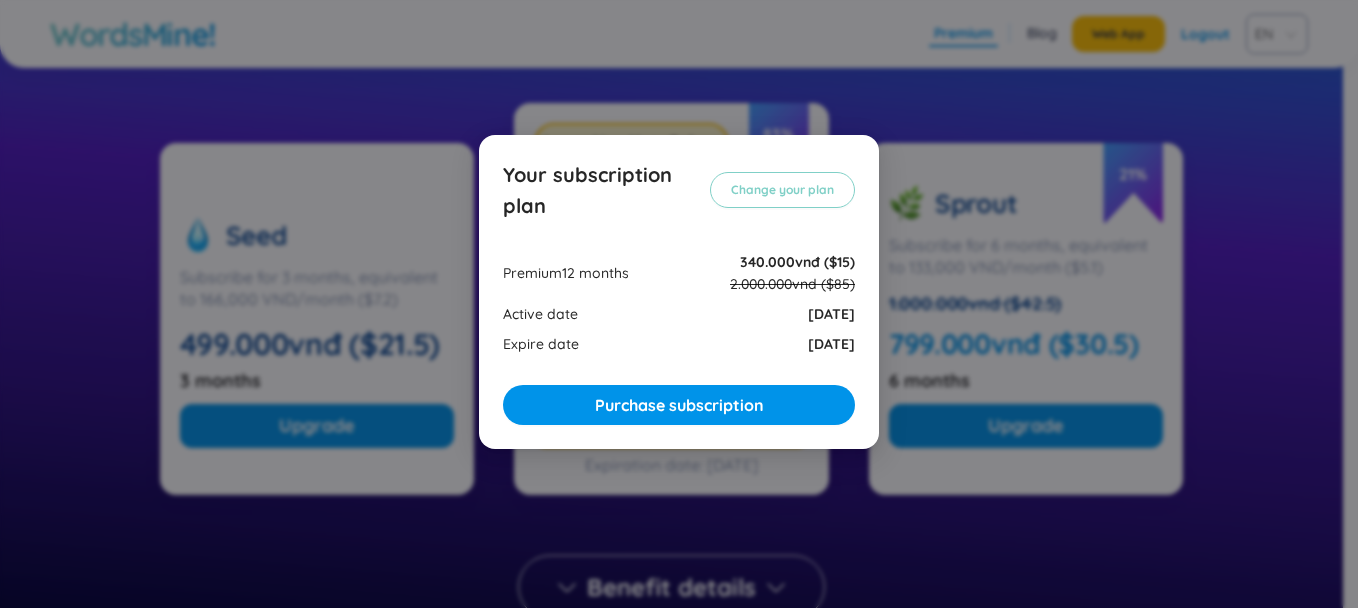 click on "Your subscription plan Change your plan Premium  12 months 340.000vnđ ($15) 2.000.000vnd ($85) Active date 04/08/2025 Expire date 04/08/2026 Purchase subscription" at bounding box center [679, 304] 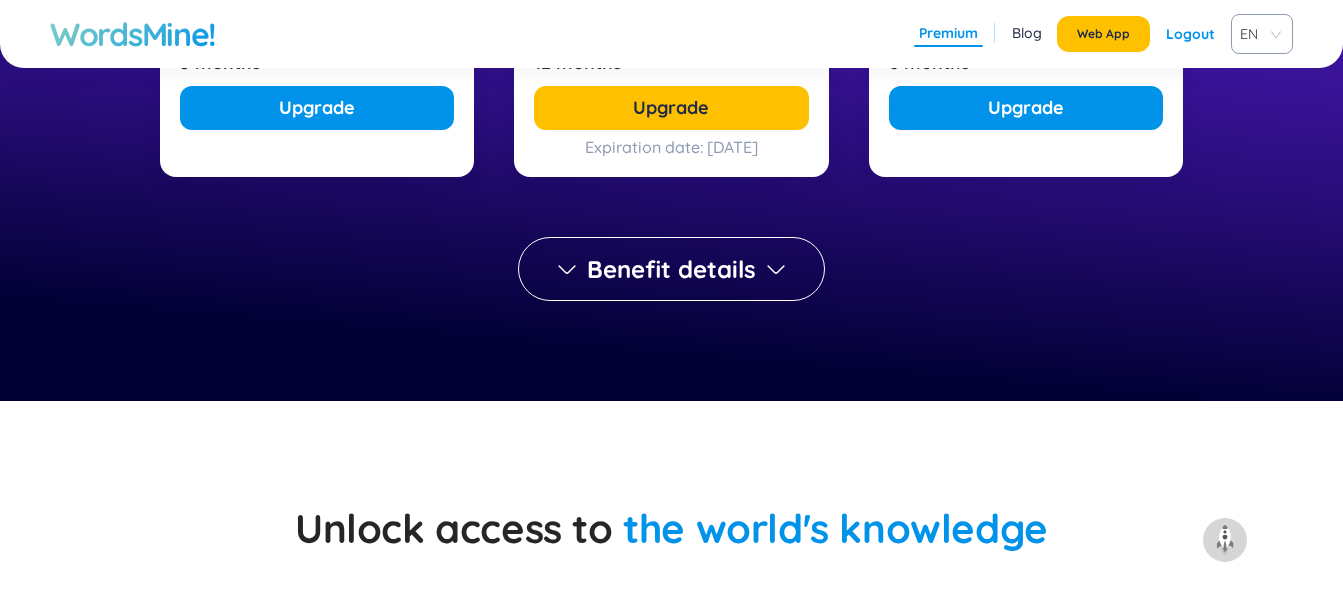 scroll, scrollTop: 533, scrollLeft: 0, axis: vertical 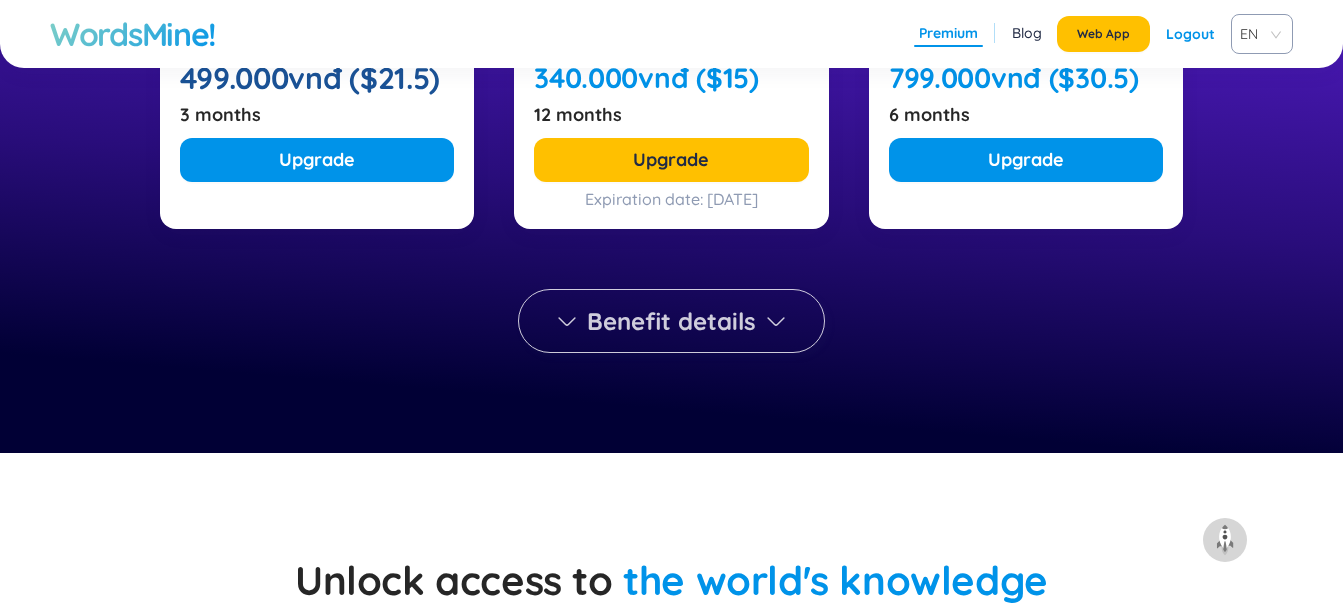 click on "Benefit details" at bounding box center (671, 321) 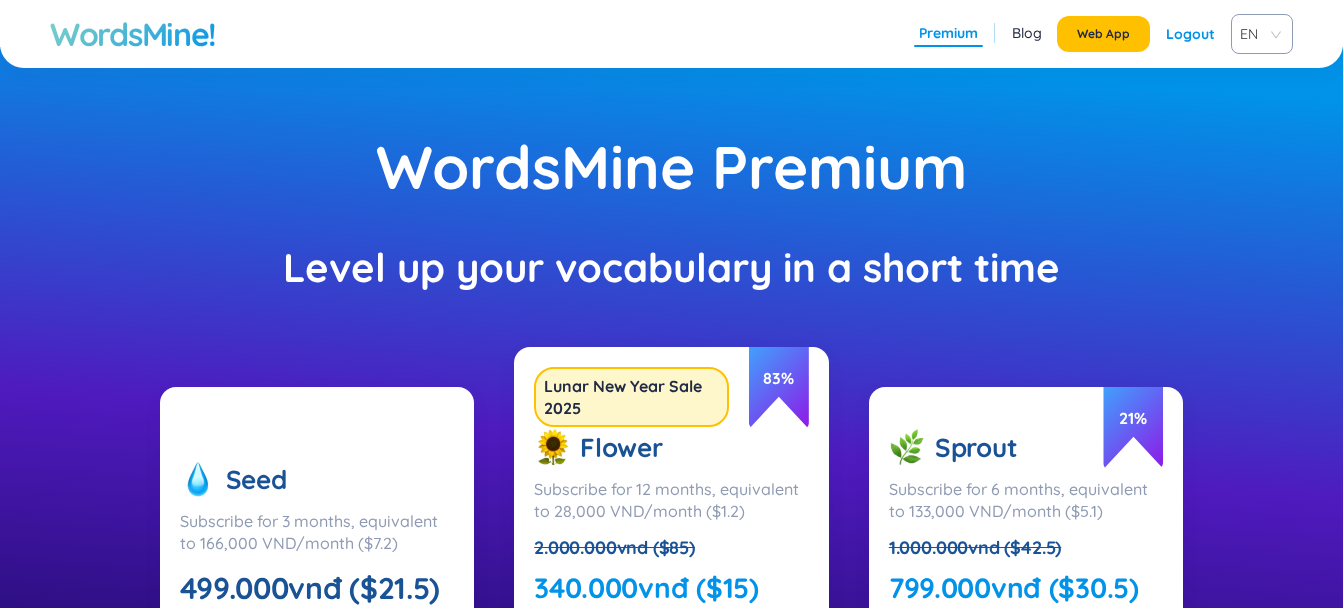 scroll, scrollTop: 0, scrollLeft: 0, axis: both 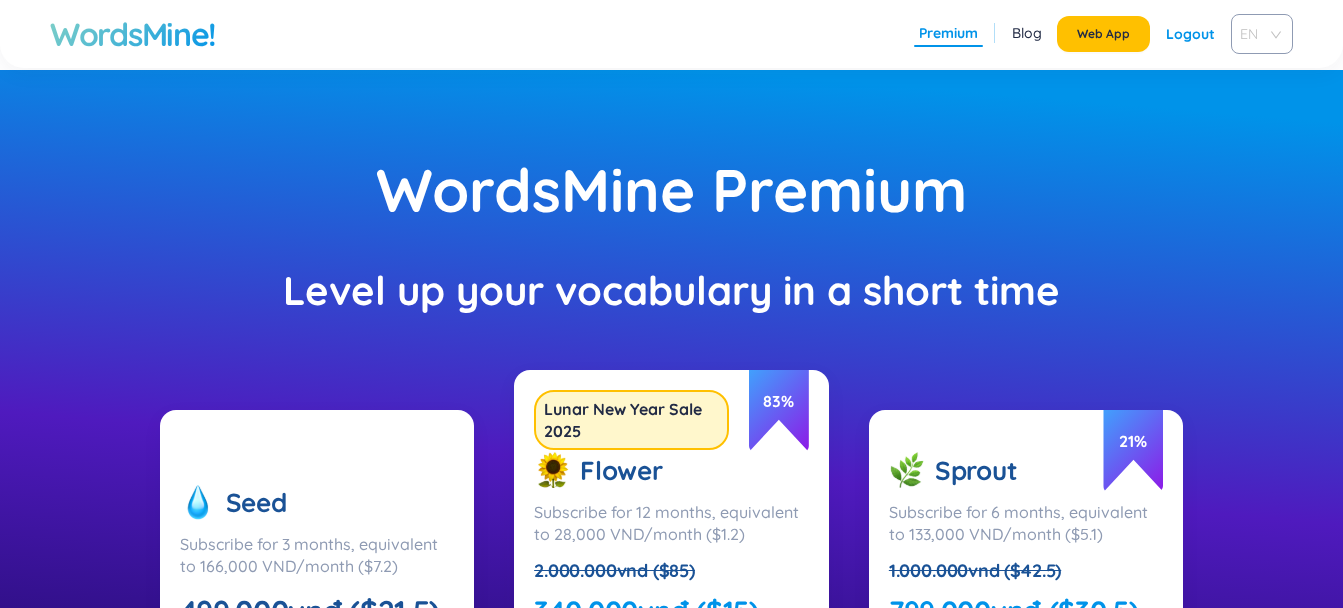 click on "EN" at bounding box center [1258, 34] 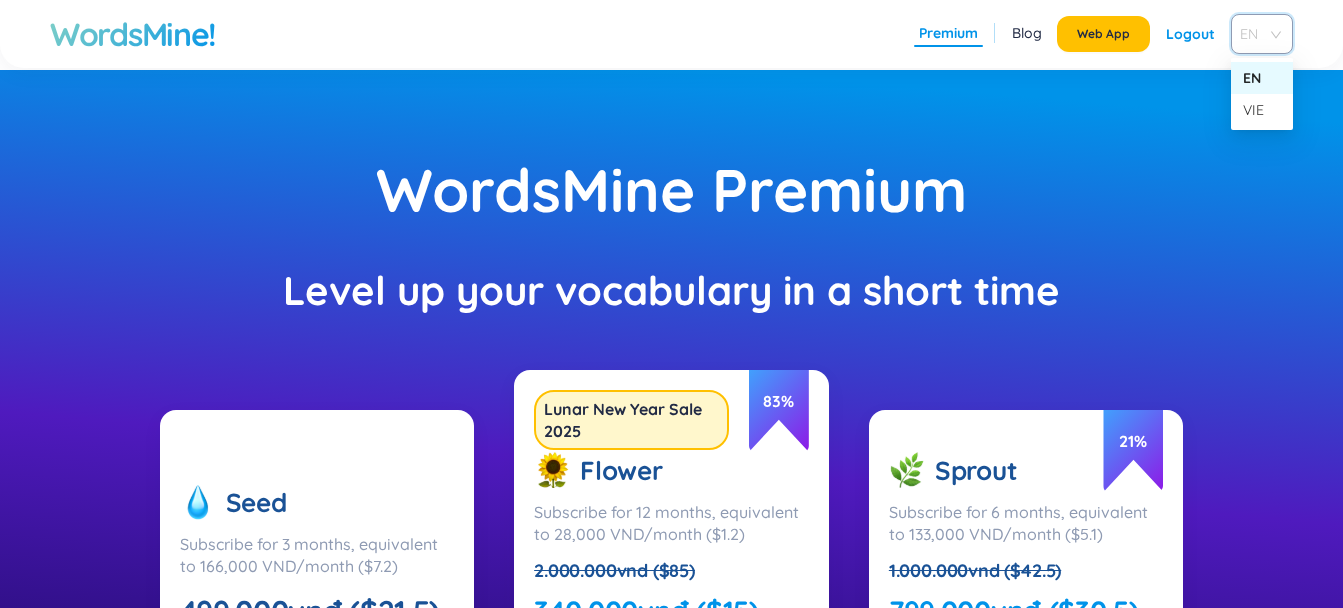 click on "EN" at bounding box center (1258, 34) 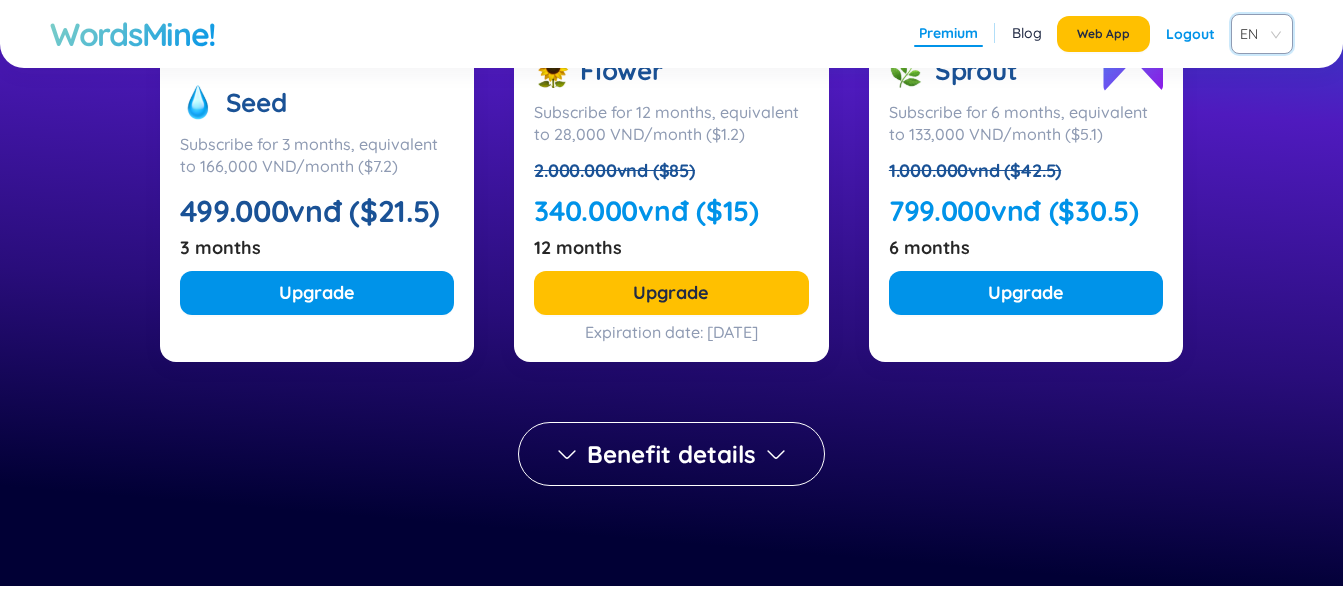 scroll, scrollTop: 267, scrollLeft: 0, axis: vertical 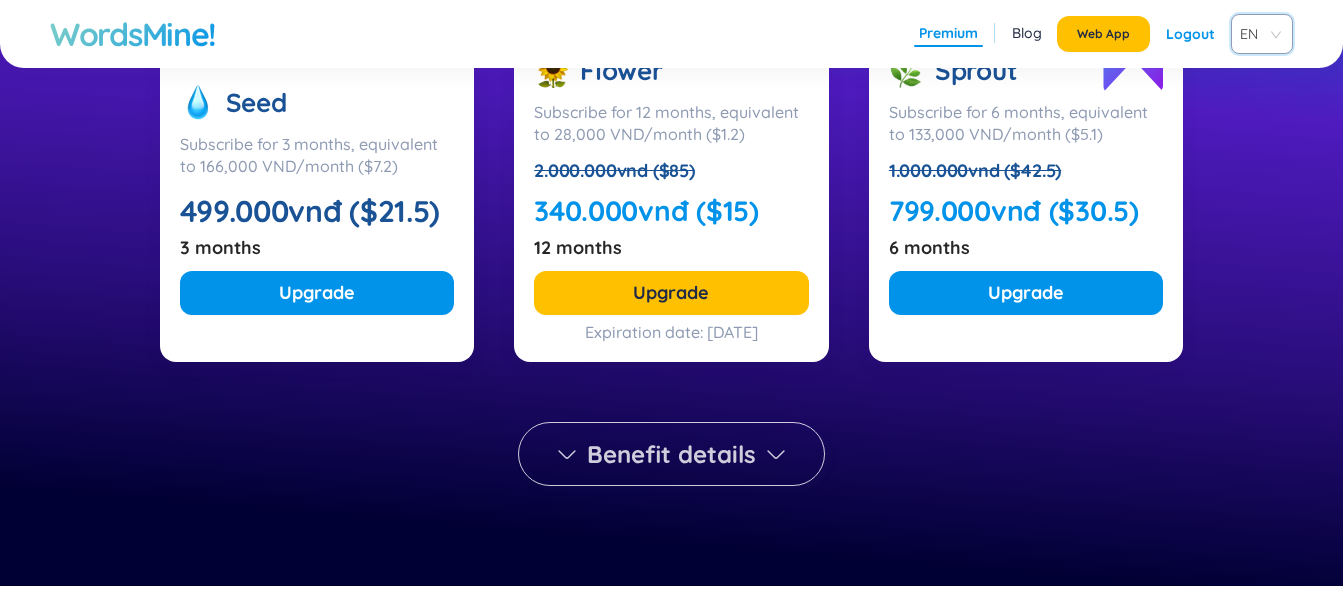 click on "Benefit details" at bounding box center (671, 454) 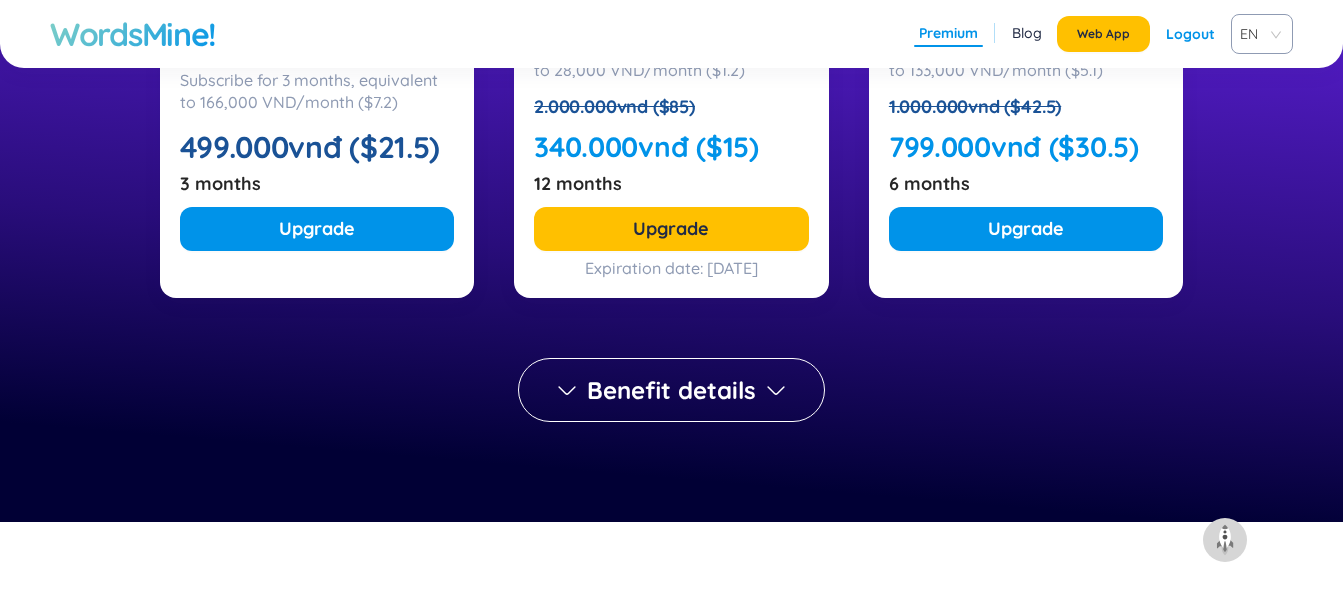 scroll, scrollTop: 331, scrollLeft: 0, axis: vertical 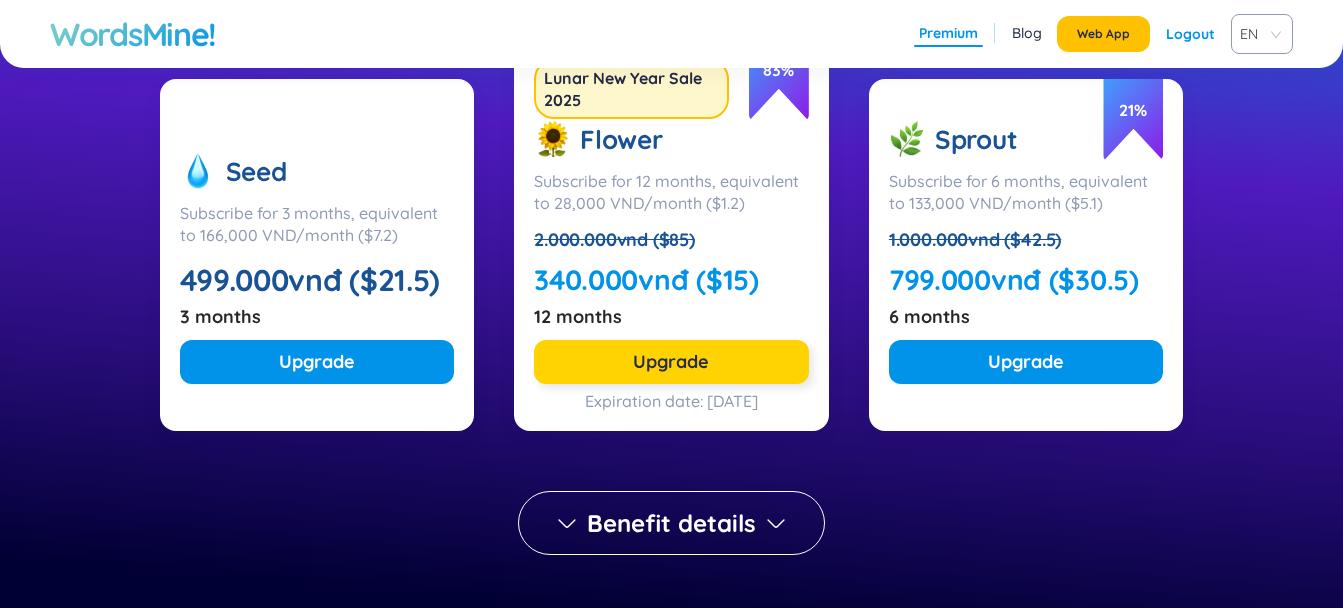 click on "Upgrade" at bounding box center [671, 362] 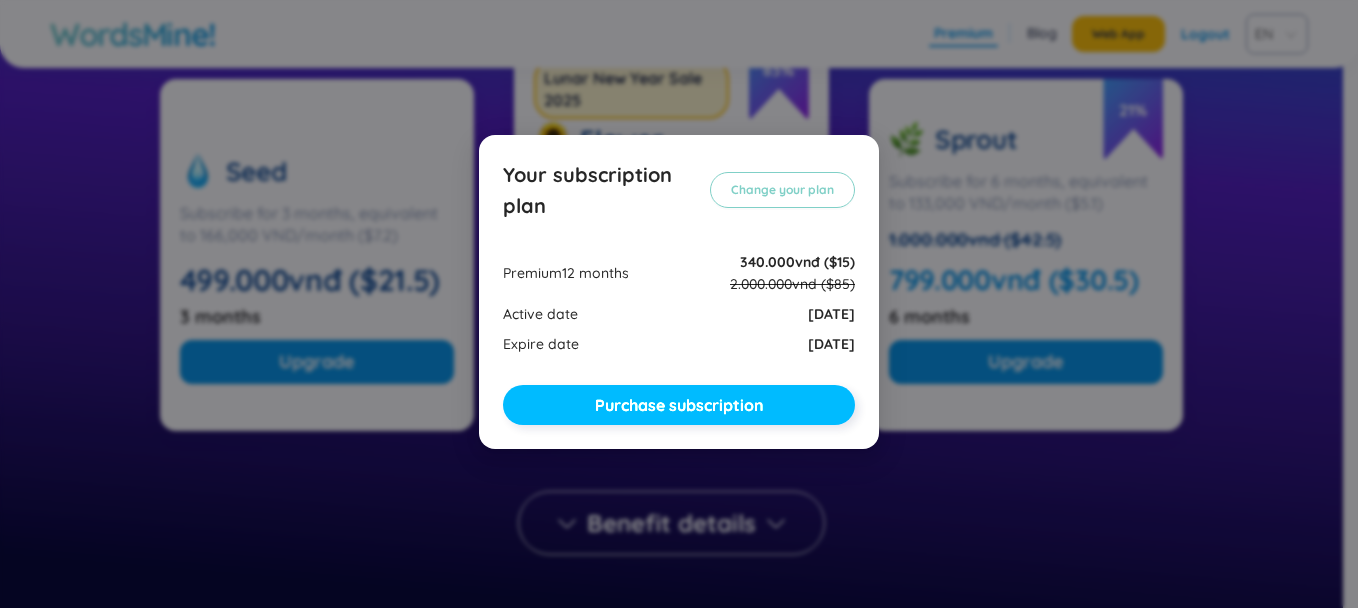 click on "Purchase subscription" at bounding box center (679, 405) 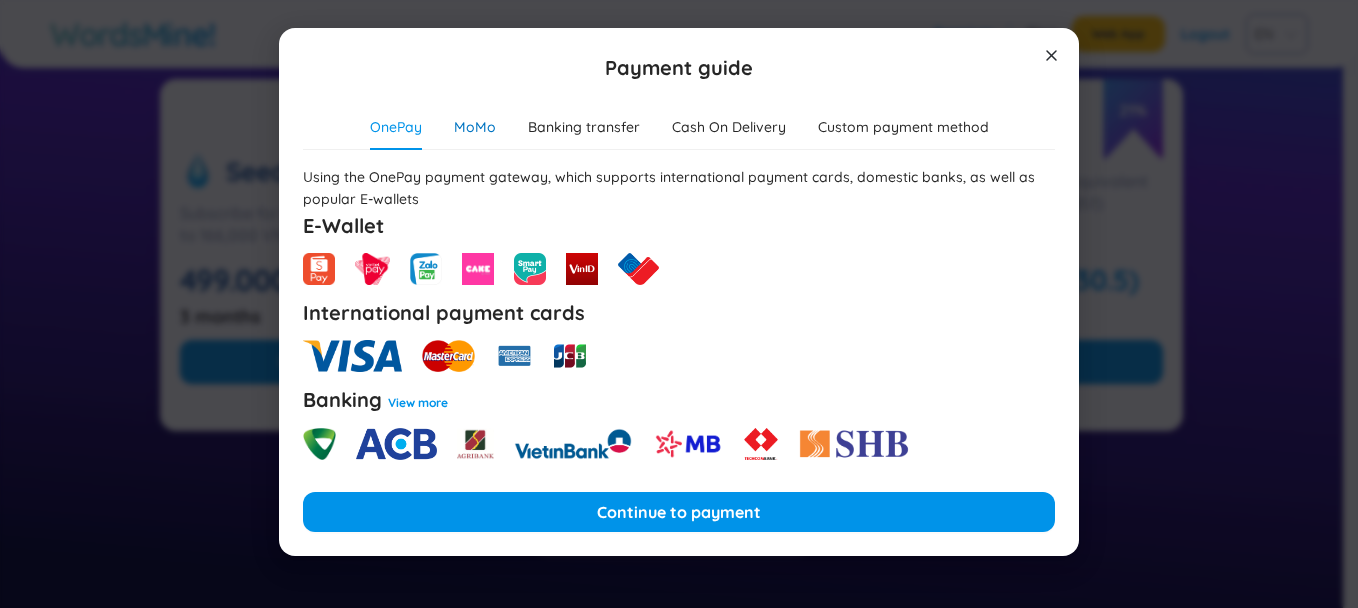 click on "MoMo" at bounding box center [475, 127] 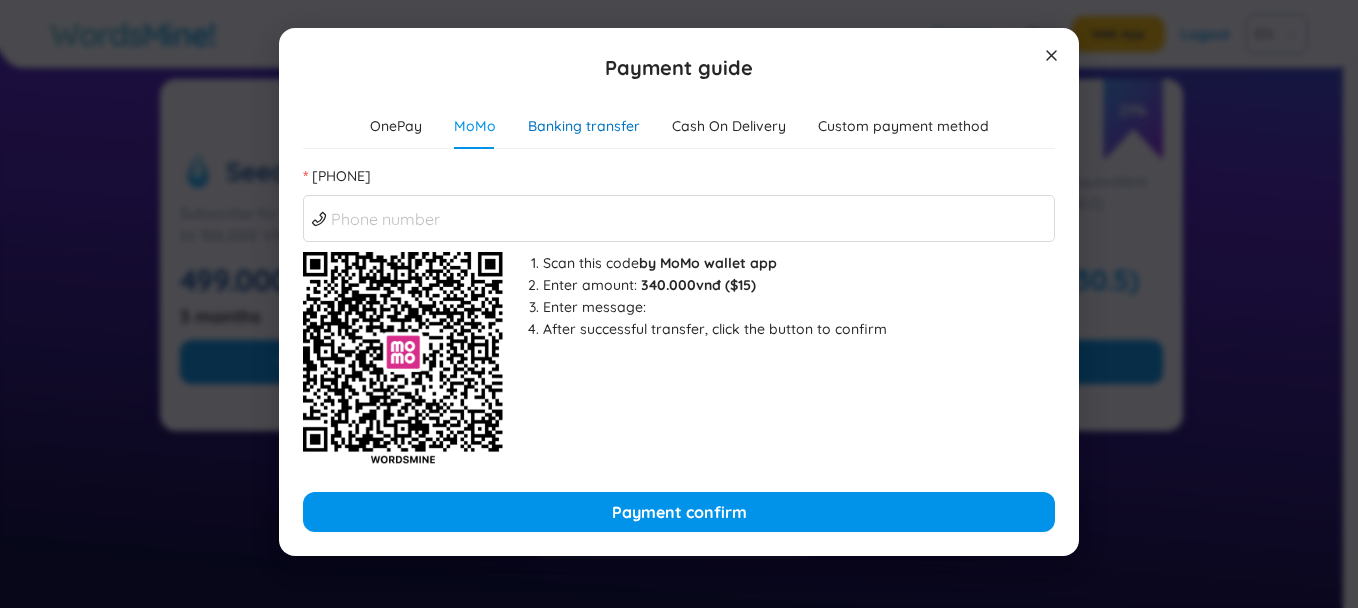 click on "Banking transfer" at bounding box center (584, 126) 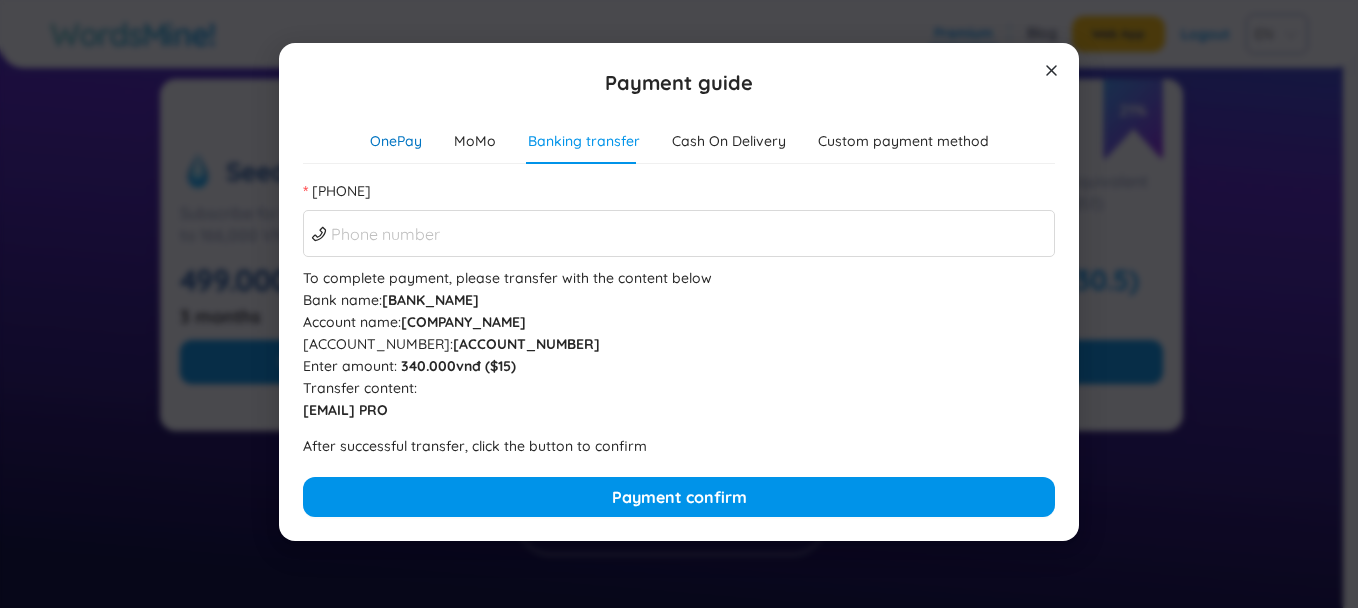 click on "OnePay" at bounding box center [396, 141] 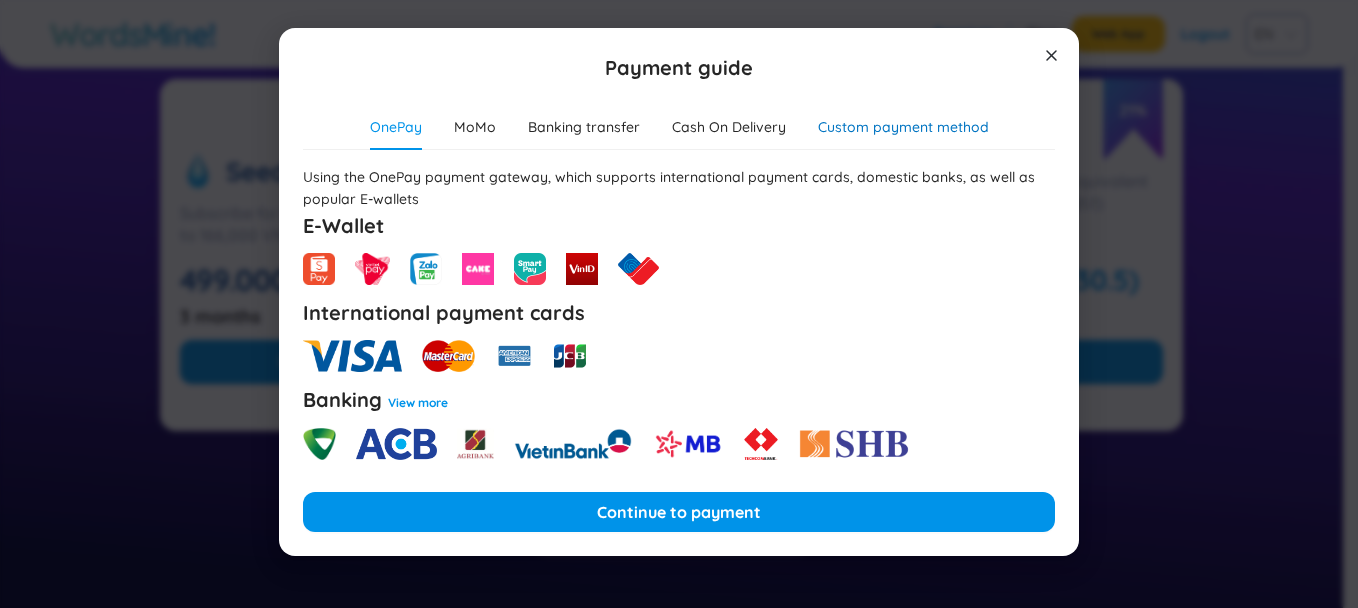 click on "Custom payment method" at bounding box center [903, 127] 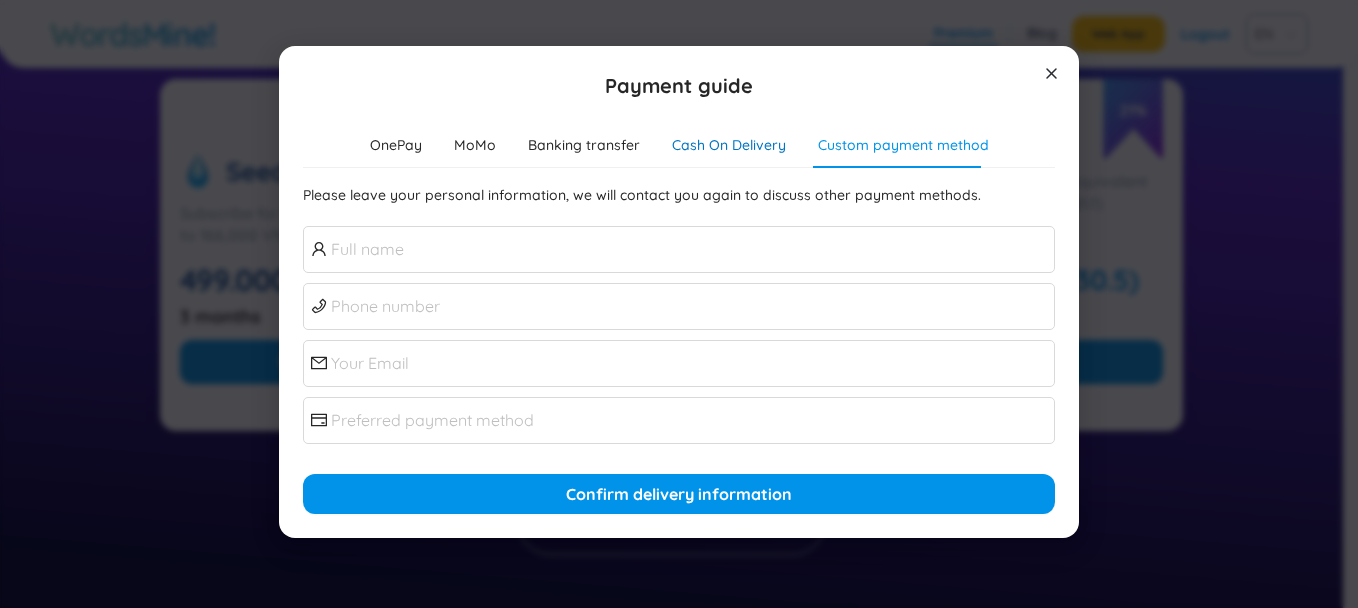 click on "Cash On Delivery" at bounding box center [729, 145] 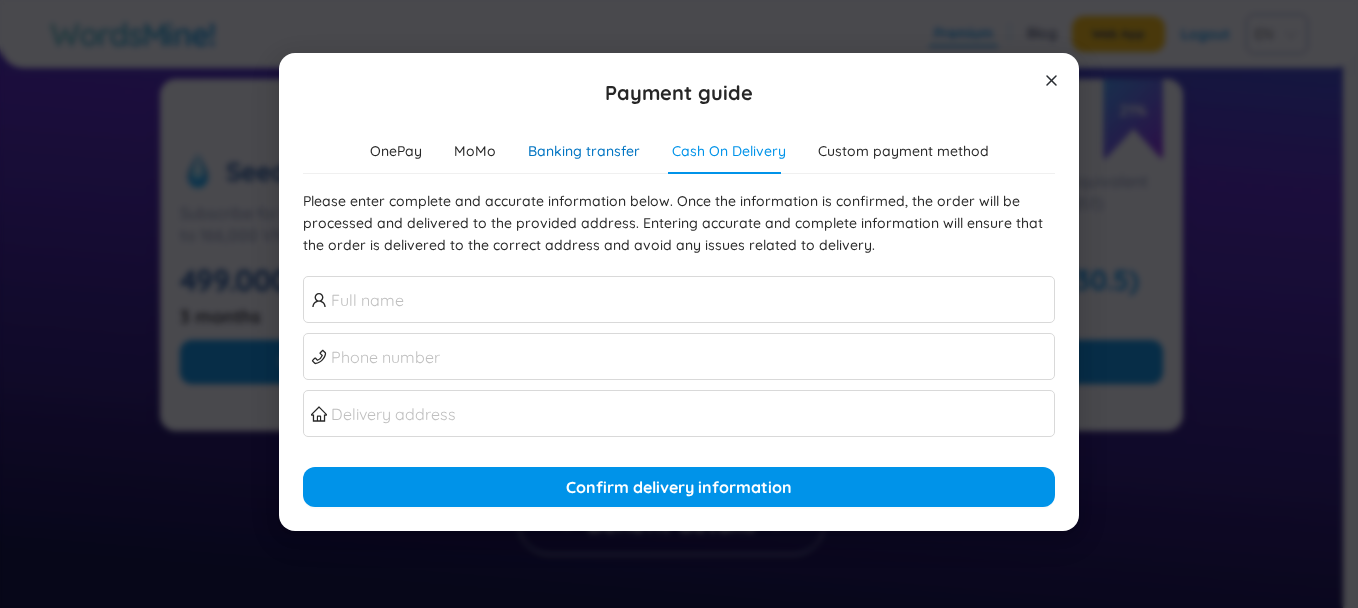 click on "Banking transfer" at bounding box center (584, 151) 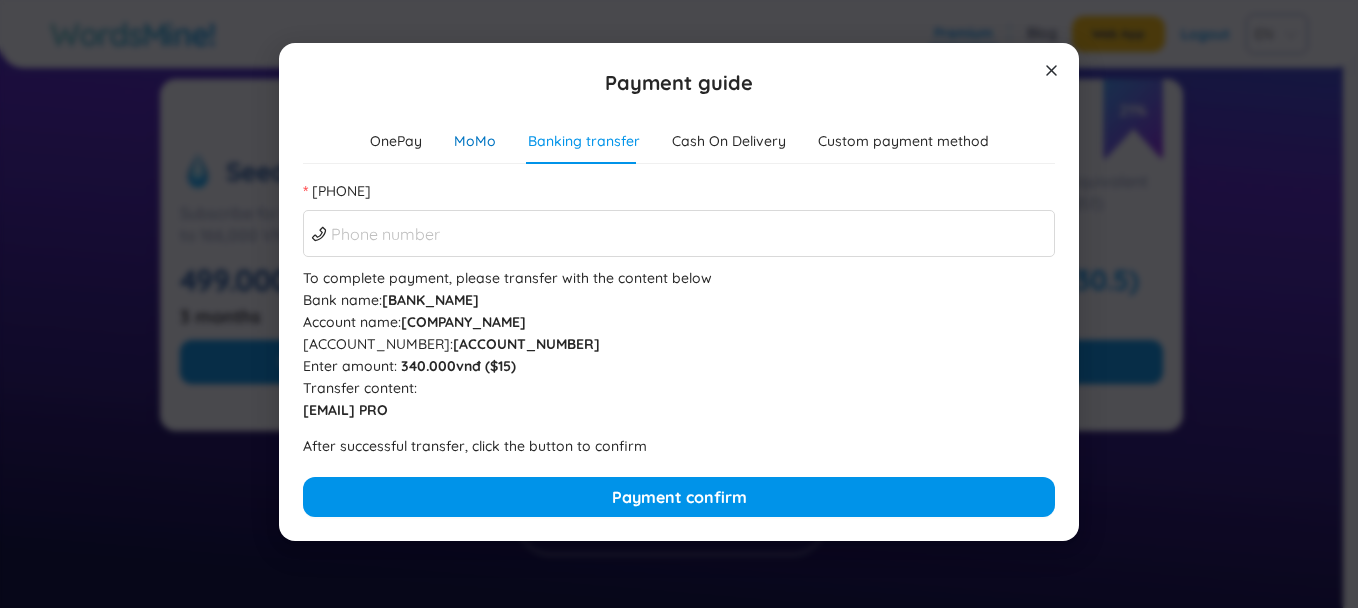 click on "MoMo" at bounding box center (475, 141) 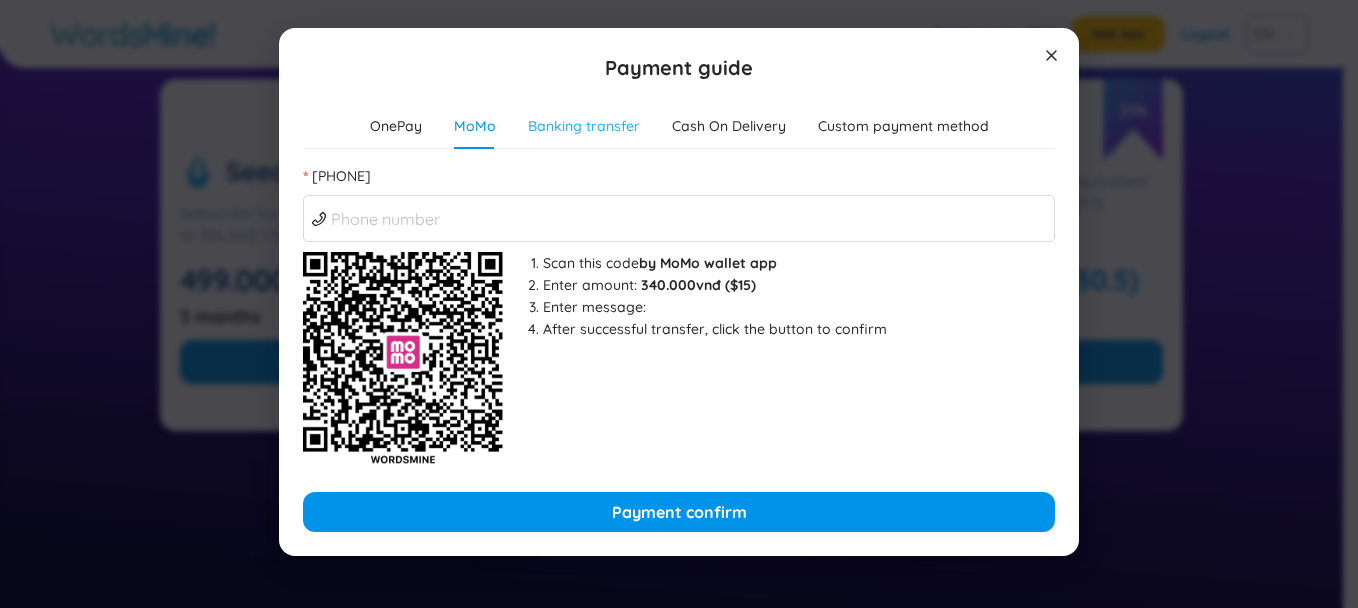 click on "Banking transfer" at bounding box center (584, 126) 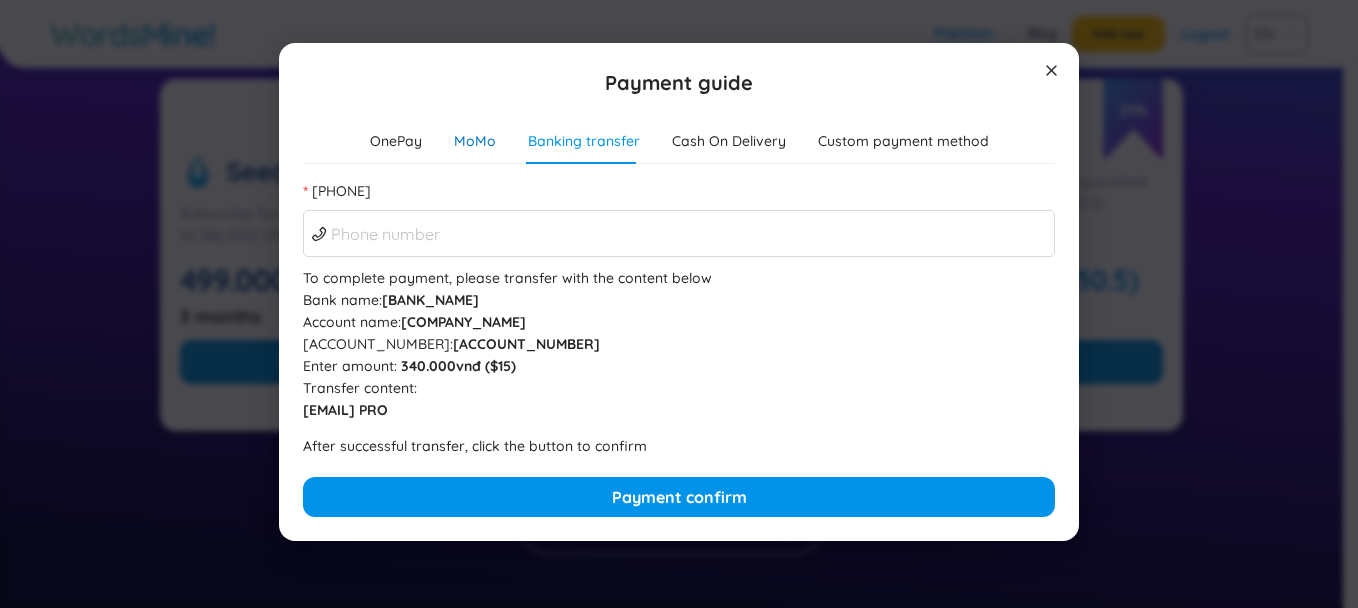 click on "MoMo" at bounding box center (475, 141) 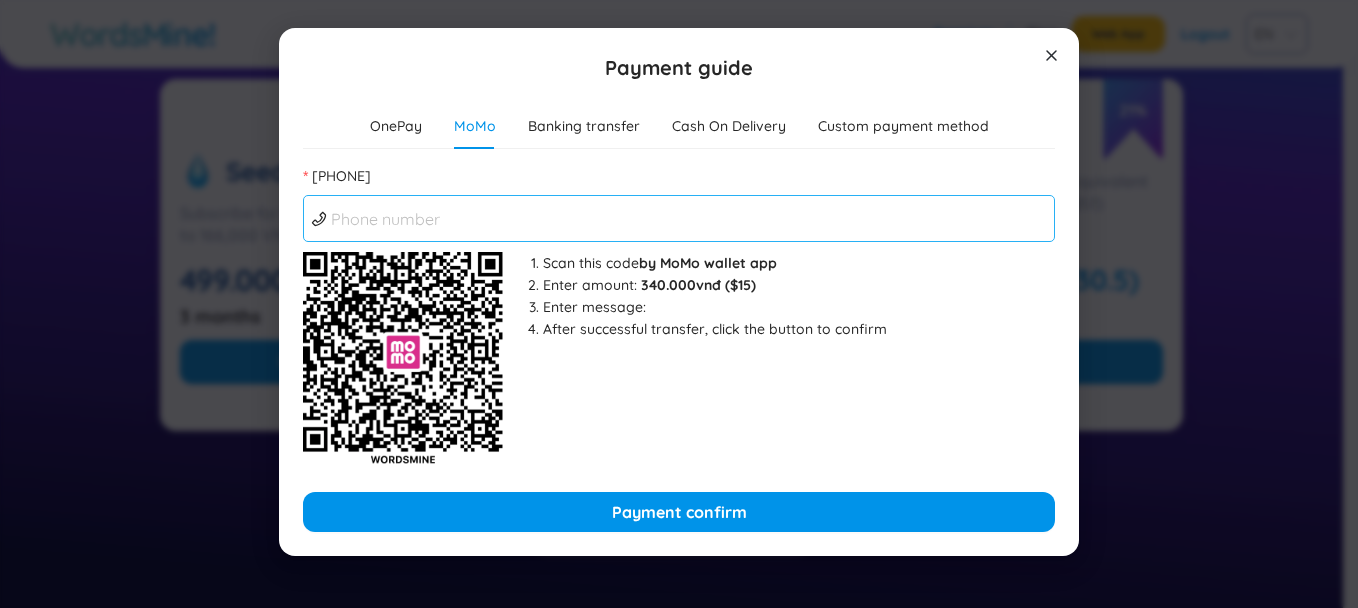 click on "Phone number" at bounding box center (689, 218) 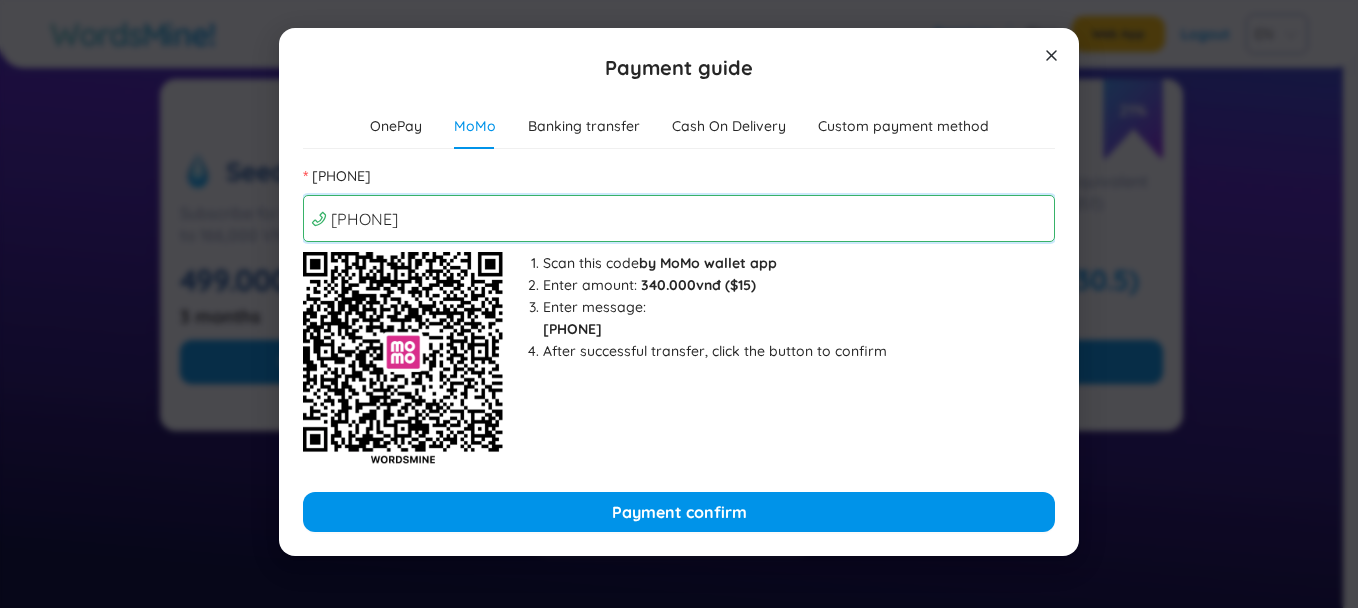 type on "0789829808" 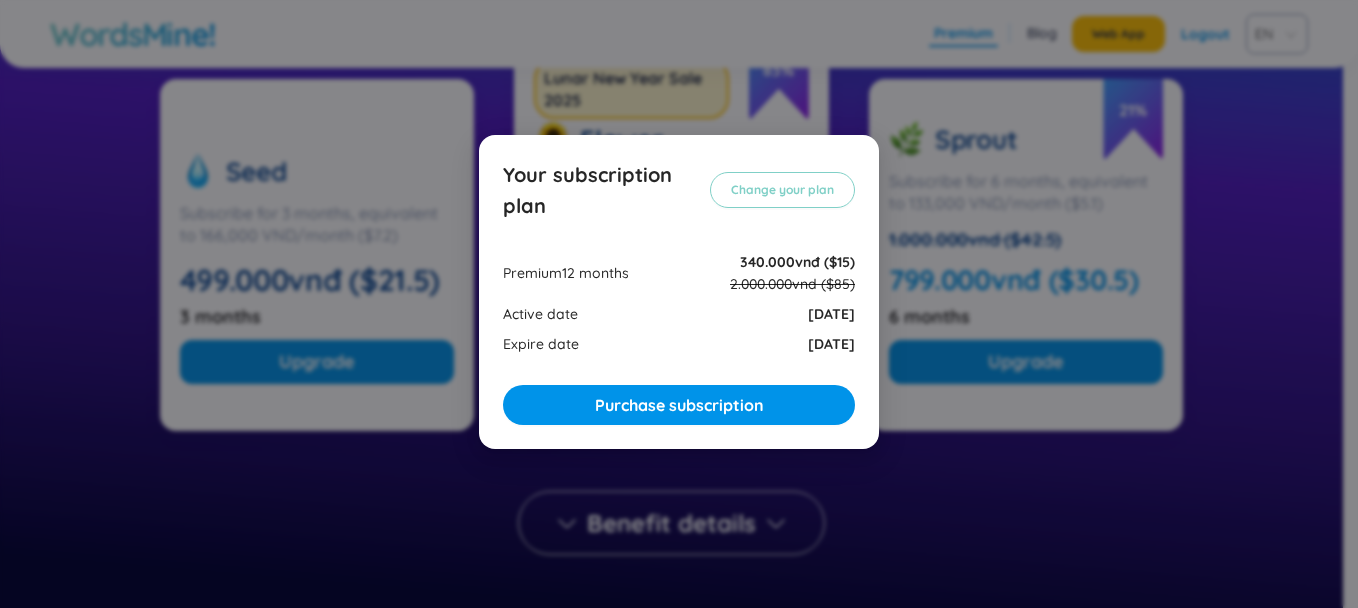 click on "Your subscription plan Change your plan Premium  12 months 340.000vnđ ($15) 2.000.000vnd ($85) Active date 04/08/2025 Expire date 04/08/2026 Purchase subscription" at bounding box center (679, 304) 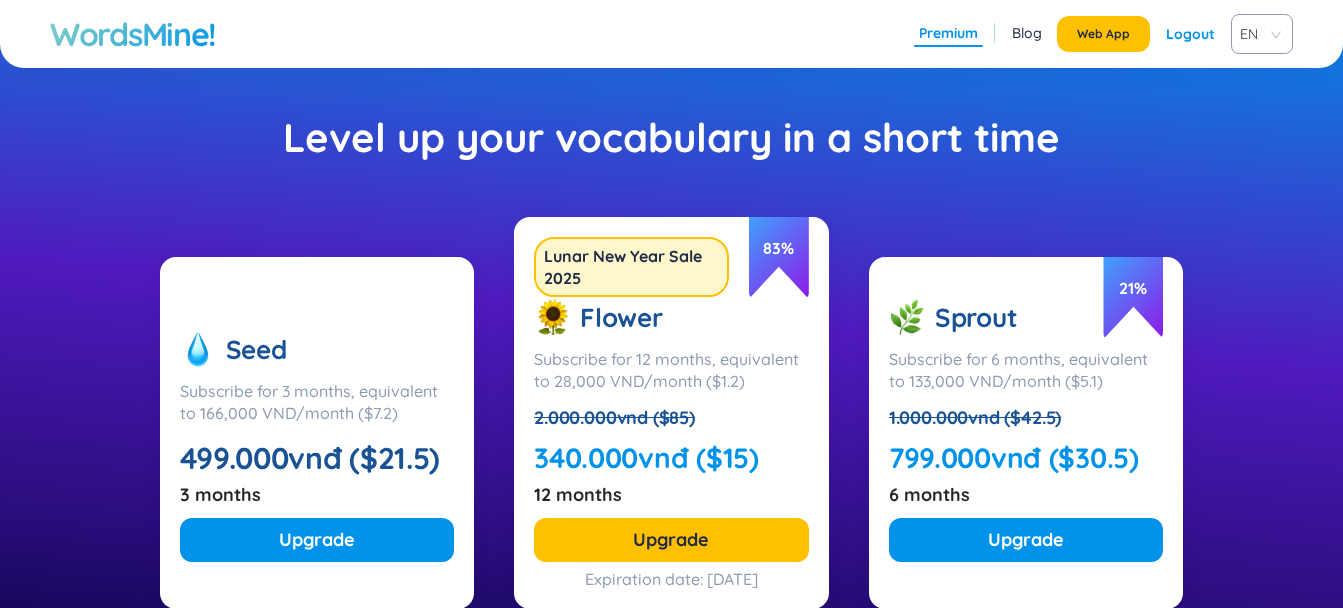 scroll, scrollTop: 197, scrollLeft: 0, axis: vertical 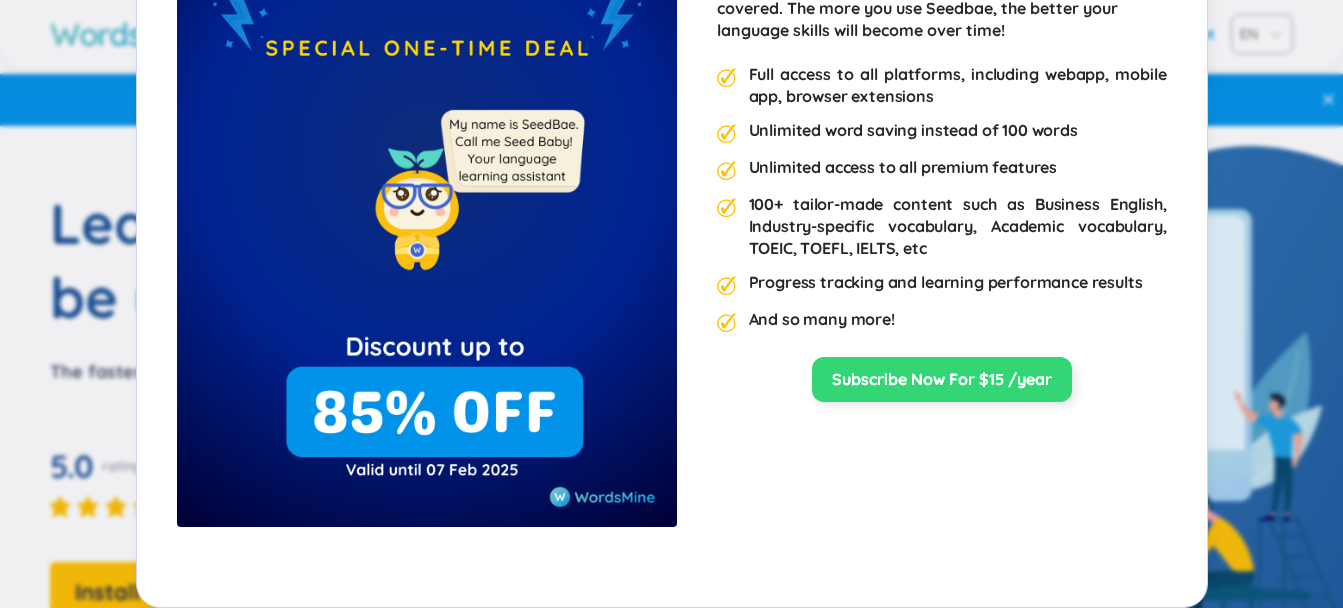 click on "Subscribe Now For $15 /year" at bounding box center [942, 379] 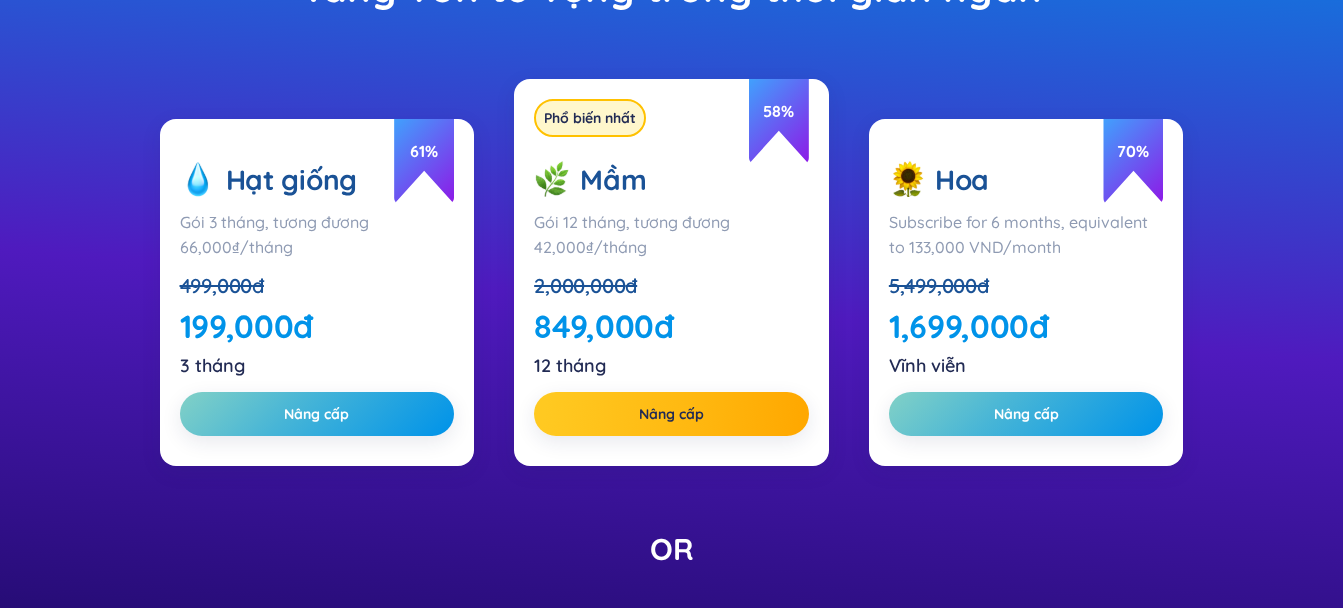 scroll, scrollTop: 267, scrollLeft: 0, axis: vertical 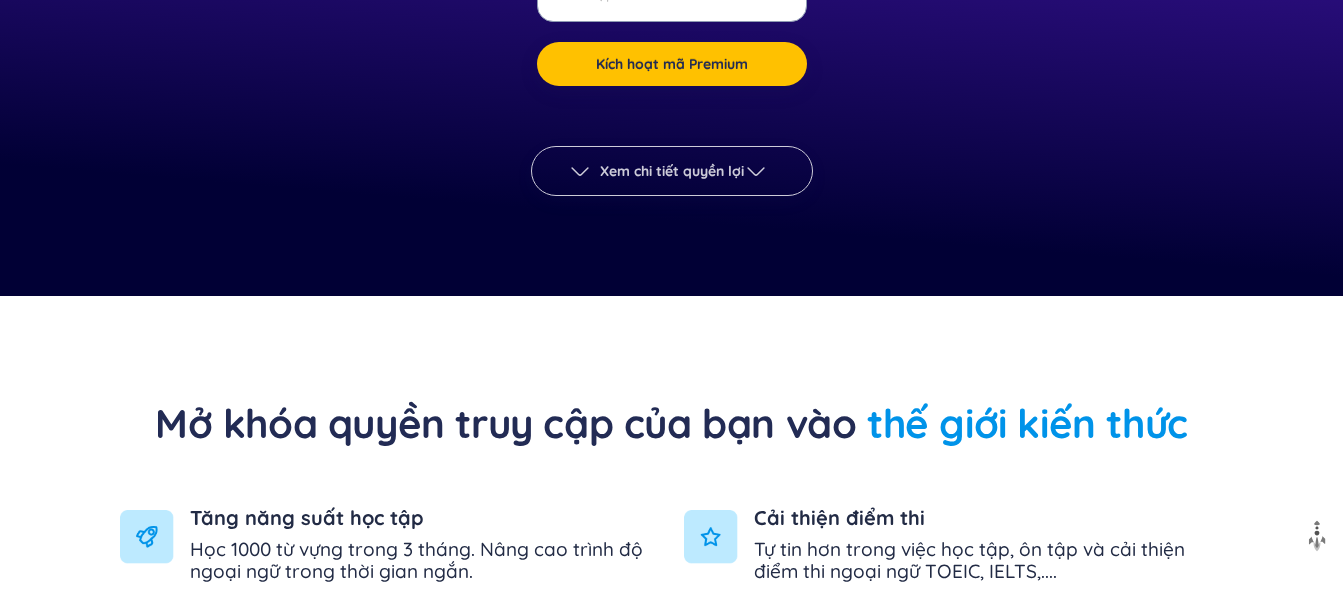click at bounding box center [760, 171] 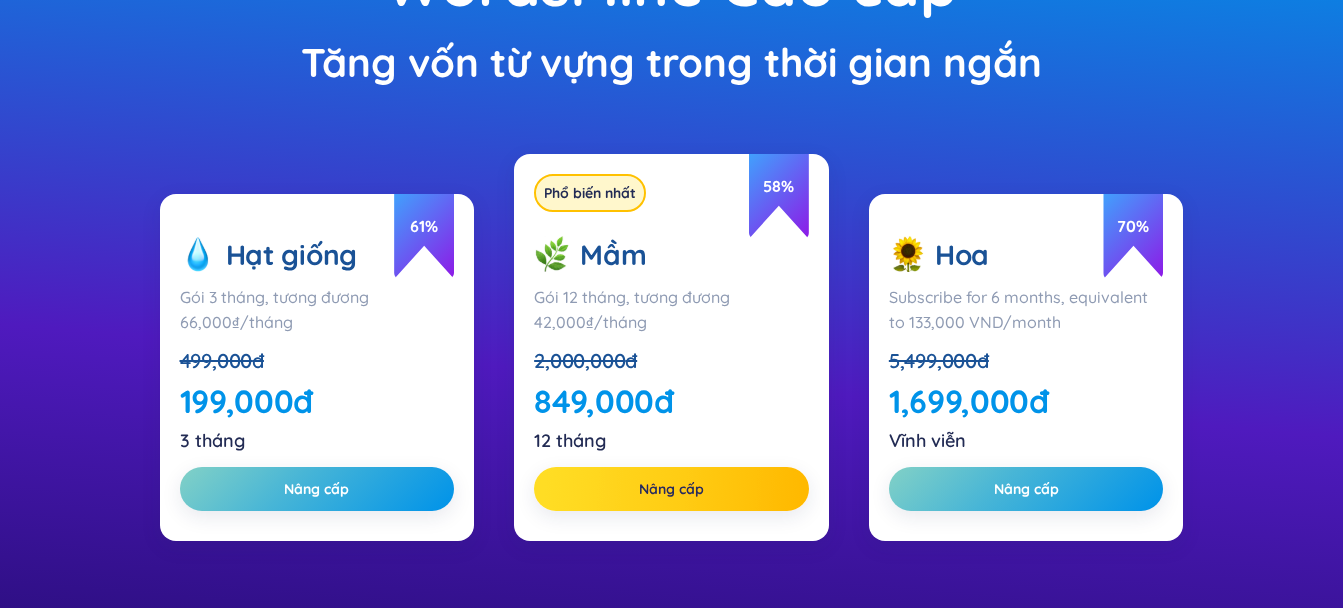scroll, scrollTop: 400, scrollLeft: 0, axis: vertical 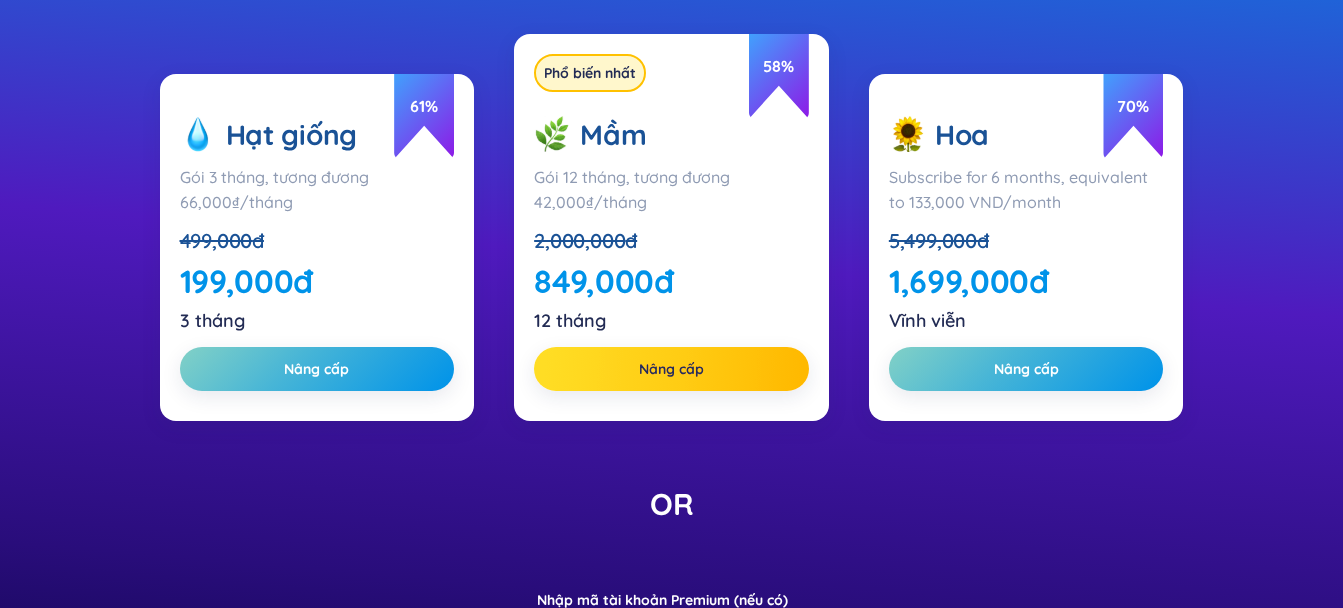 click on "Nâng cấp" at bounding box center [671, 369] 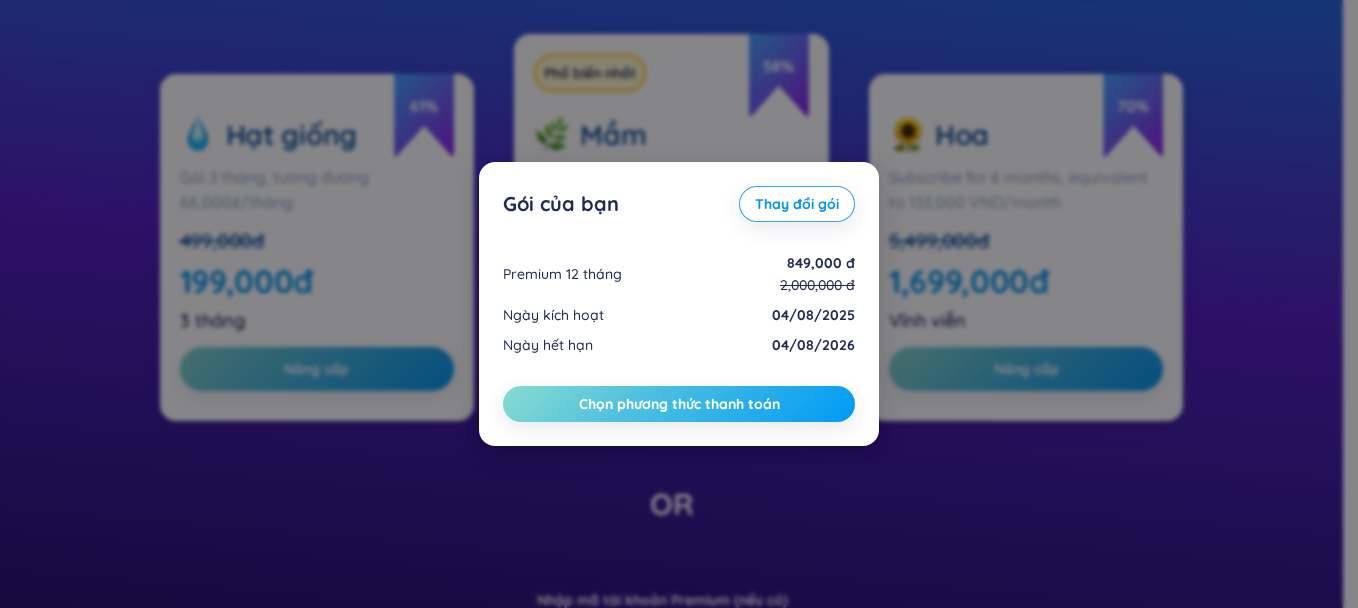 click on "Chọn phương thức thanh toán" at bounding box center [679, 404] 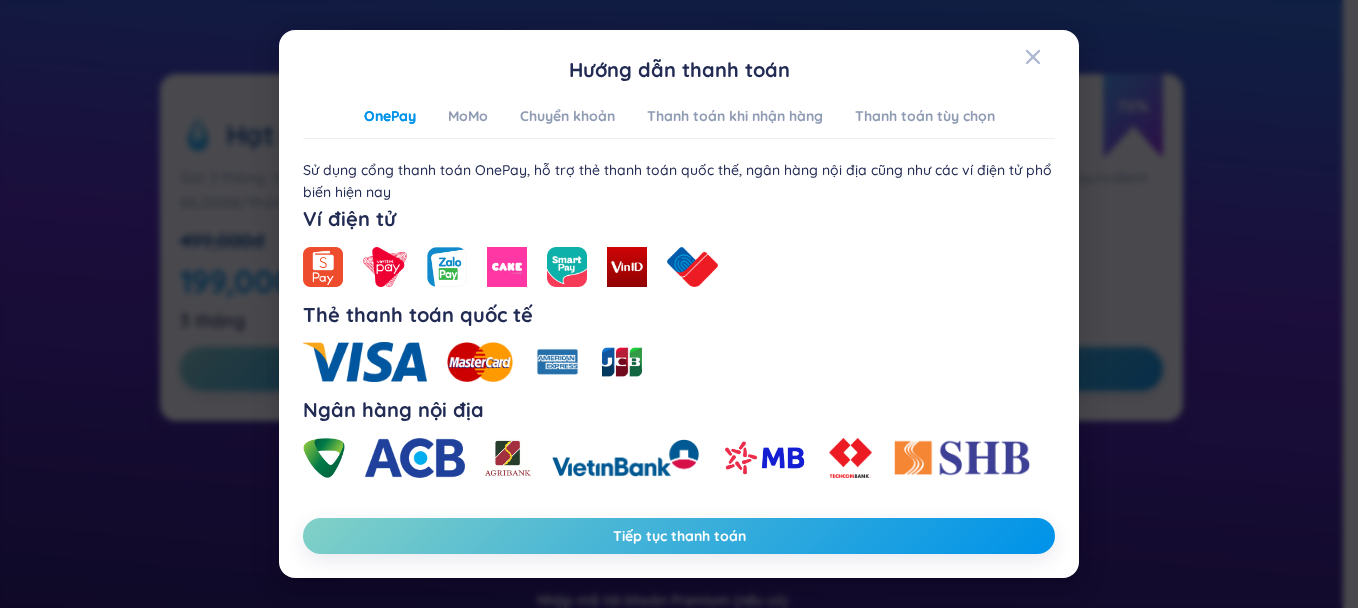 click on "OnePay MoMo Chuyển khoản Thanh toán khi nhận hàng Thanh toán tùy chọn" at bounding box center (679, 122) 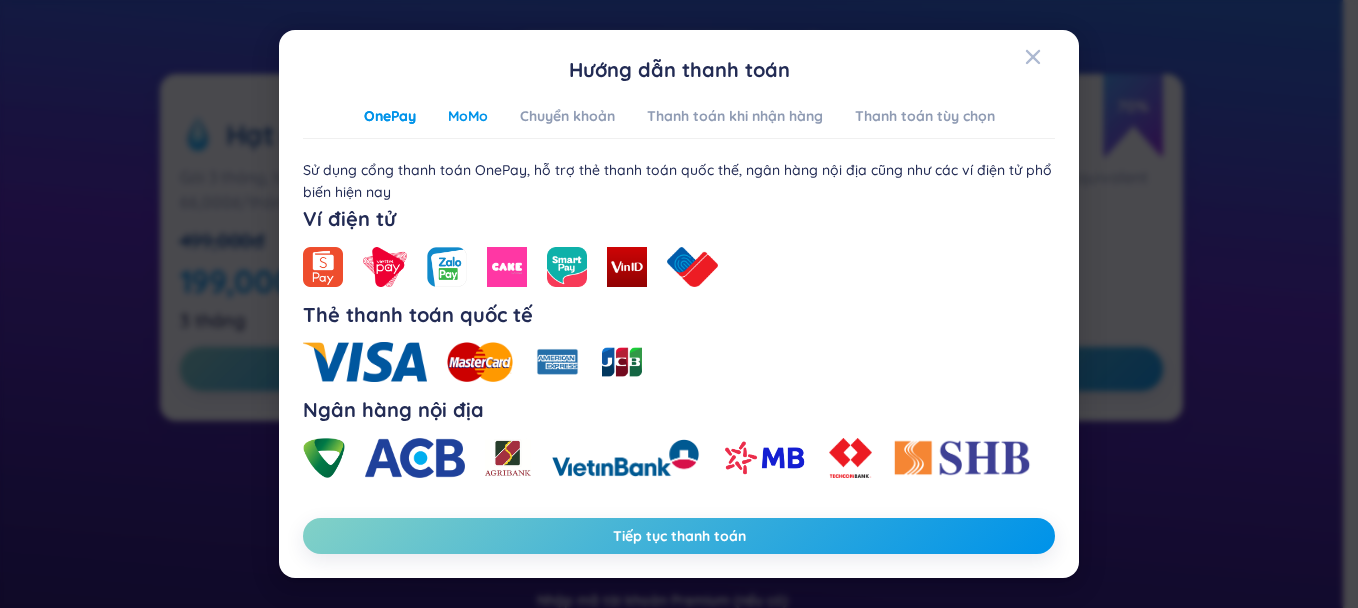 click on "MoMo" at bounding box center (468, 116) 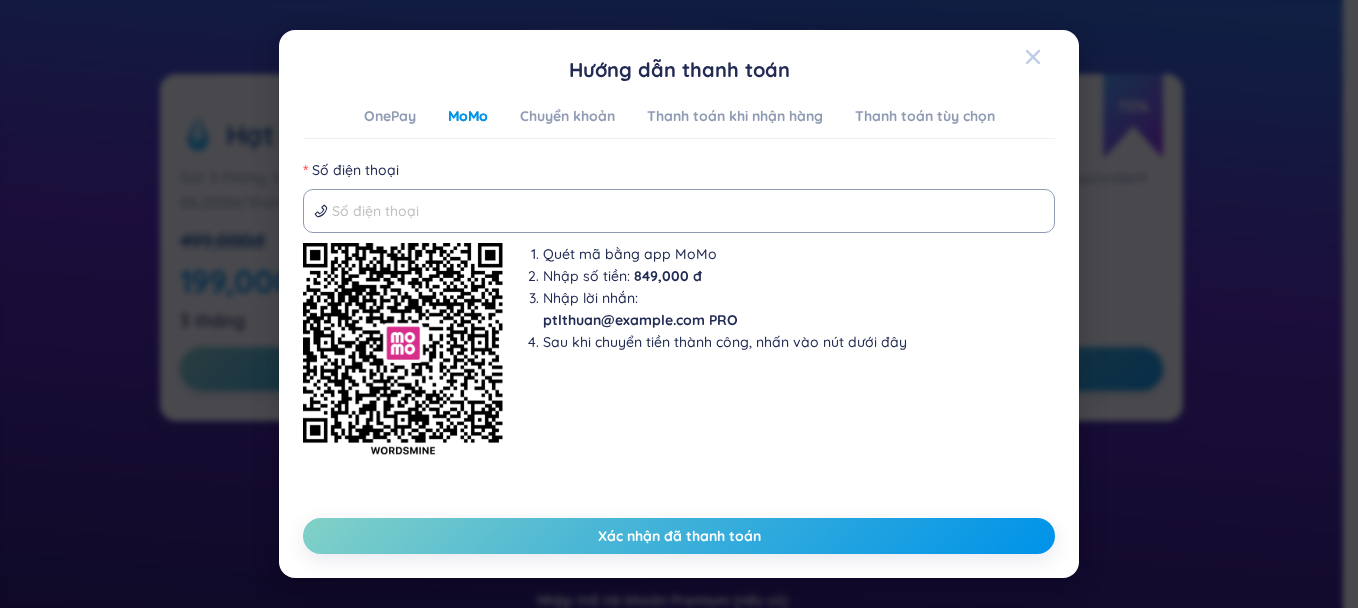 click 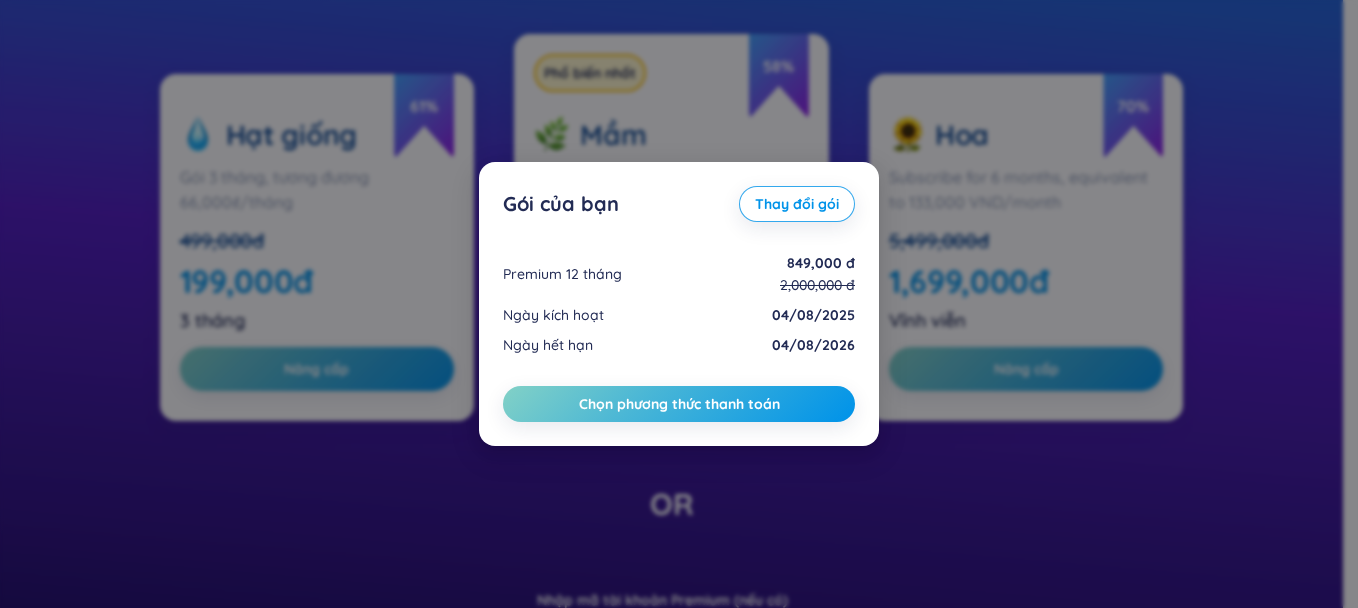 click on "Gói của bạn Thay đổi gói Premium   12 tháng 849,000   đ 2,000,000 đ Ngày kích hoạt 04/08/2025 Ngày hết hạn 04/08/2026 Chọn phương thức thanh toán" at bounding box center (679, 304) 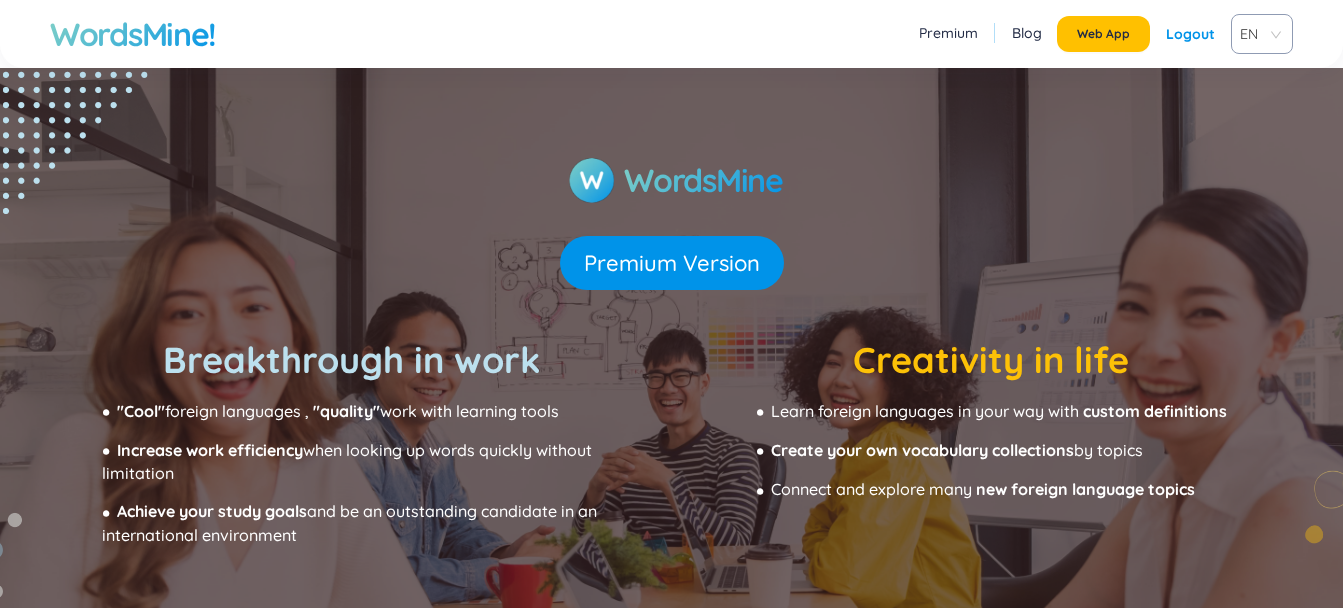 scroll, scrollTop: 0, scrollLeft: 0, axis: both 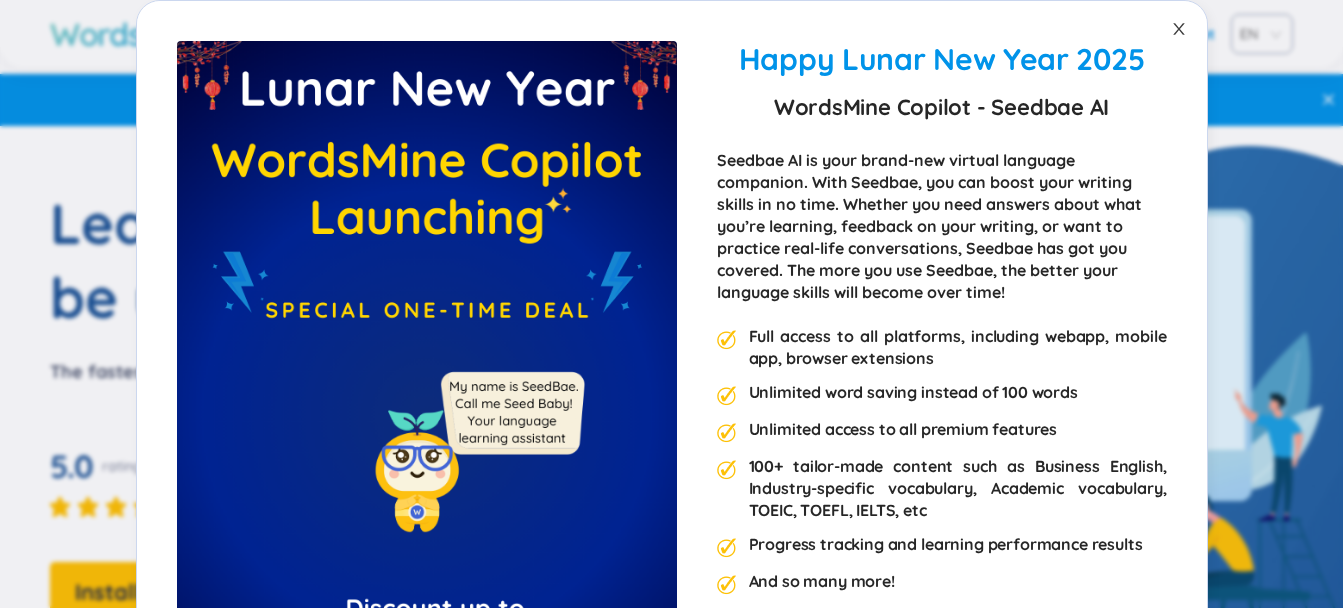click at bounding box center [1179, 29] 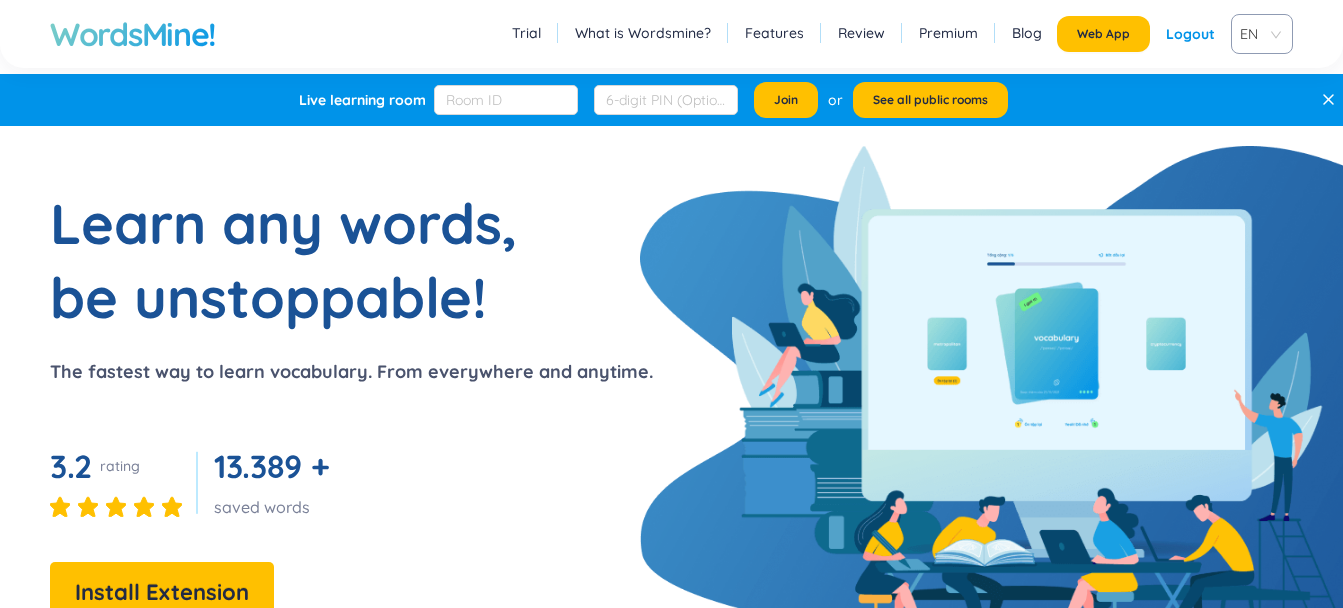 scroll, scrollTop: 0, scrollLeft: 0, axis: both 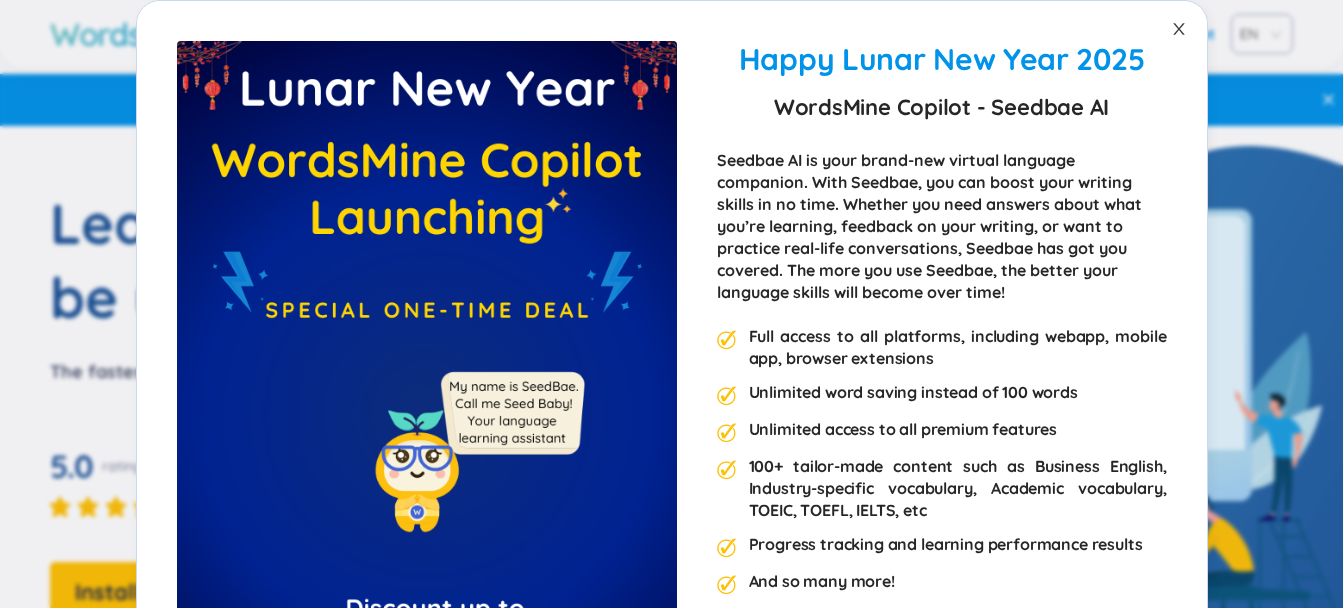 click at bounding box center [1179, 29] 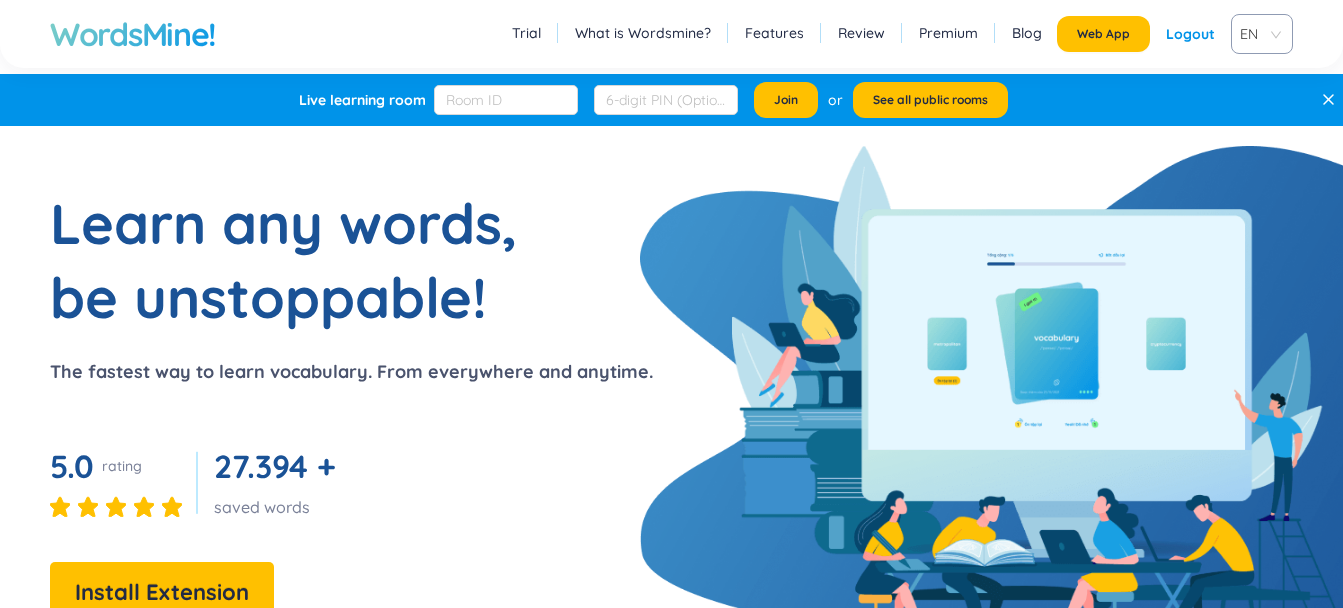click on "Learn any words, be unstoppable! The fastest way to learn vocabulary. From everywhere and anytime. 5.0 rating 27.394 + saved words Install Extension Install now, level up your vocabulary today!" at bounding box center [671, 435] 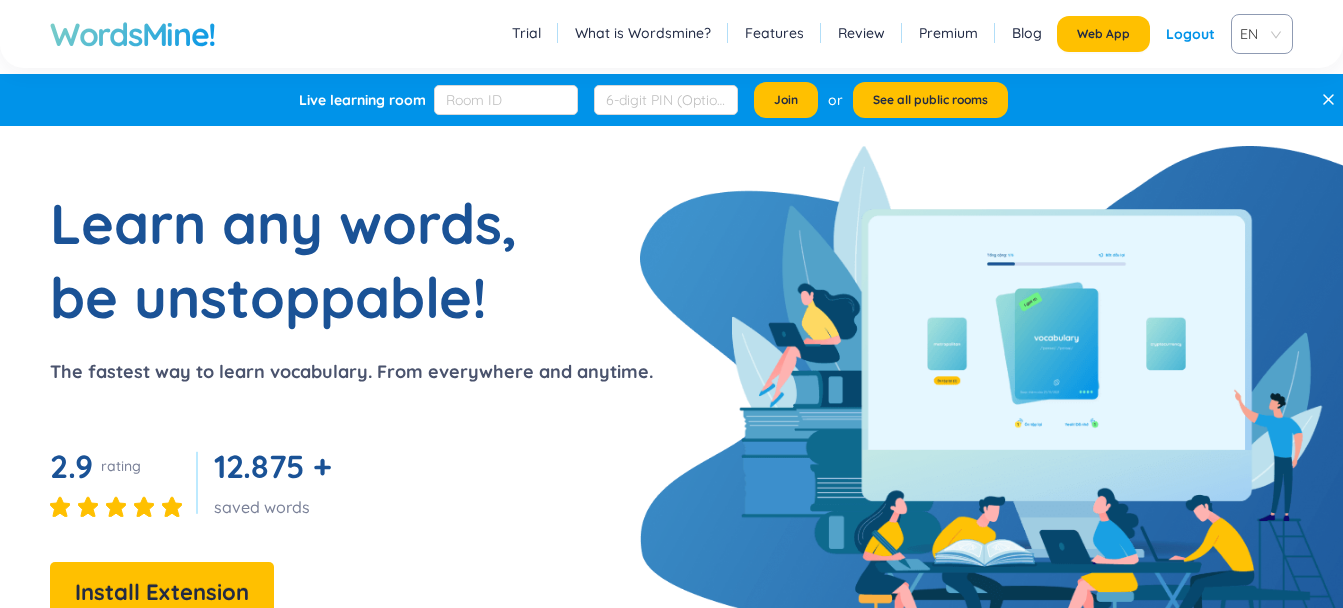 scroll, scrollTop: 0, scrollLeft: 0, axis: both 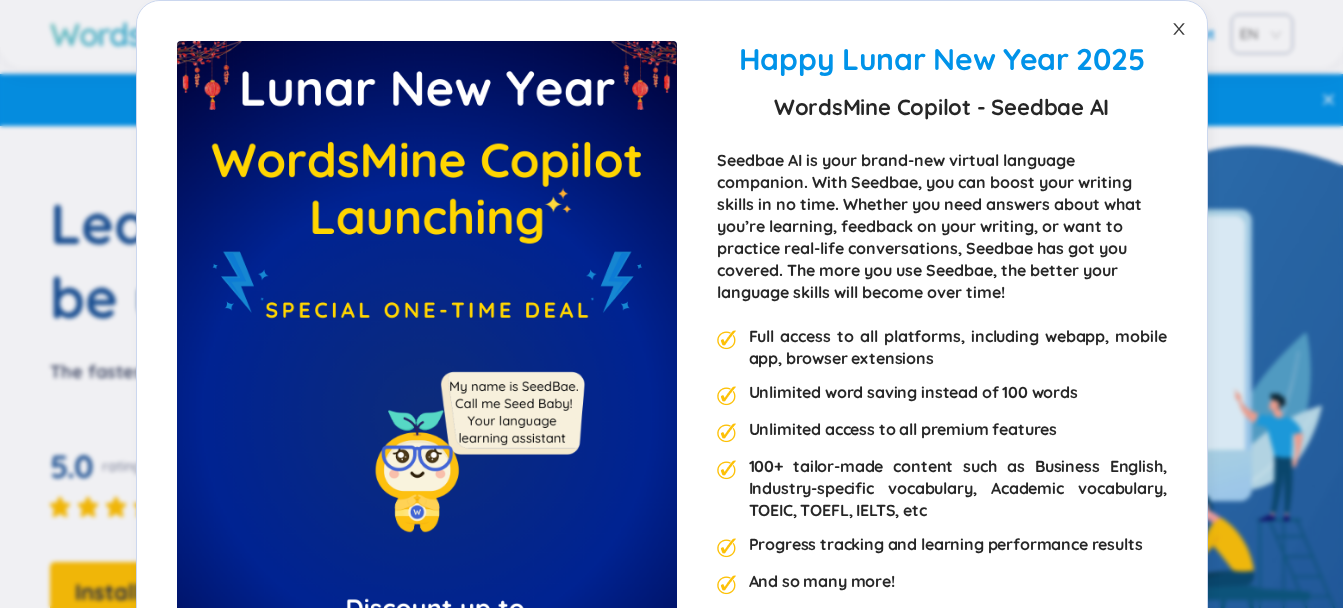click 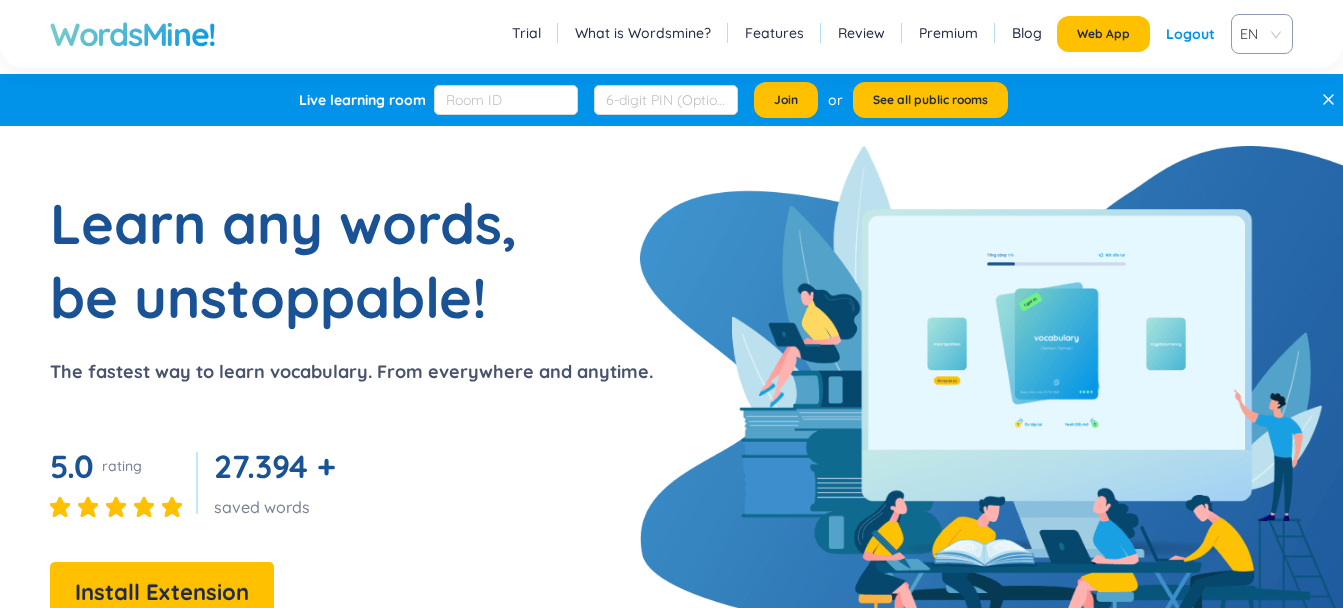 click on "Logout" at bounding box center (1190, 34) 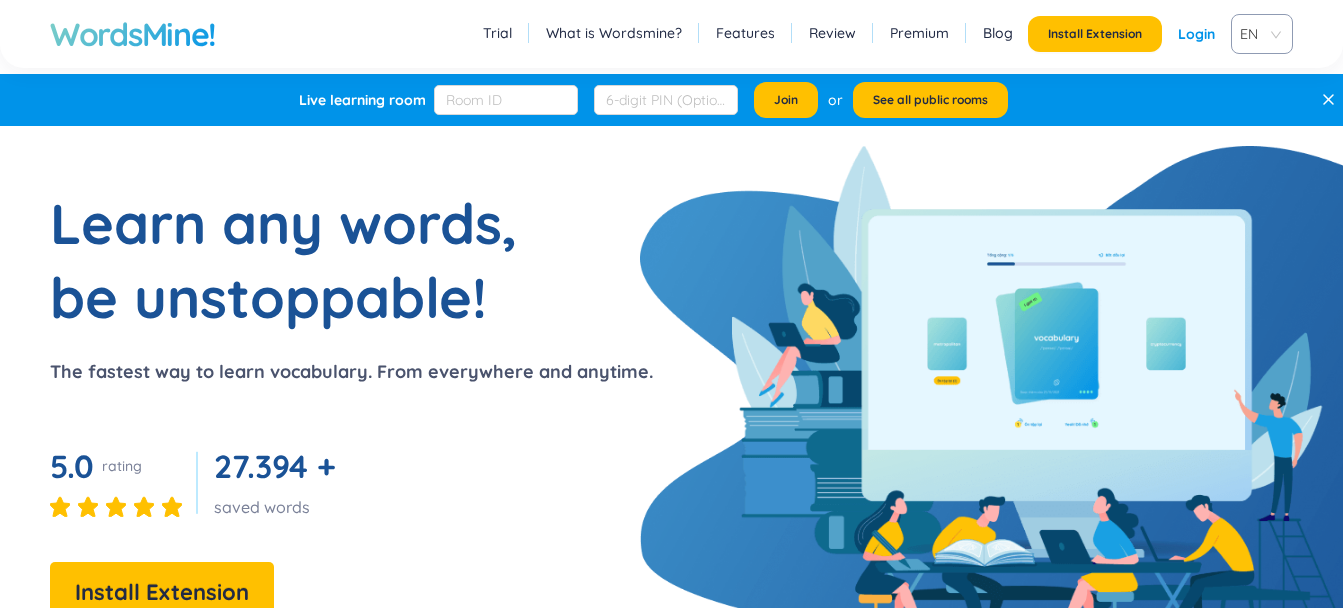 click on "Login" at bounding box center [1196, 34] 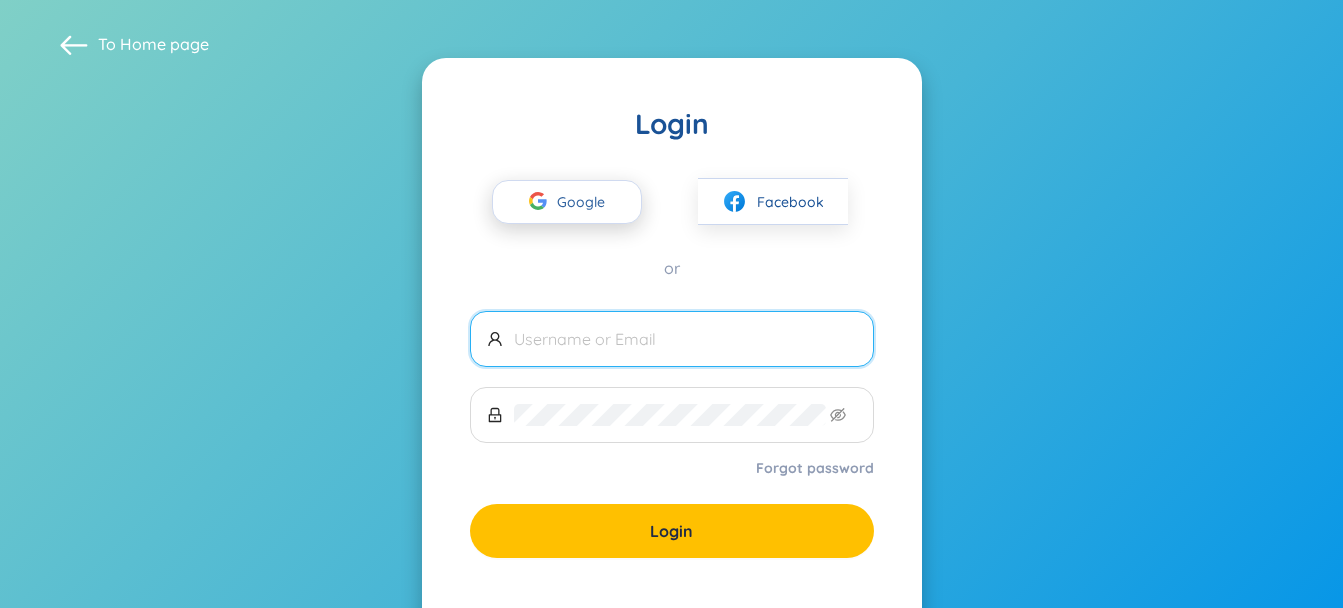 click on "Google" at bounding box center (567, 202) 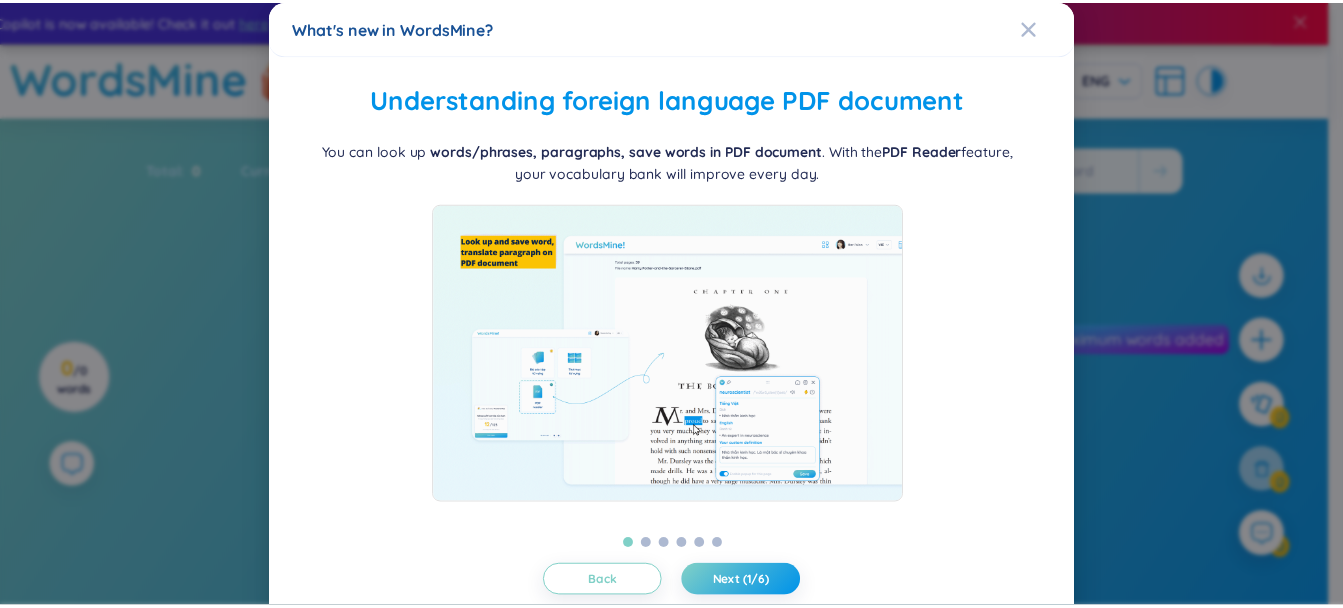 scroll, scrollTop: 0, scrollLeft: 0, axis: both 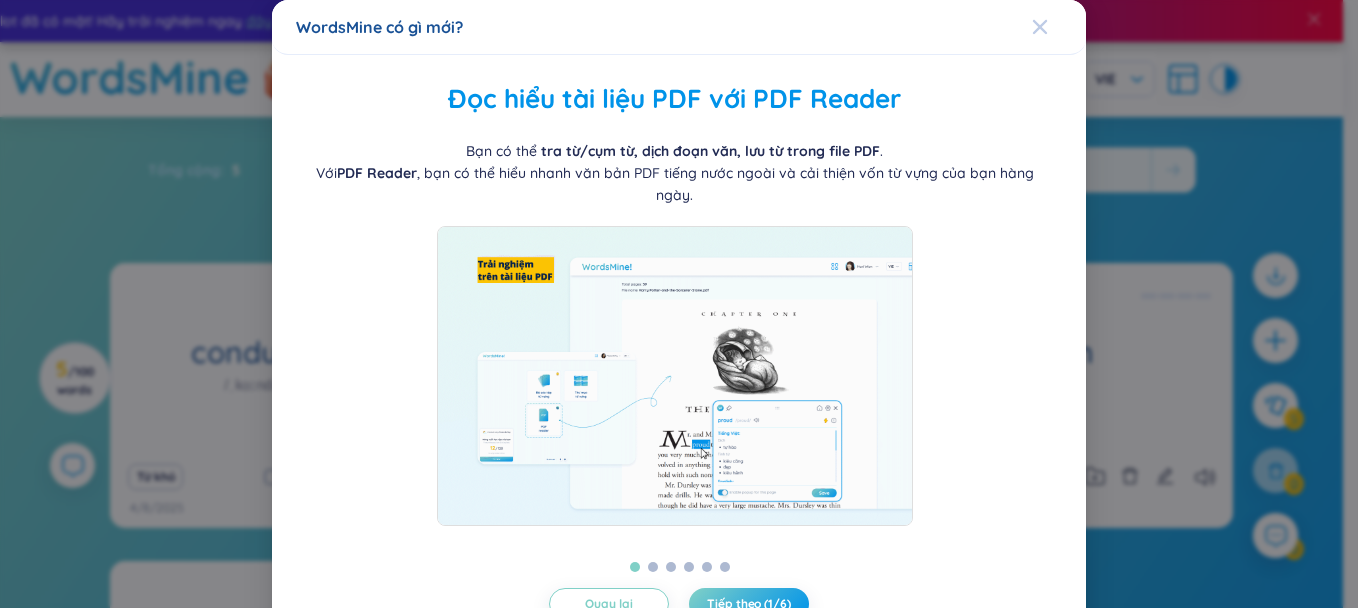 click 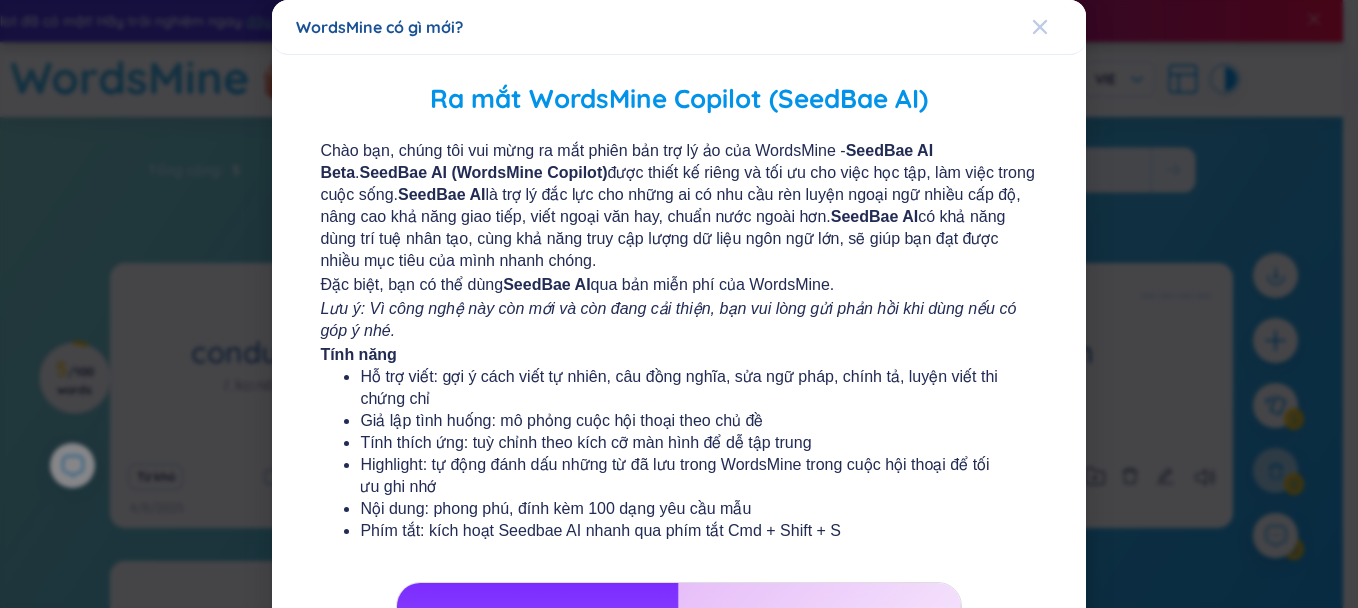 click 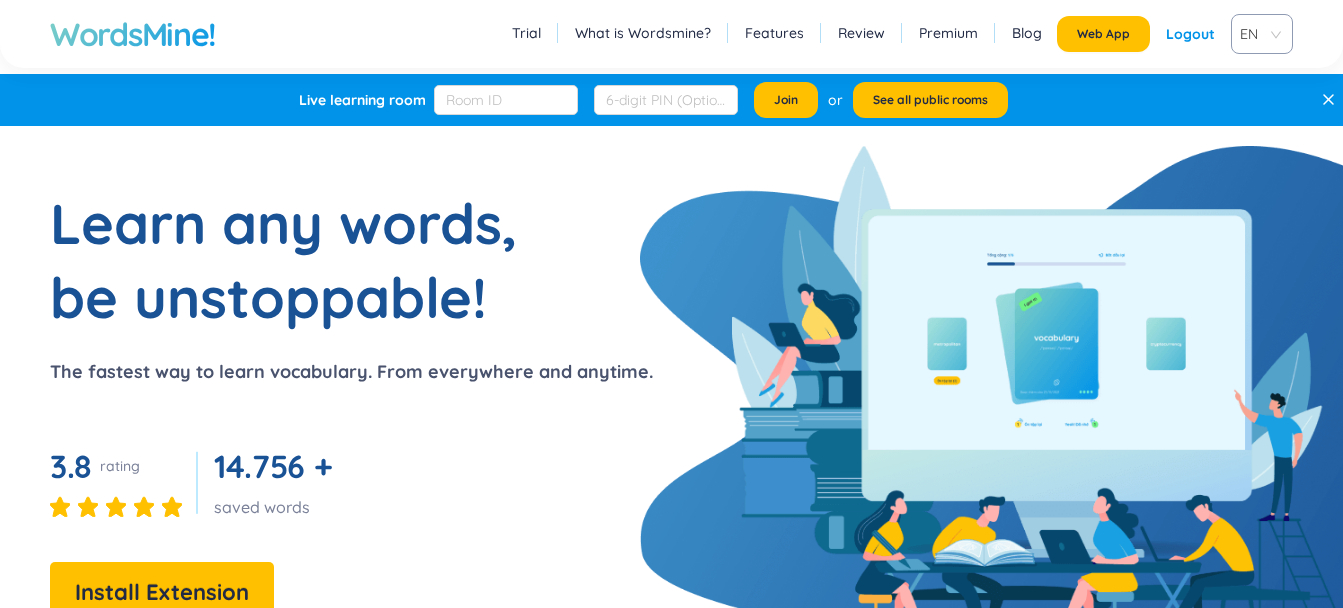 scroll, scrollTop: 0, scrollLeft: 0, axis: both 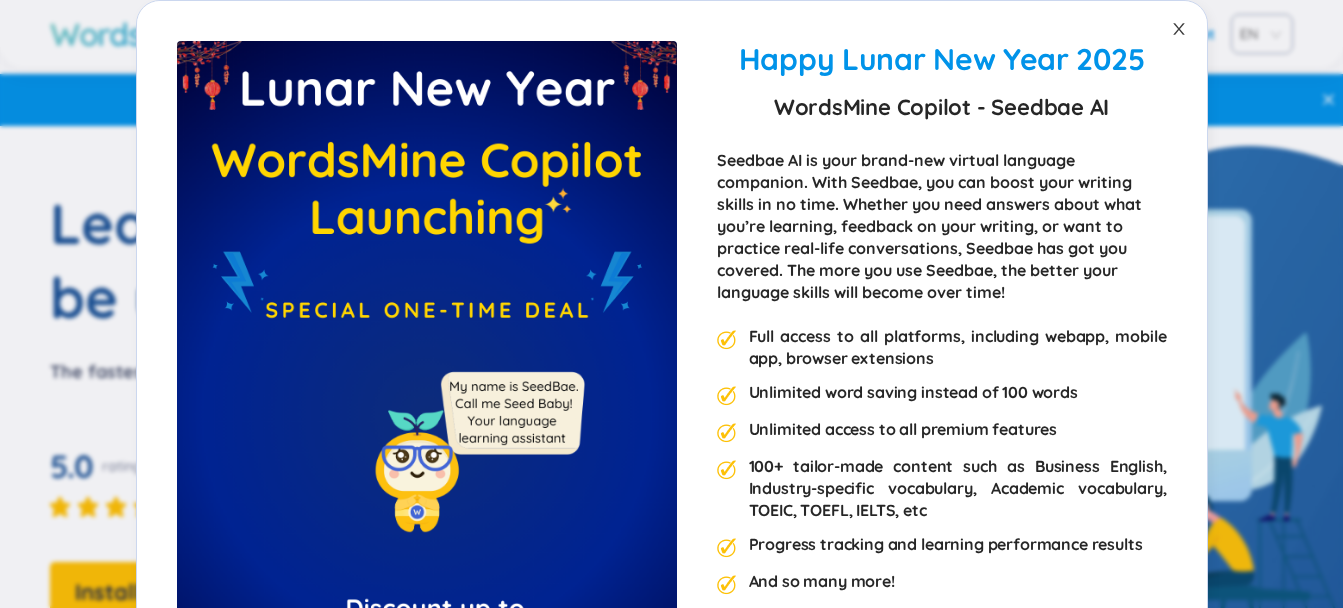 click 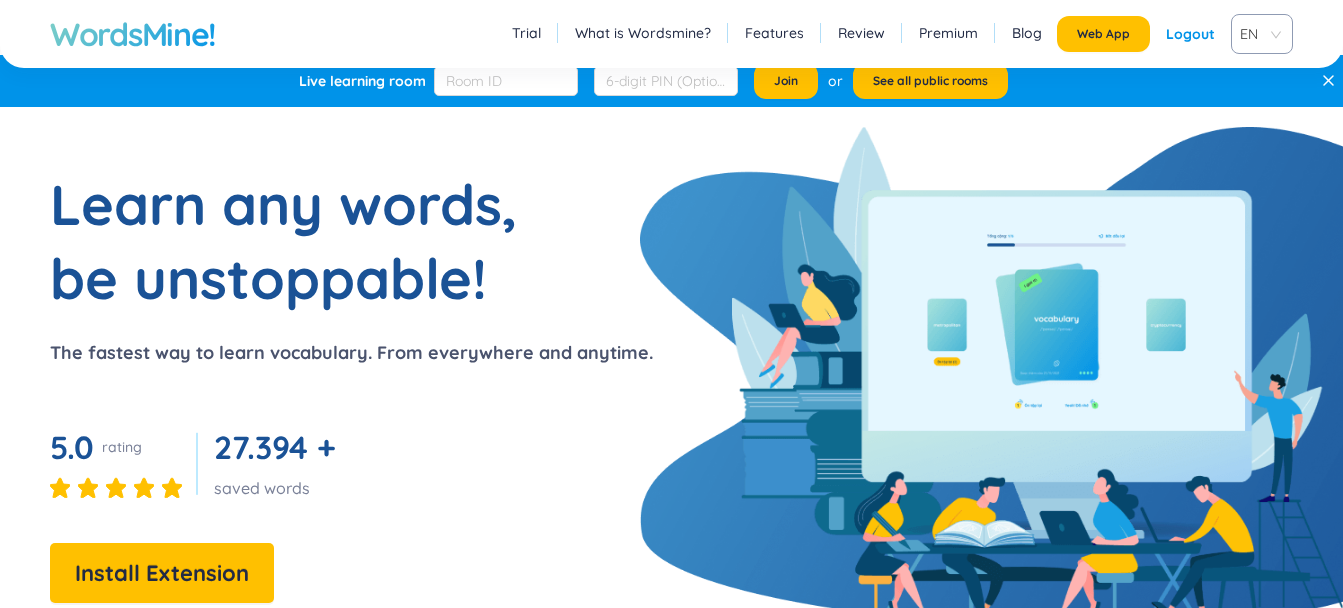 scroll, scrollTop: 0, scrollLeft: 0, axis: both 